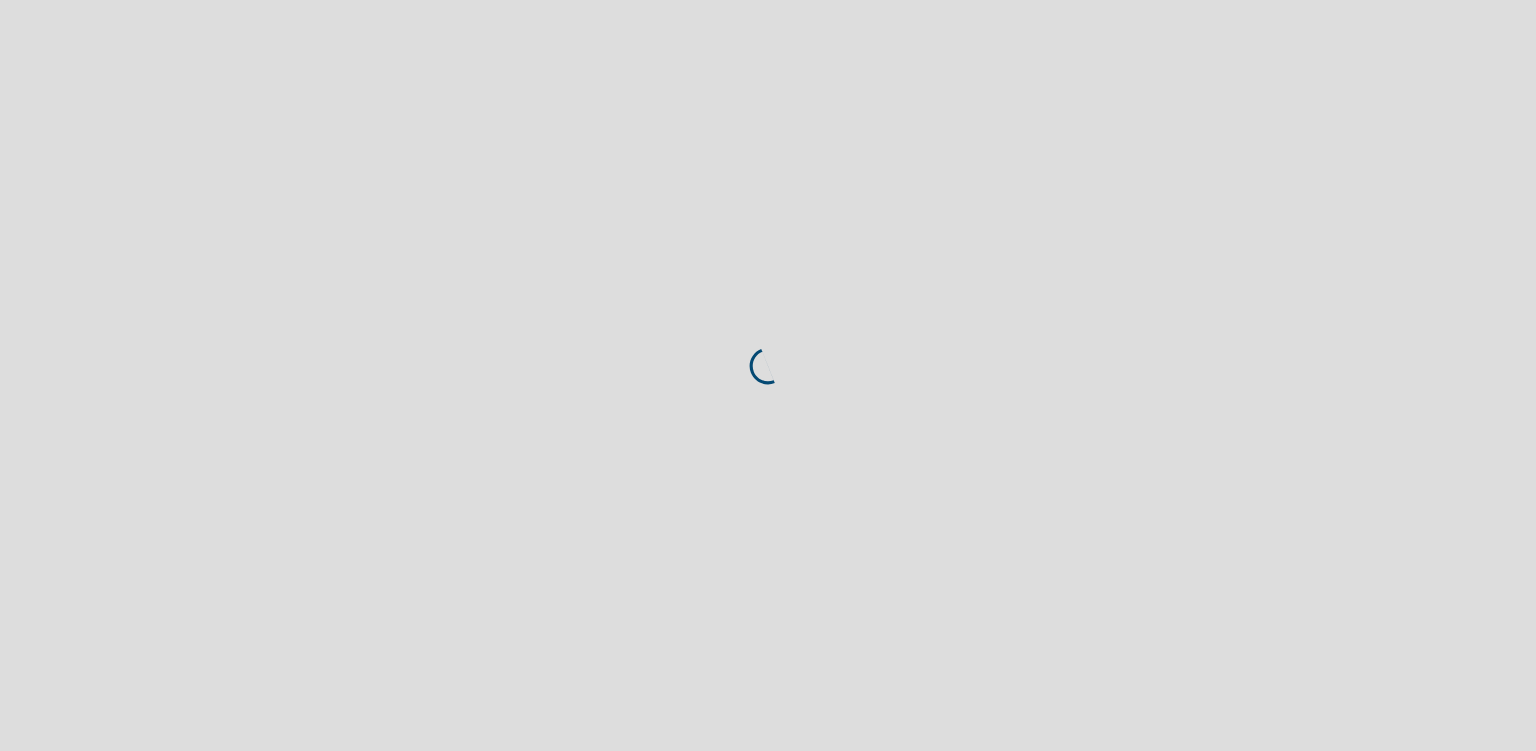 scroll, scrollTop: 0, scrollLeft: 0, axis: both 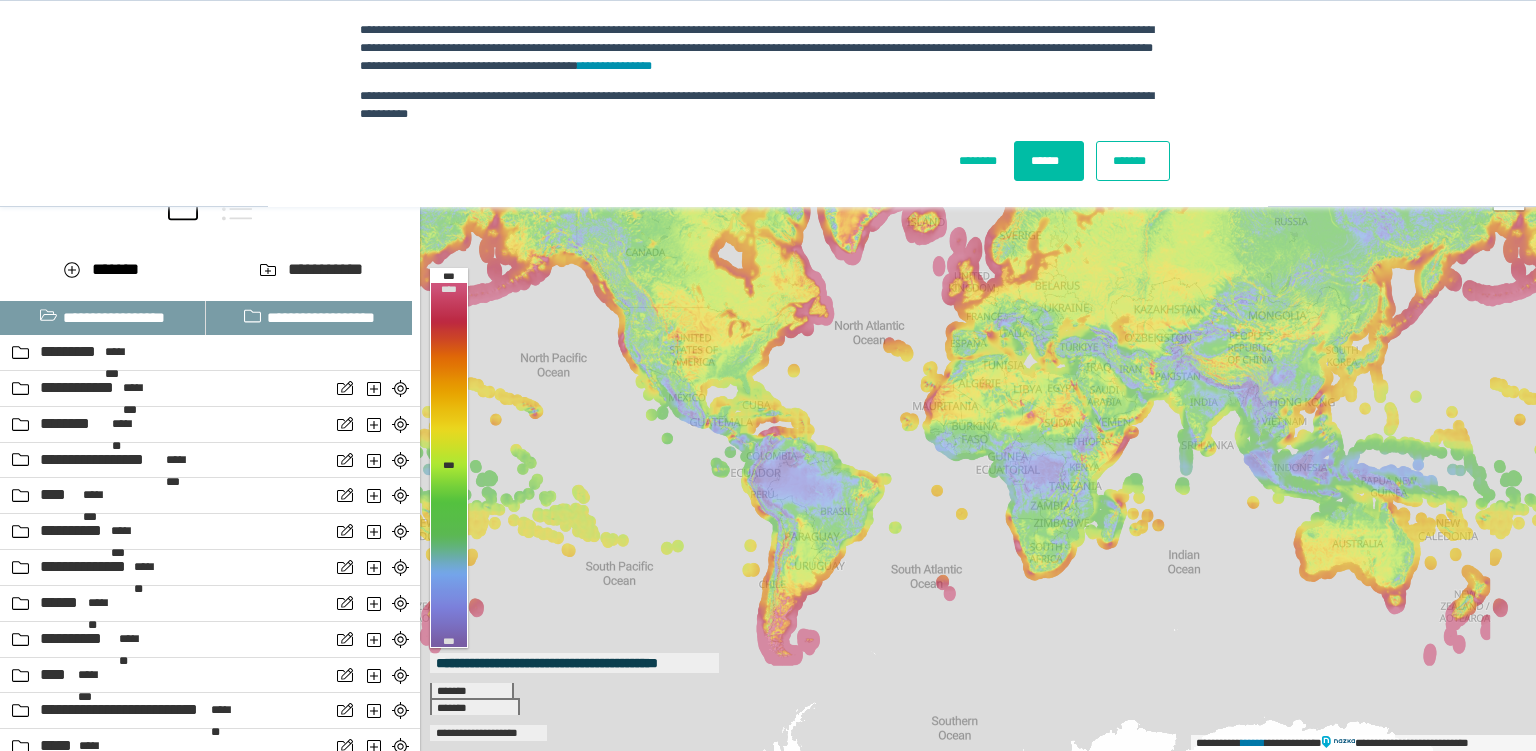 click on "******" at bounding box center (1049, 161) 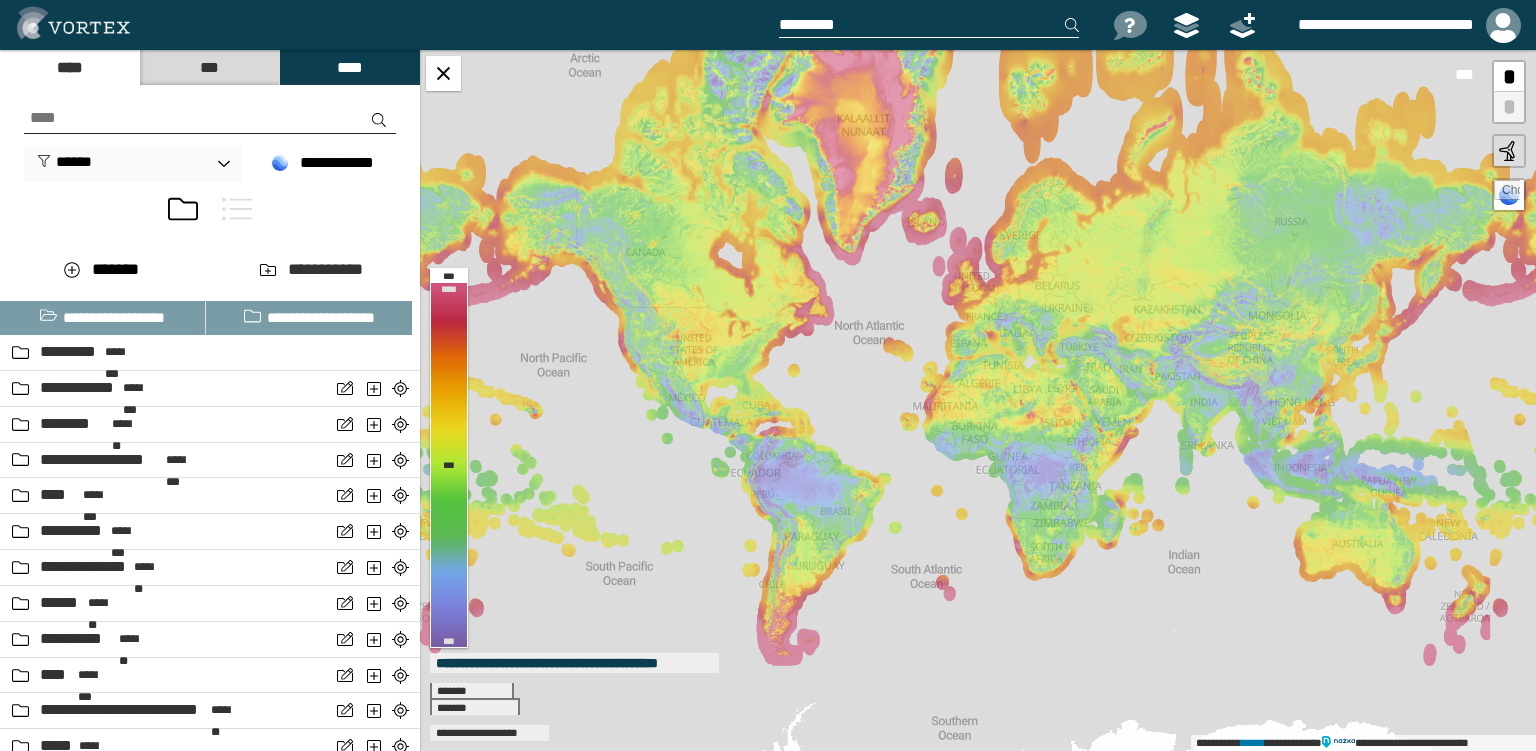 click at bounding box center (237, 209) 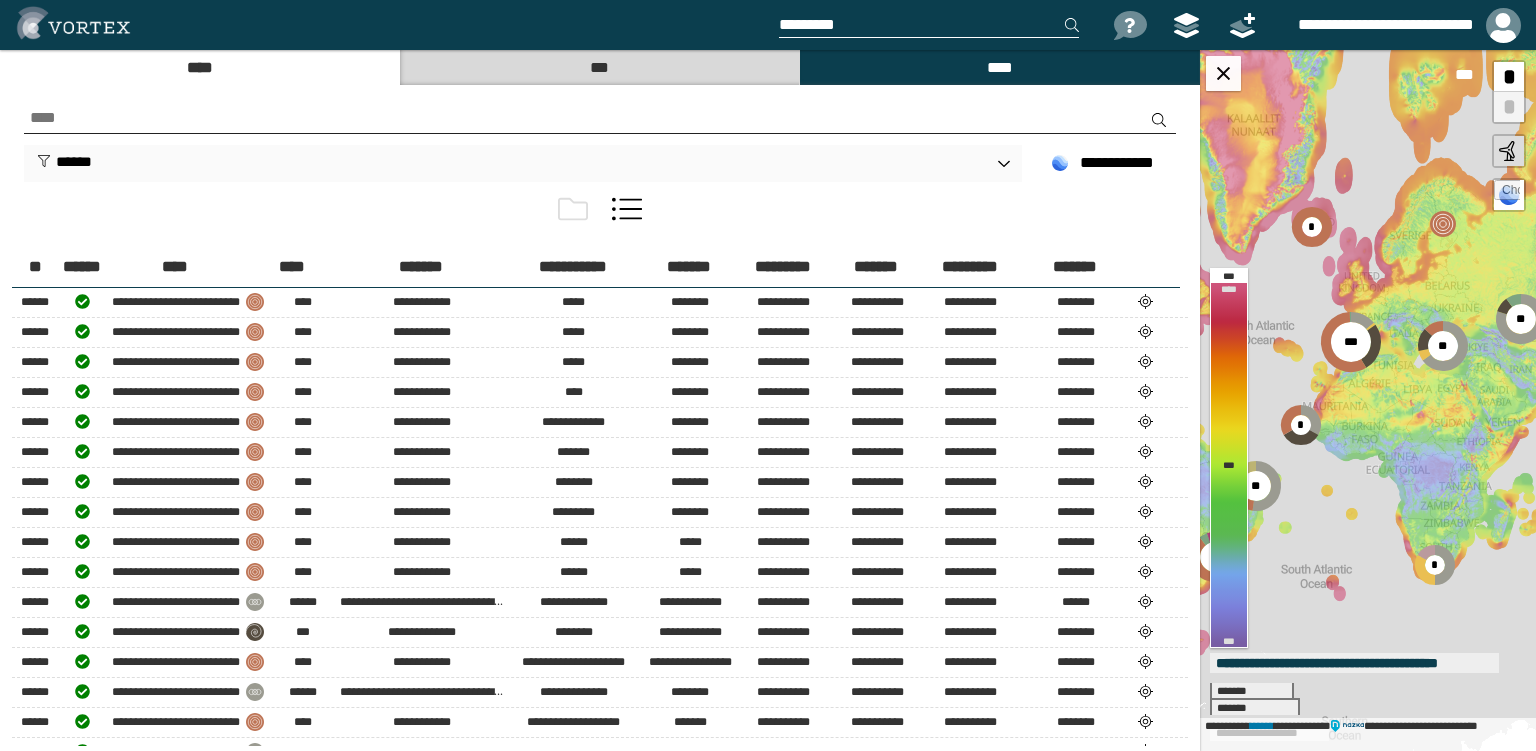 click on "***" at bounding box center (599, 67) 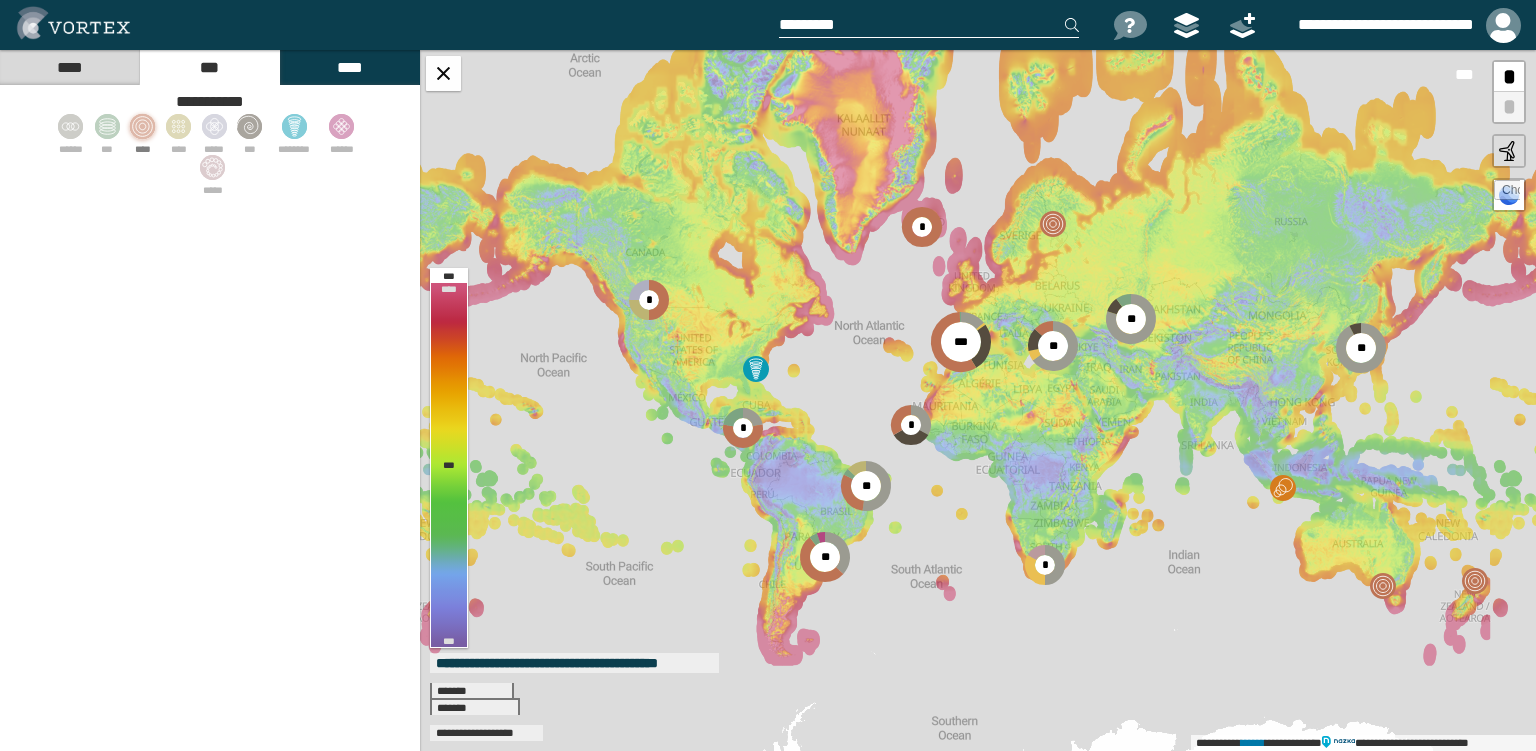 click 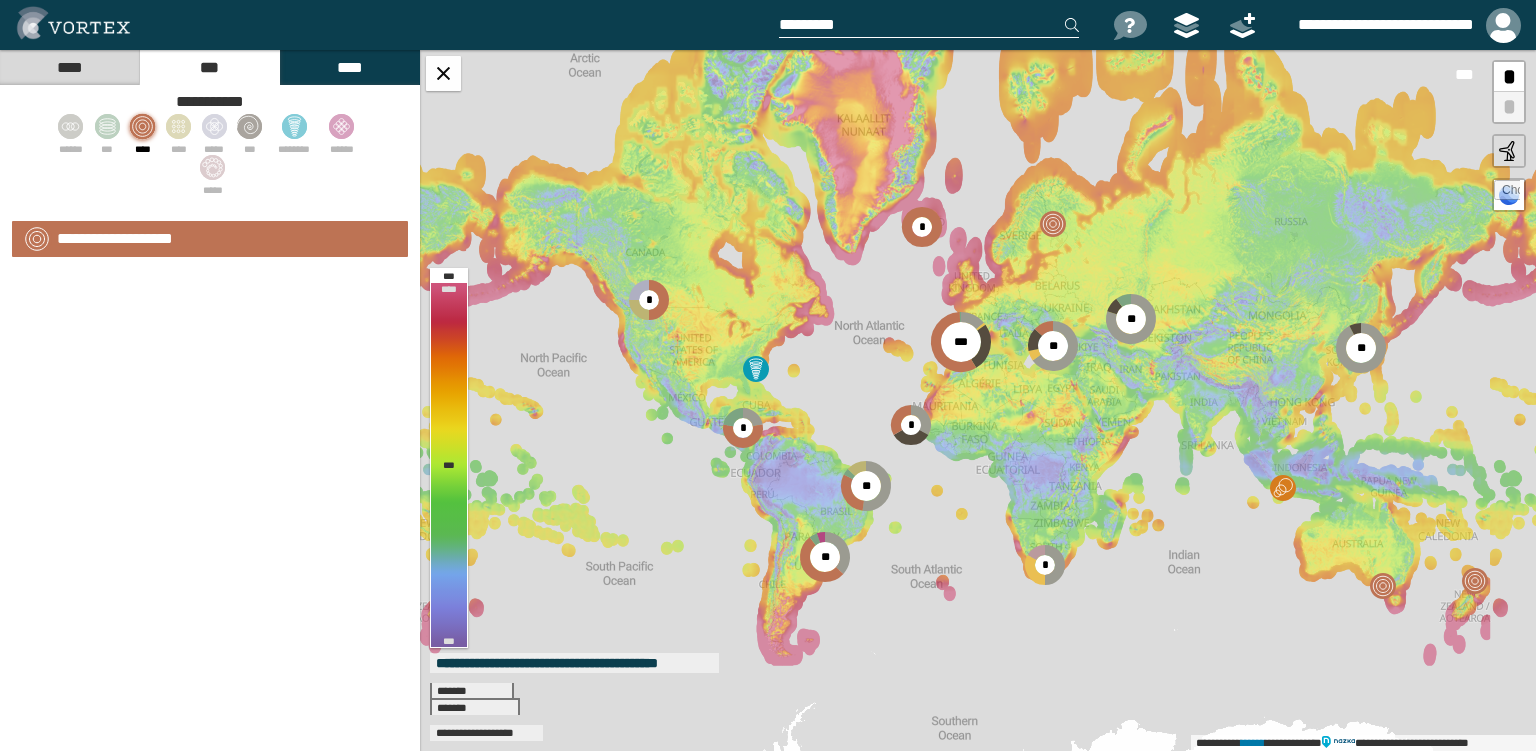 select on "**" 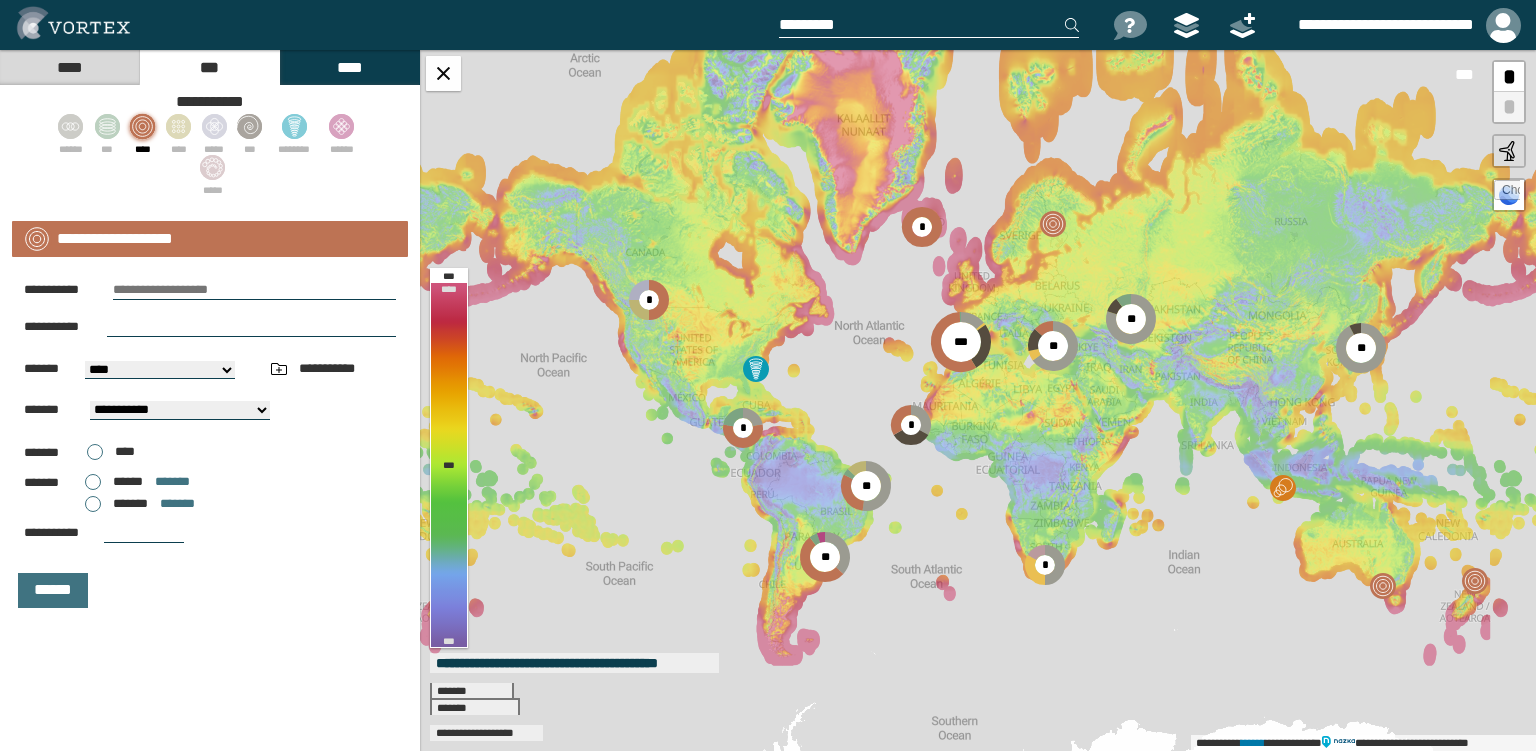 click at bounding box center (254, 290) 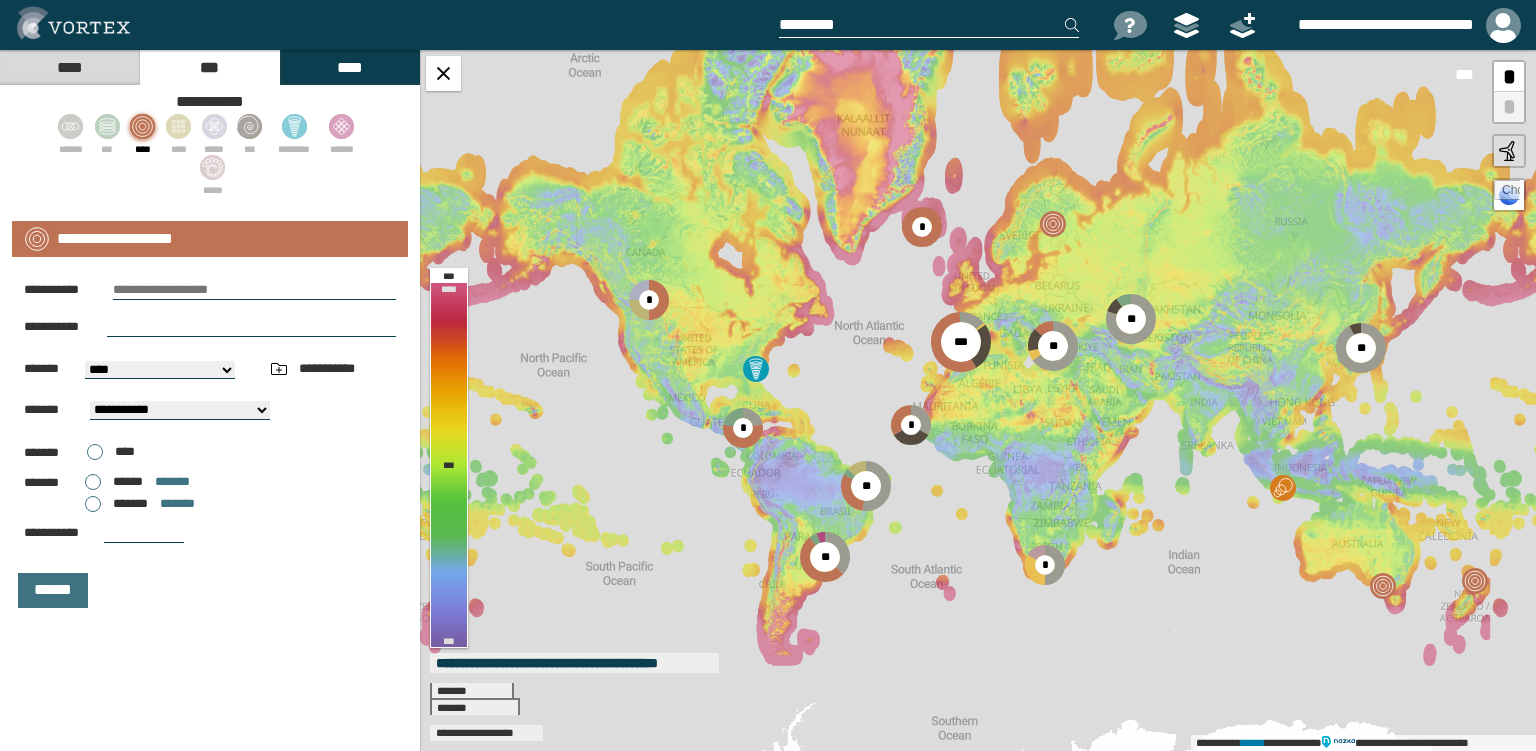 paste on "**********" 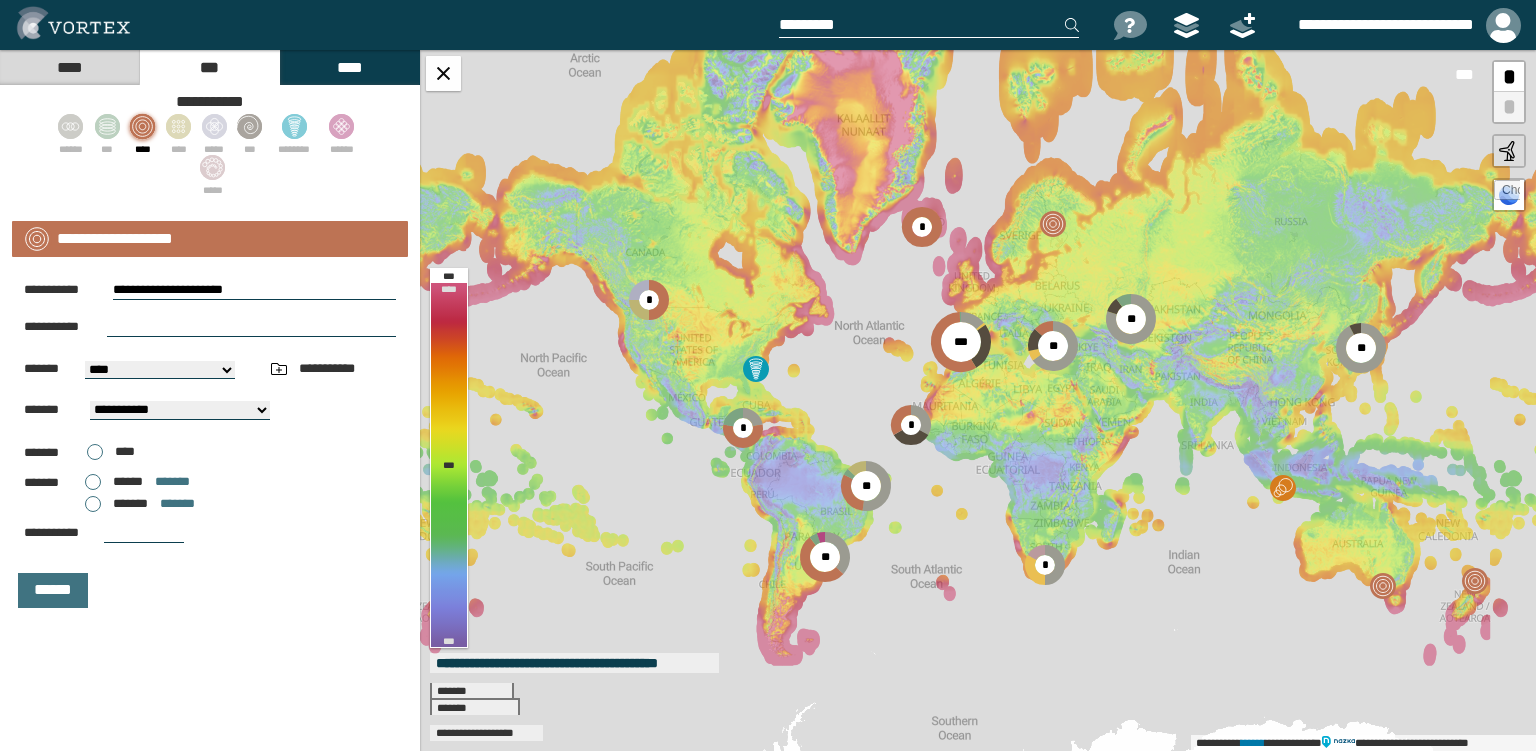 click on "**********" at bounding box center [254, 290] 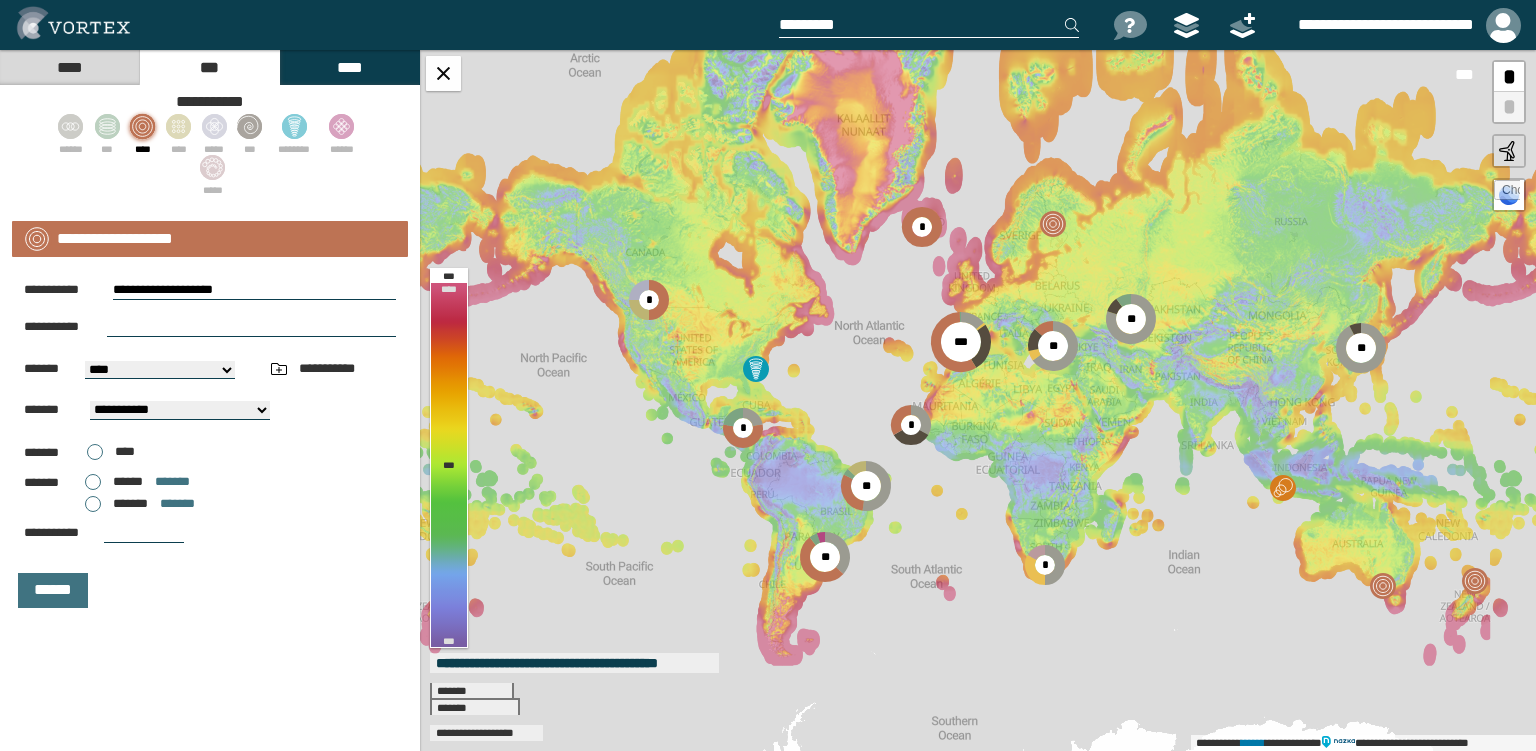 click on "**********" at bounding box center (254, 290) 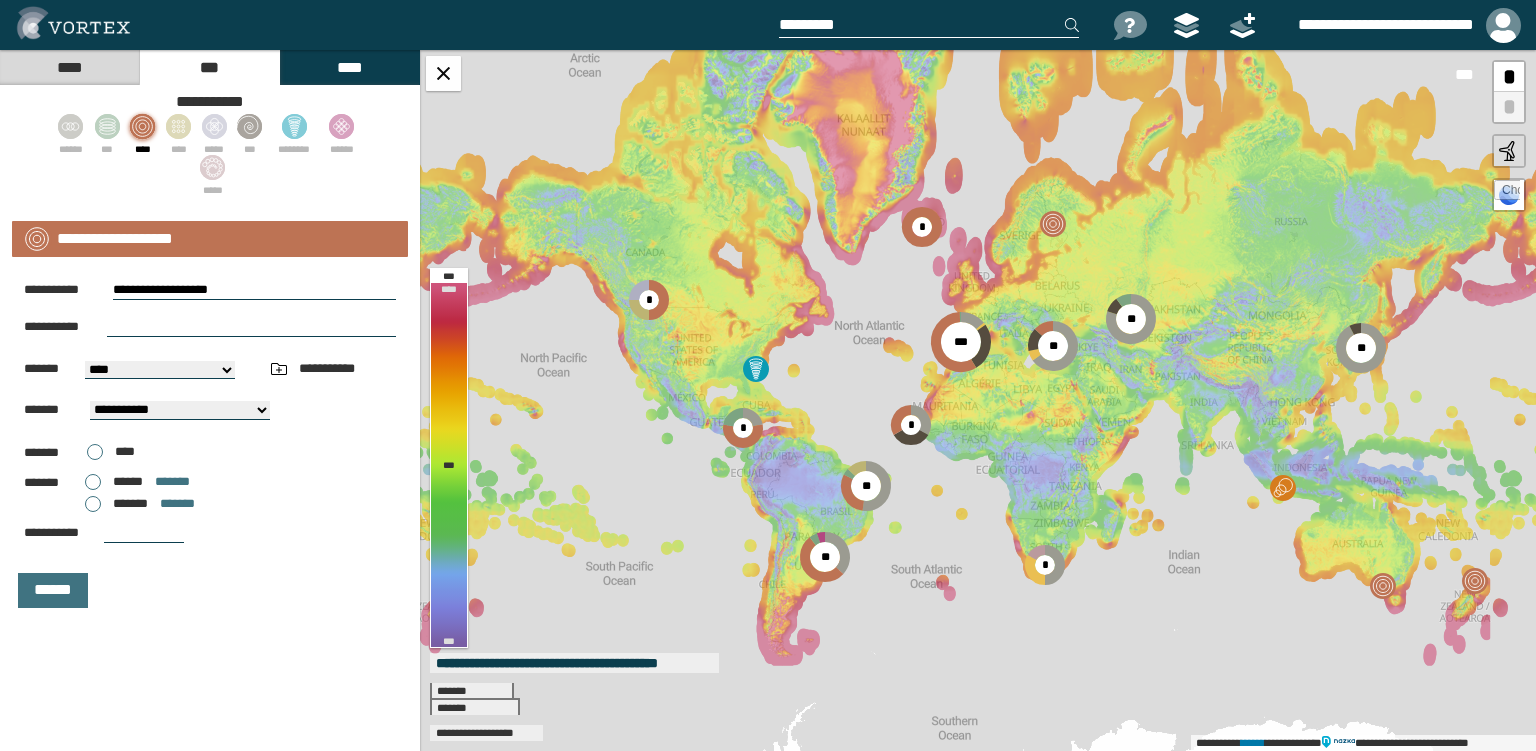 type on "**********" 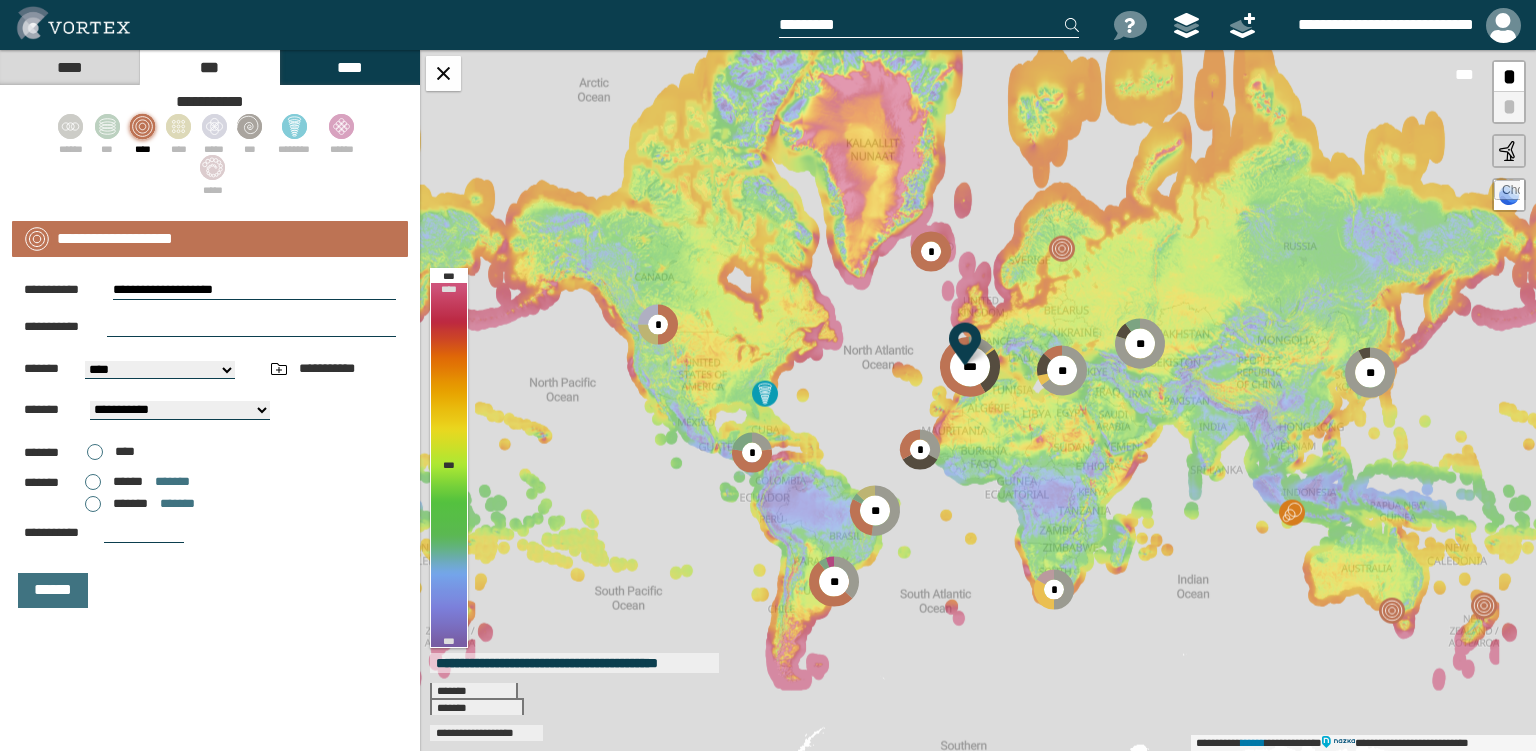 click at bounding box center (251, 327) 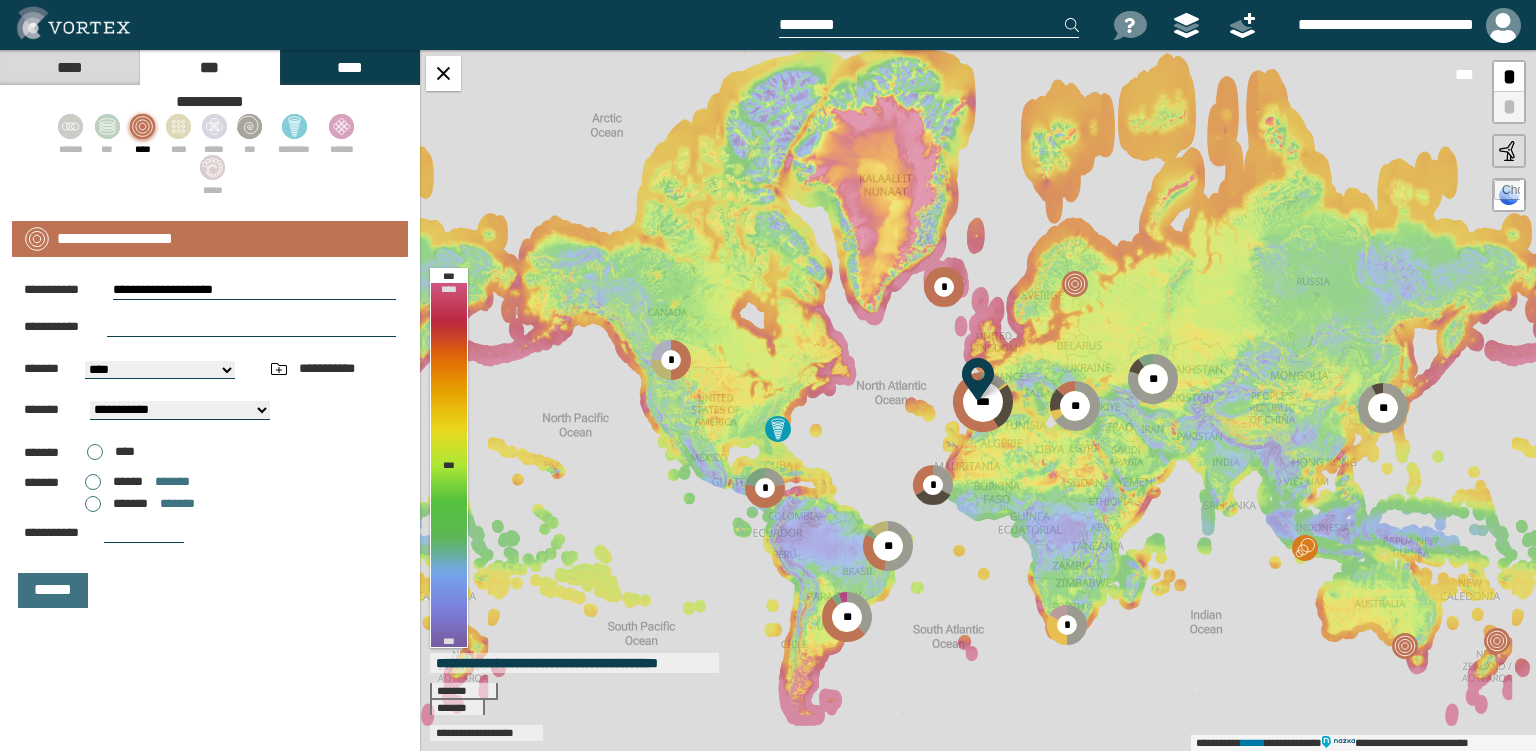 select on "**" 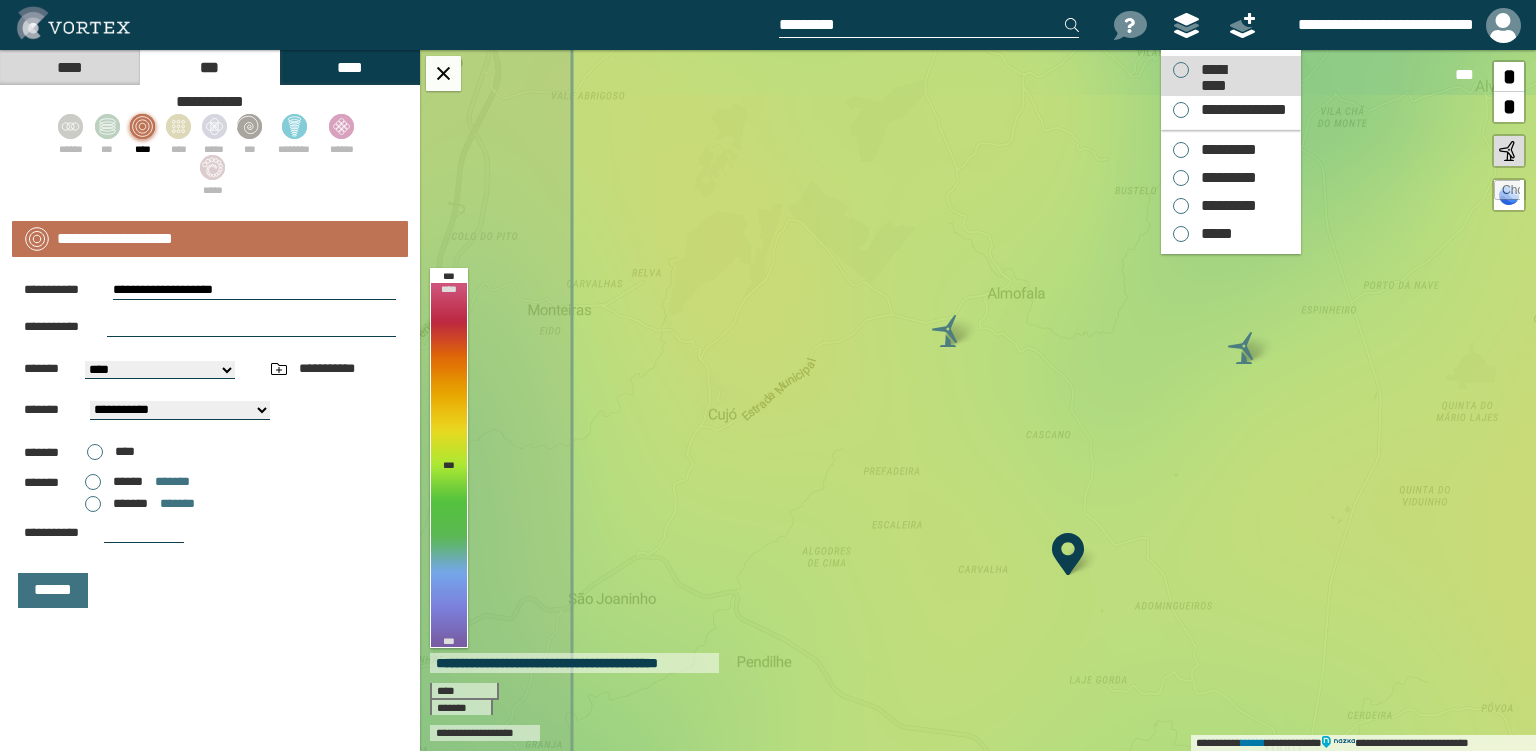 click on "*********" at bounding box center (1213, 70) 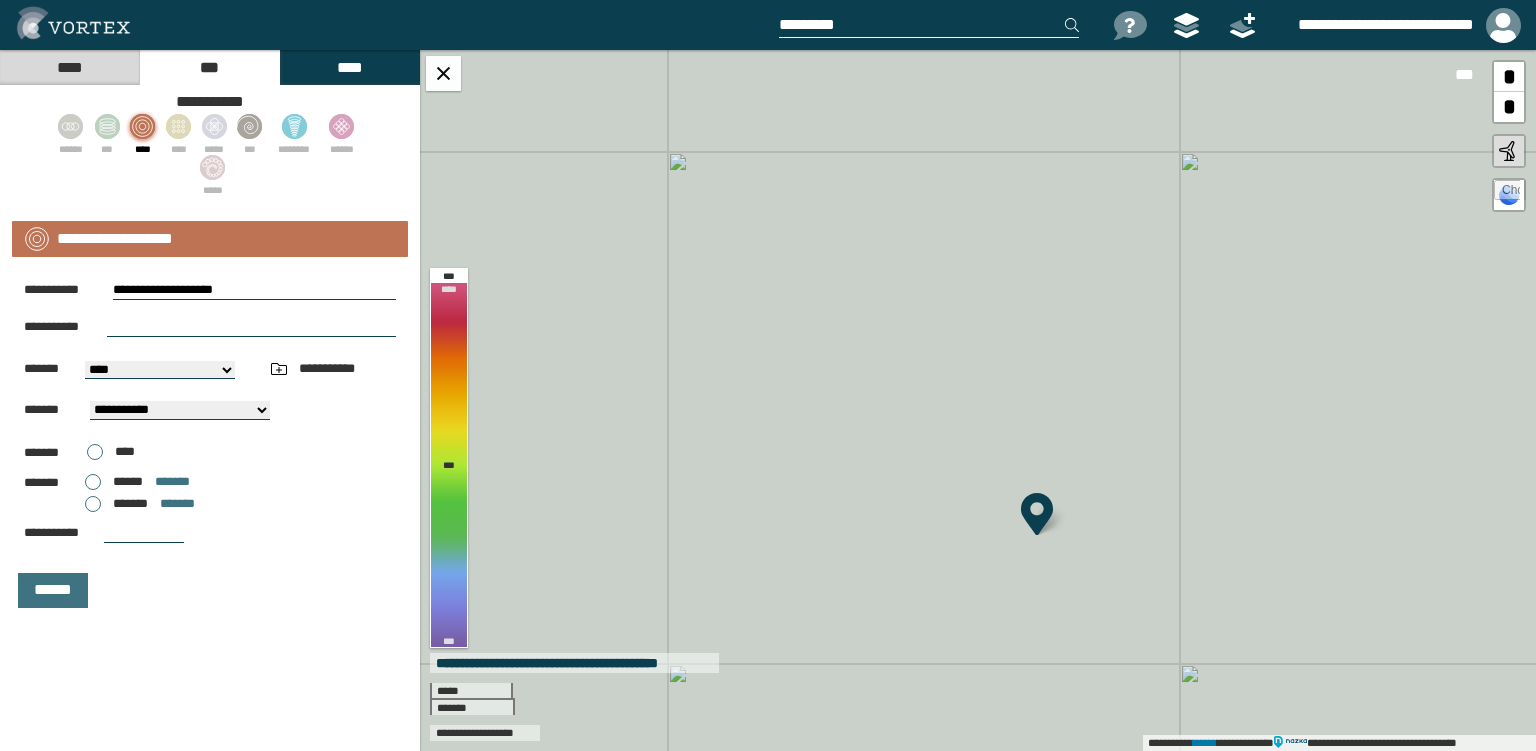 click at bounding box center (251, 327) 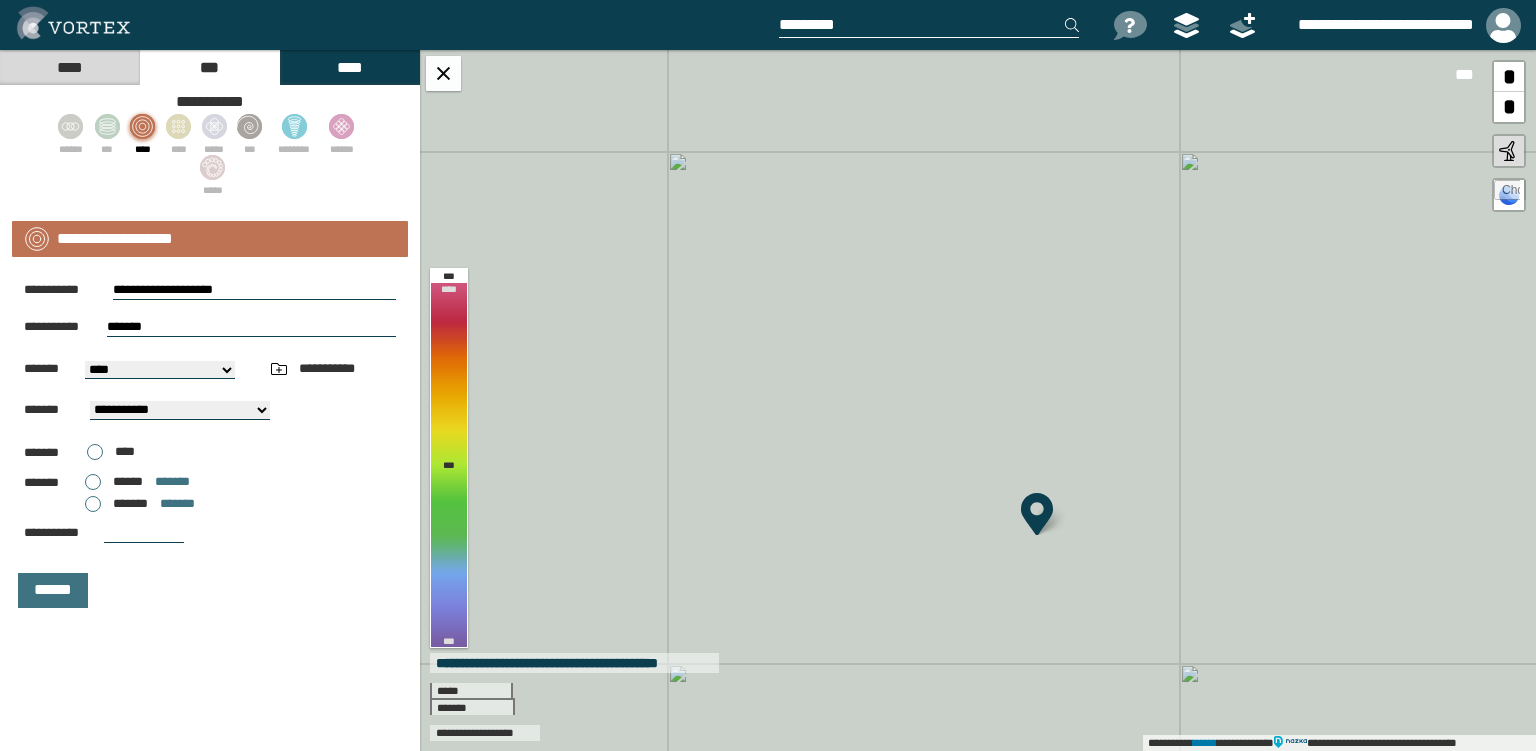 type on "*******" 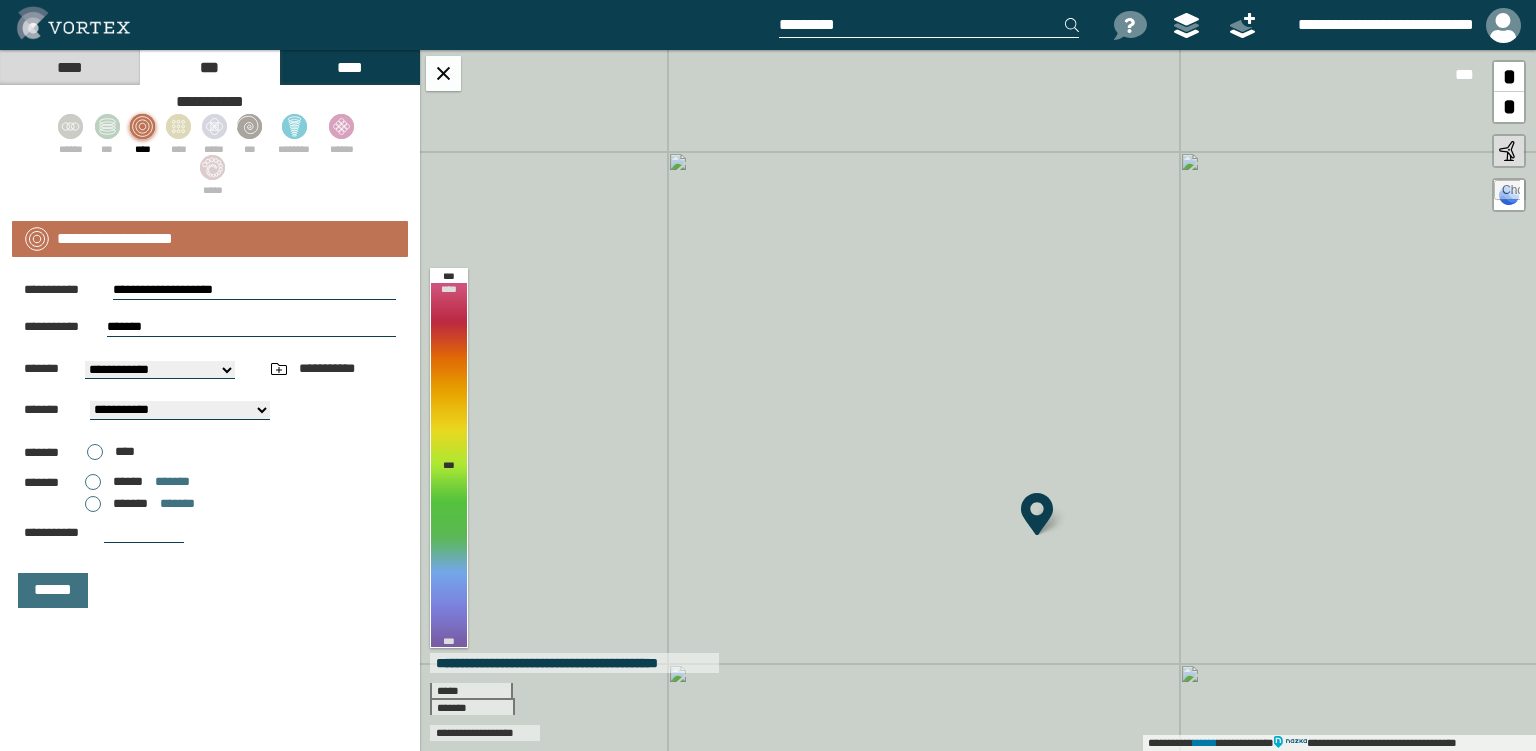 click on "********" at bounding box center (0, 0) 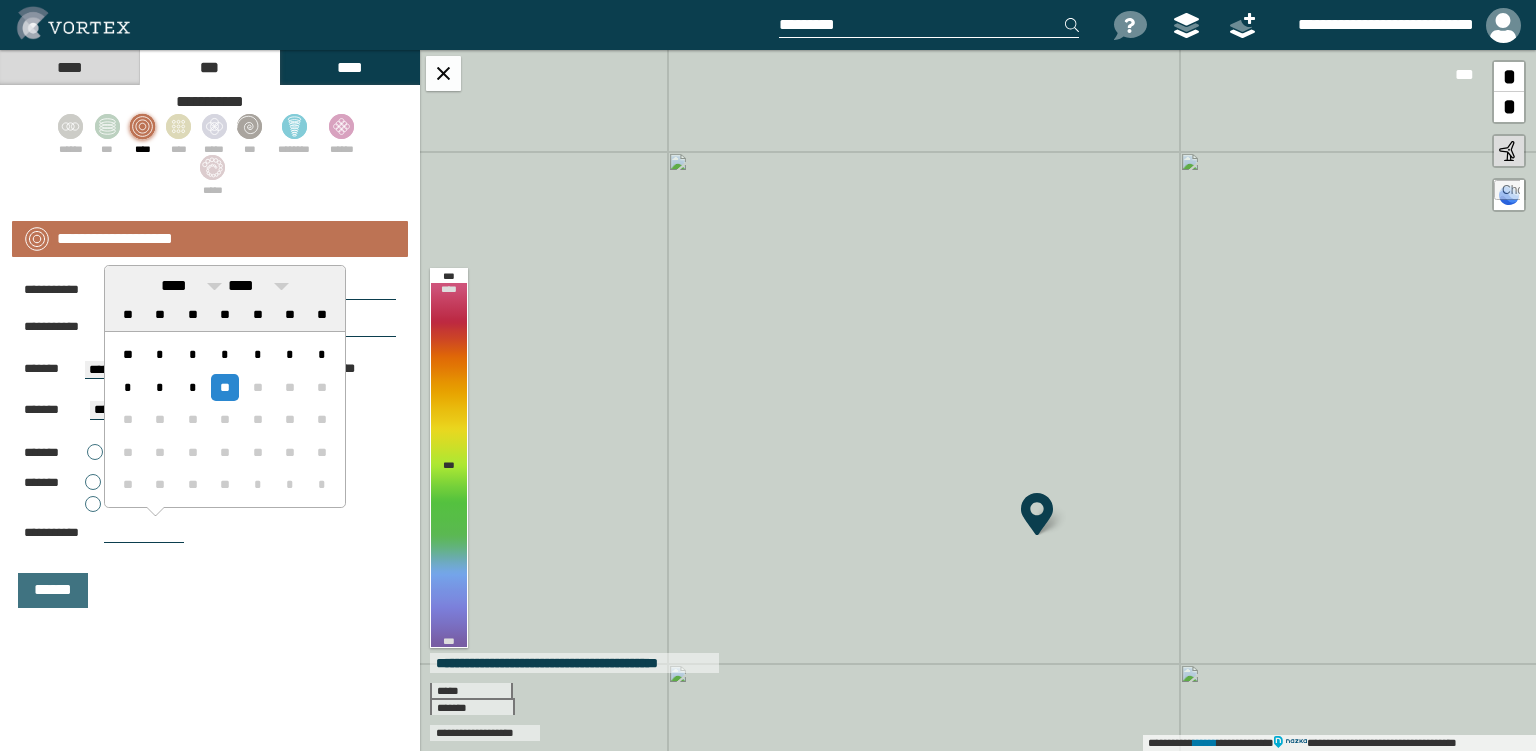 click at bounding box center (144, 533) 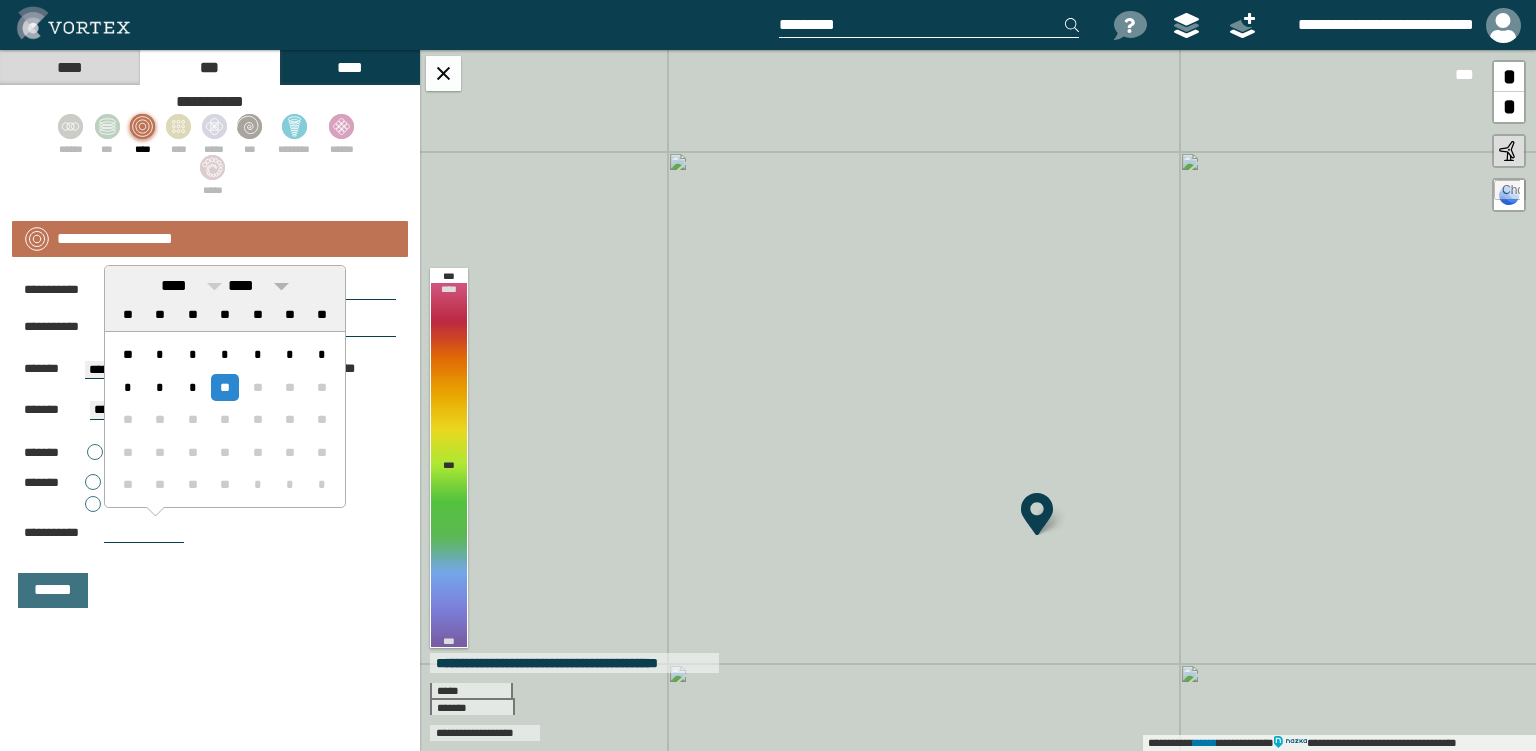 click at bounding box center (281, 286) 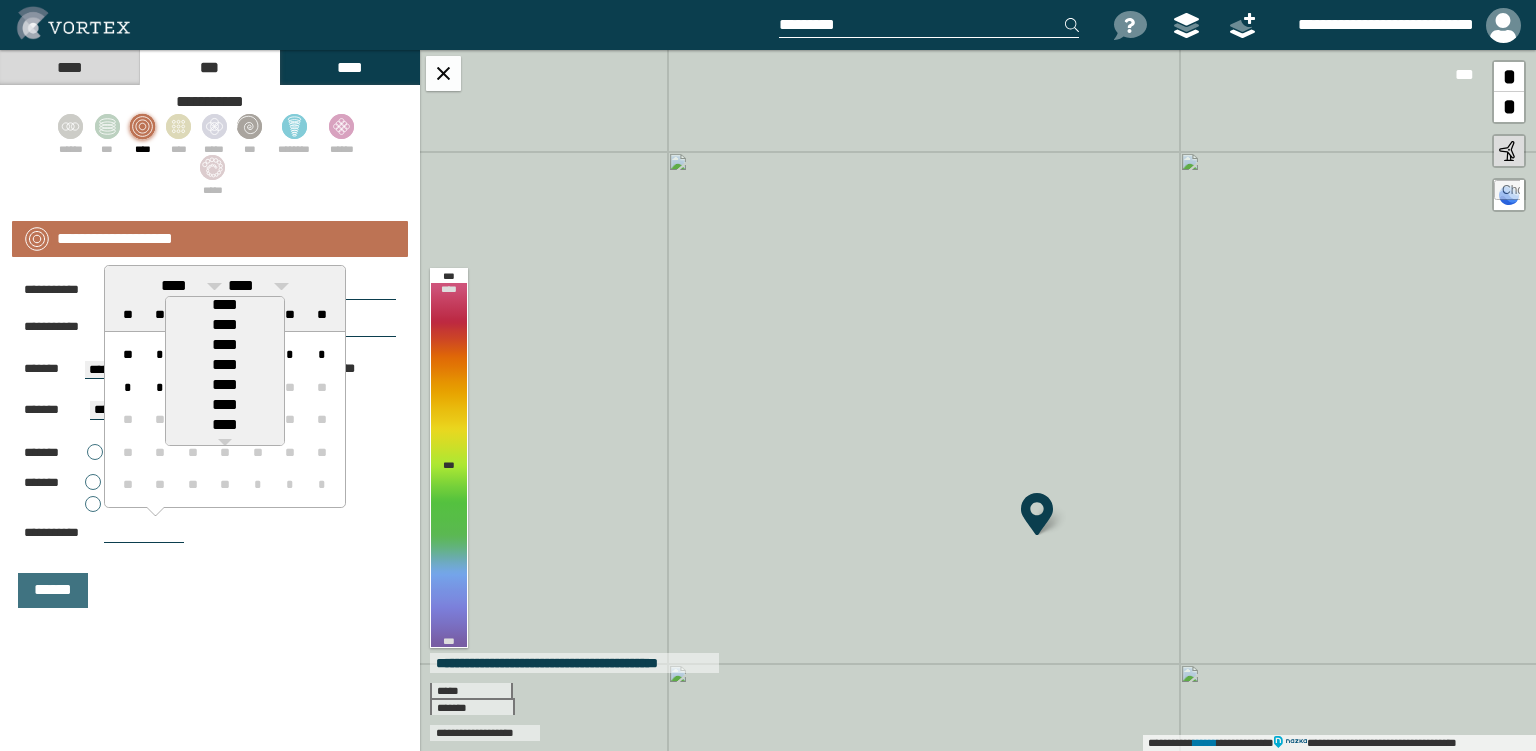 scroll, scrollTop: 90, scrollLeft: 0, axis: vertical 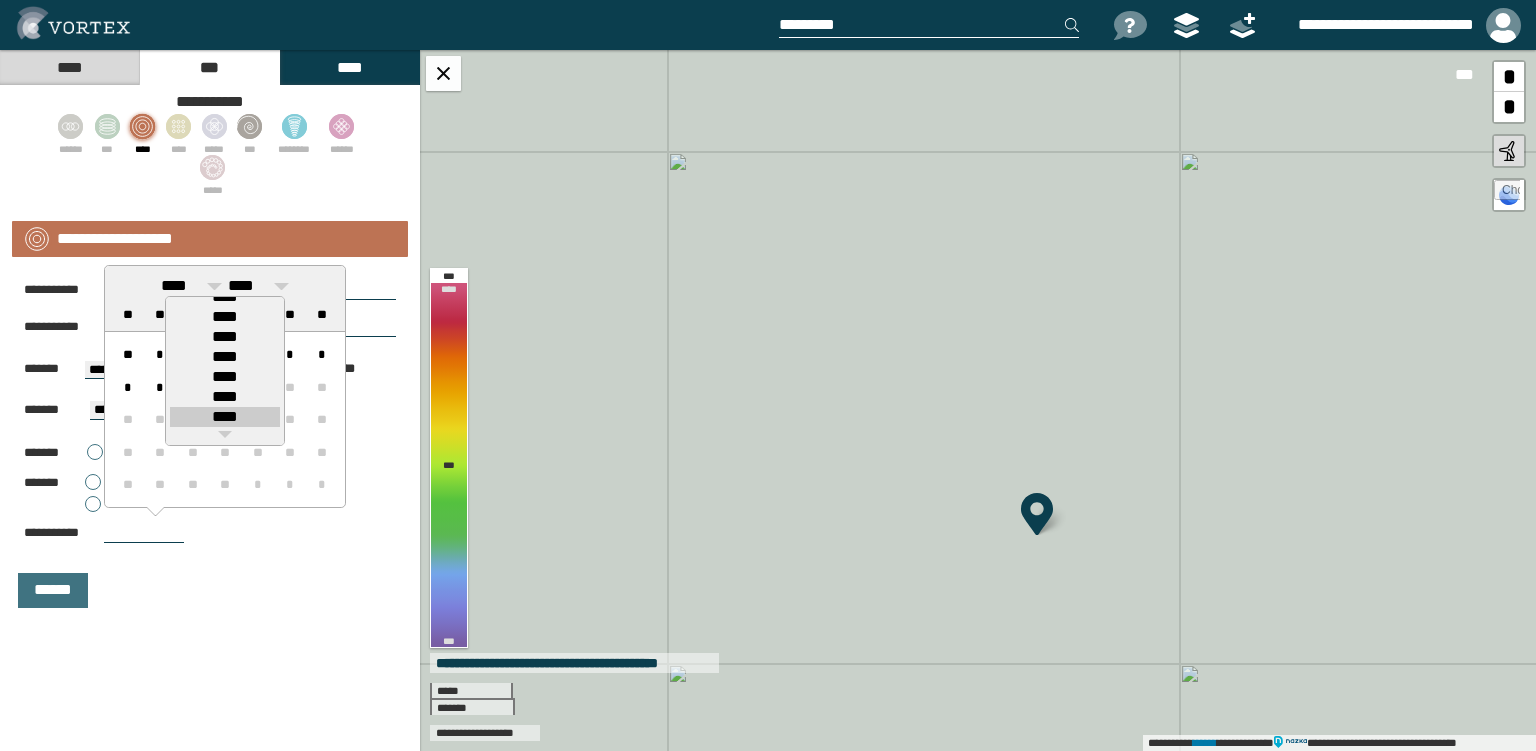 click on "****" at bounding box center (225, 417) 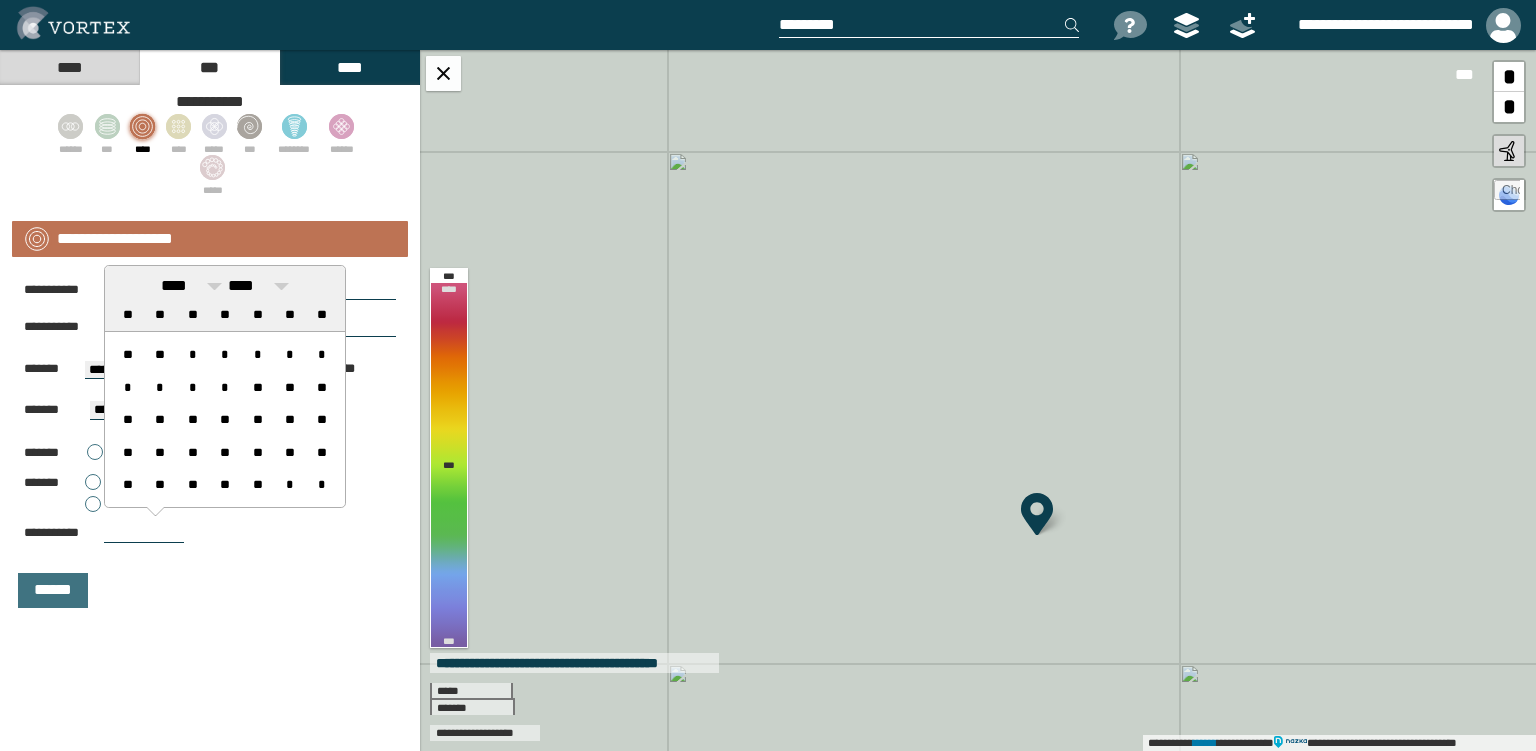 click on "**********" at bounding box center (210, 472) 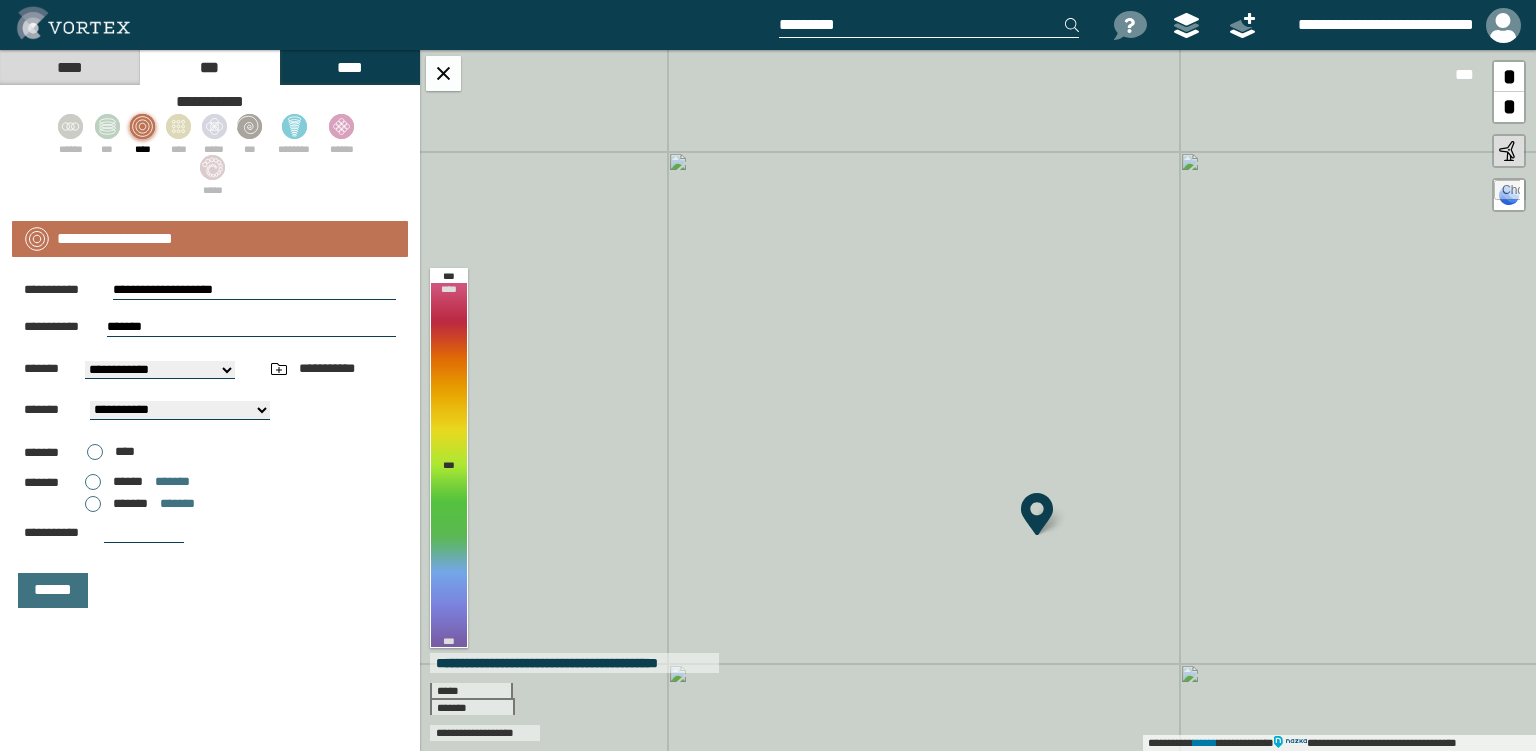 click at bounding box center (144, 533) 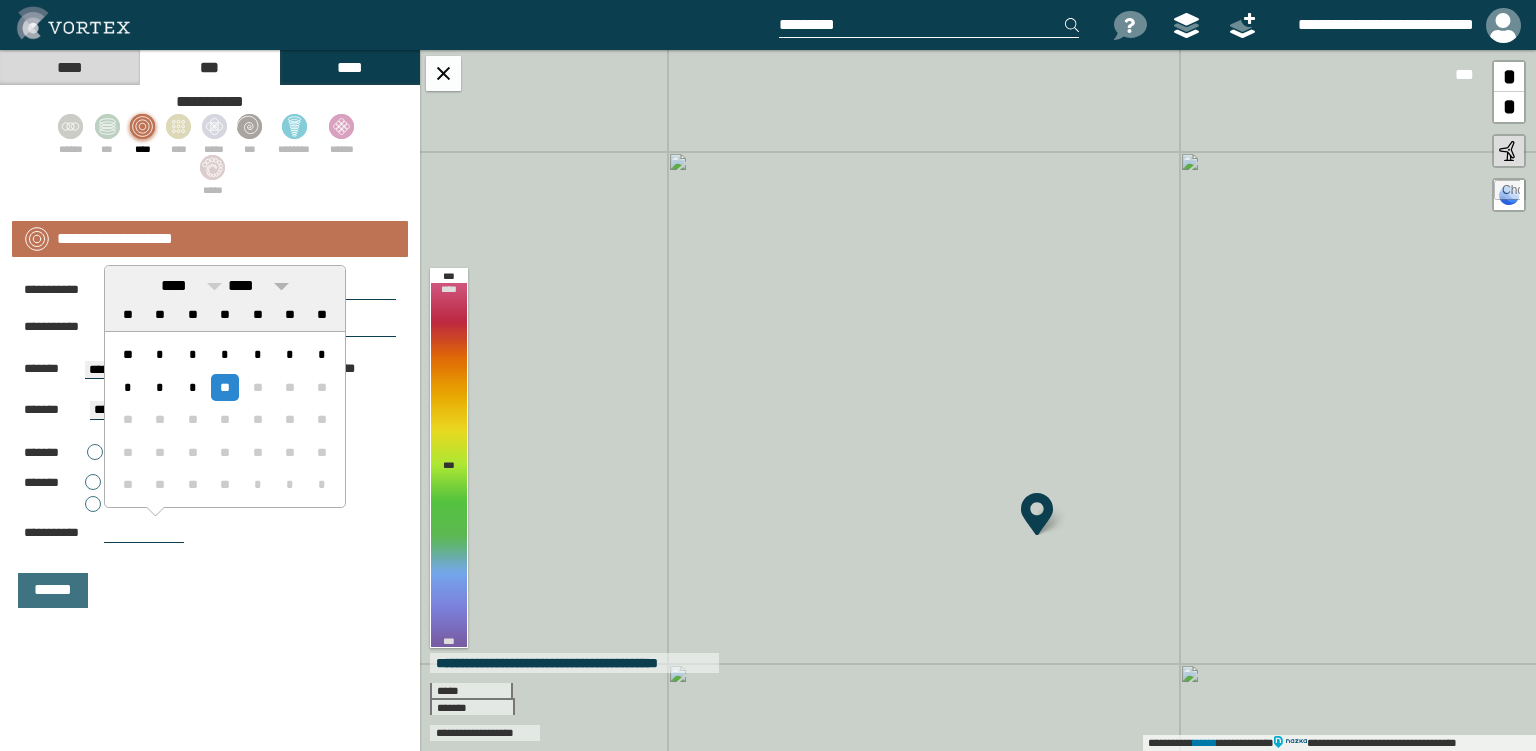 click at bounding box center [281, 286] 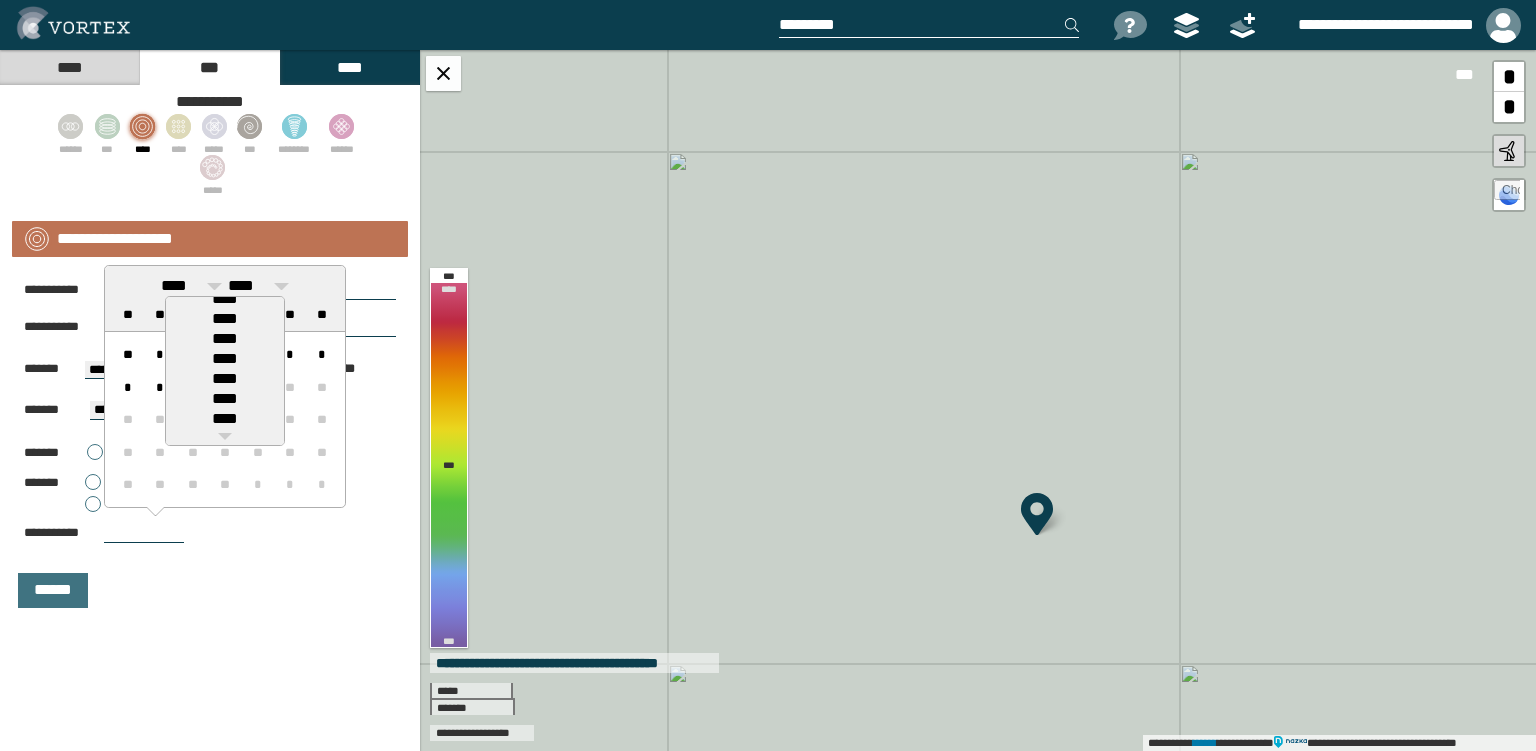 scroll, scrollTop: 90, scrollLeft: 0, axis: vertical 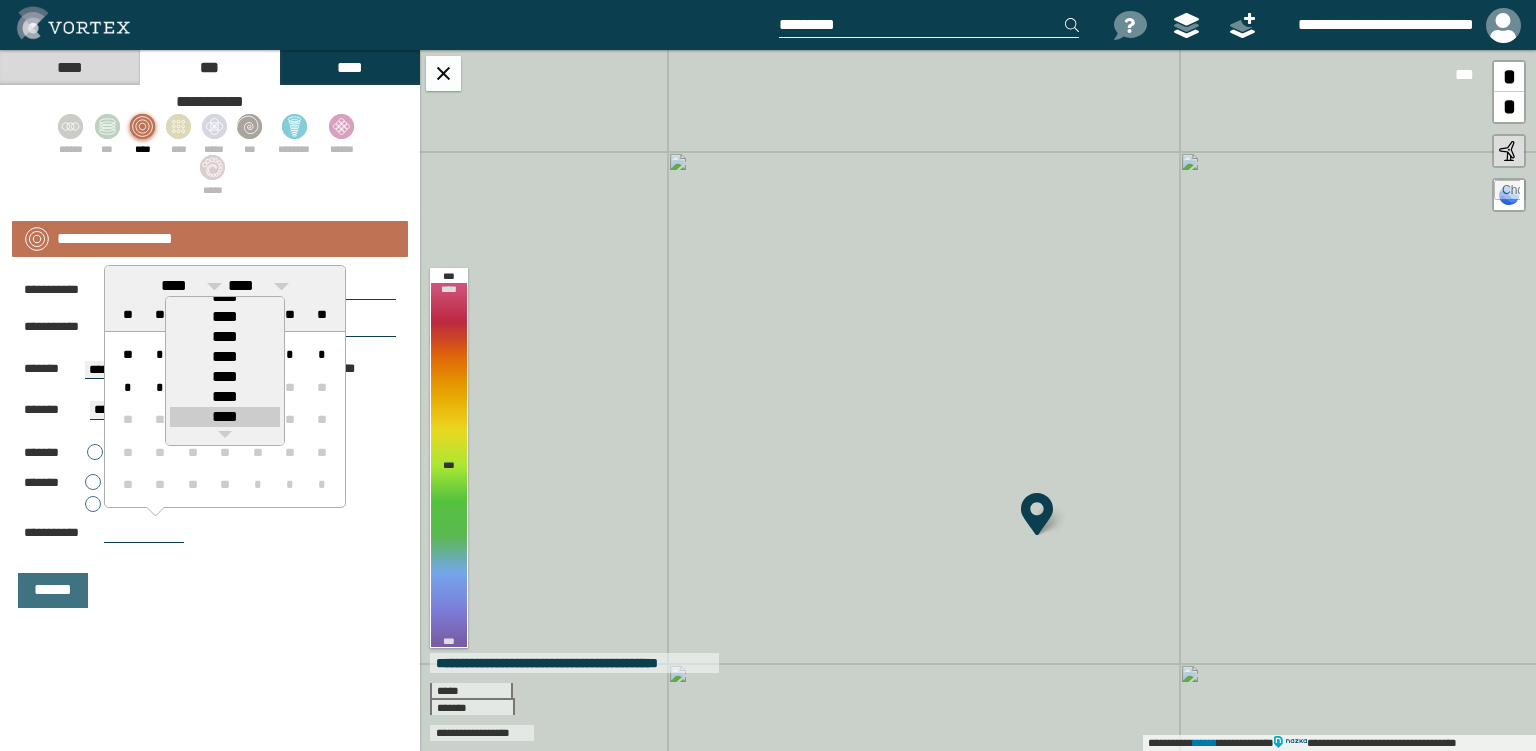 click on "****" at bounding box center [225, 417] 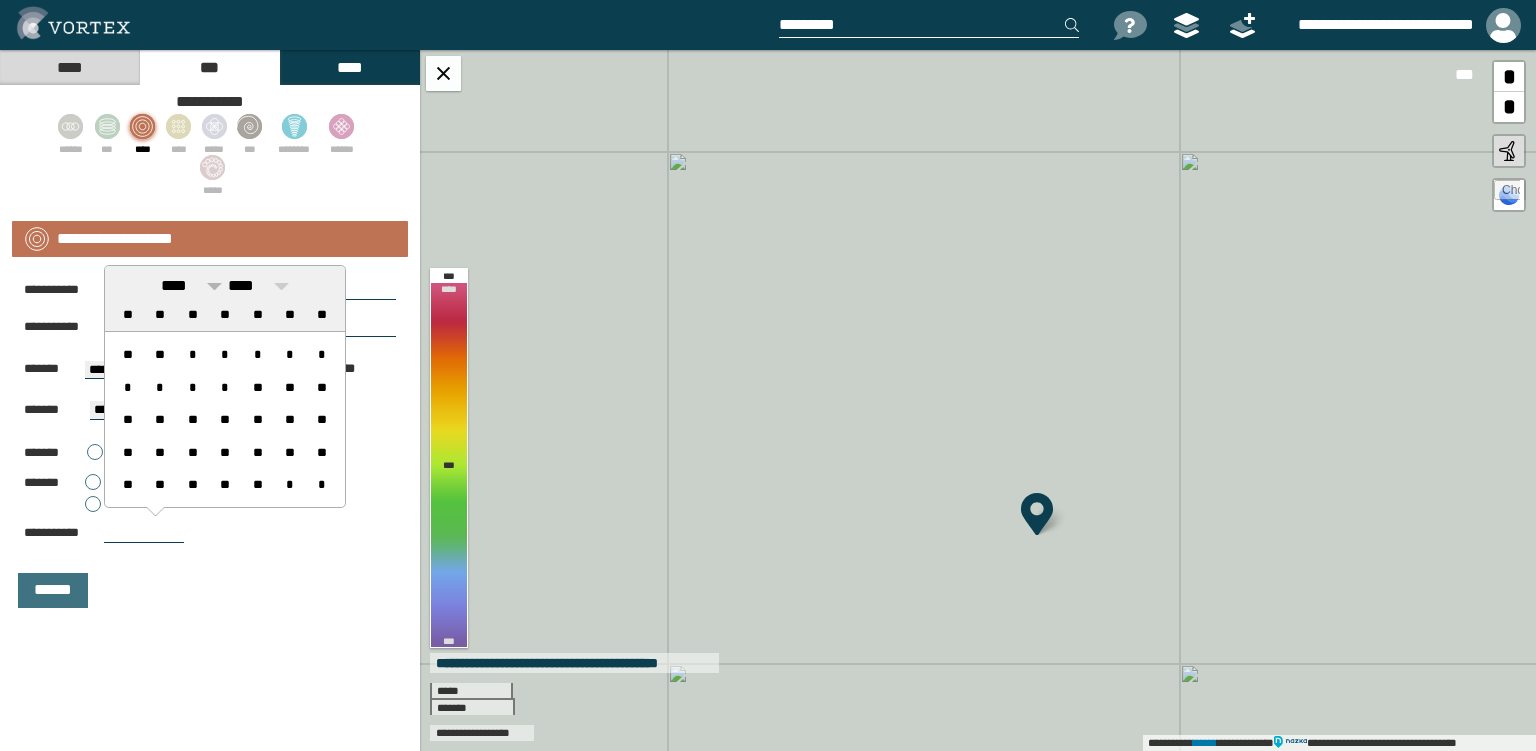 click on "****" at bounding box center [191, 286] 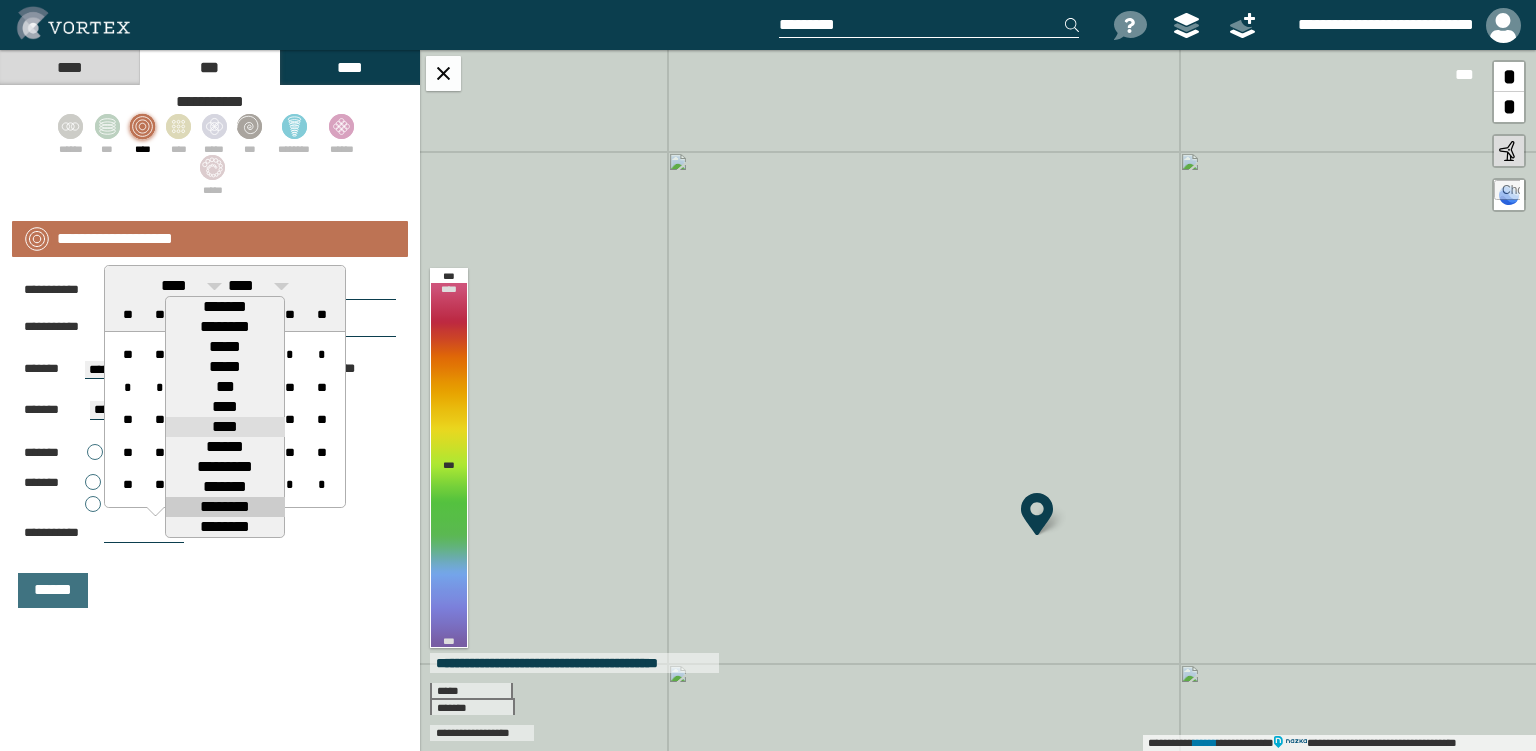click on "********" at bounding box center (225, 507) 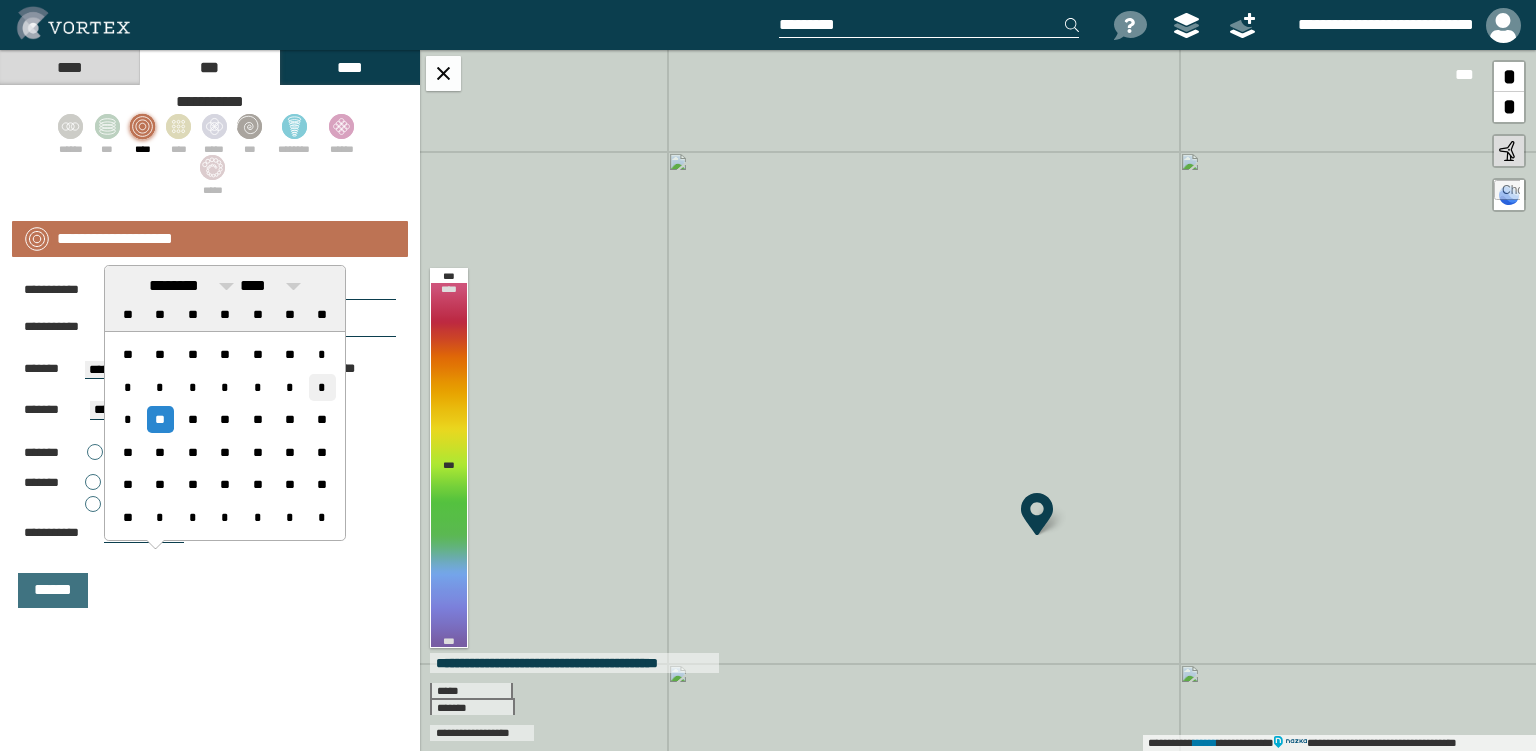 click on "*" at bounding box center (322, 387) 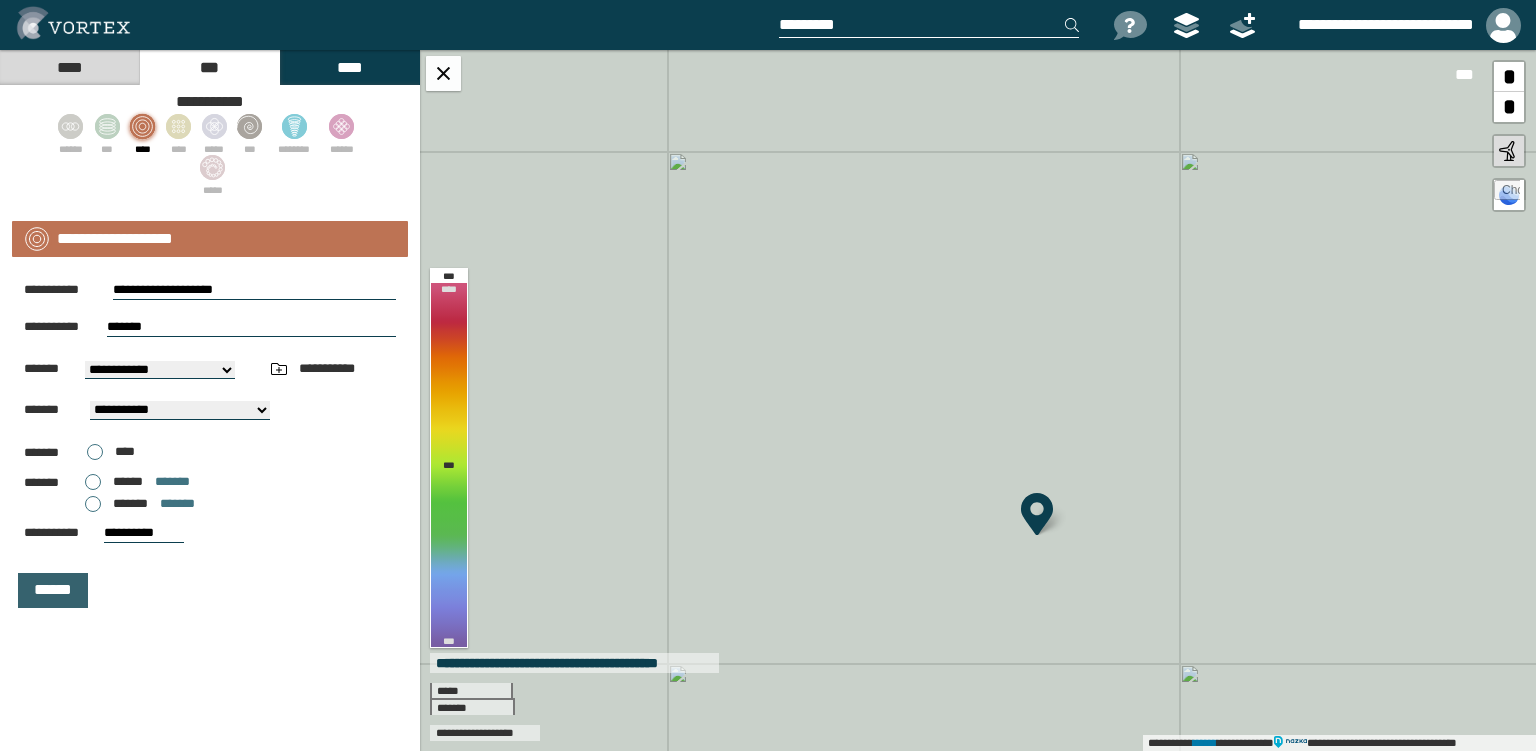 click on "******" at bounding box center (53, 590) 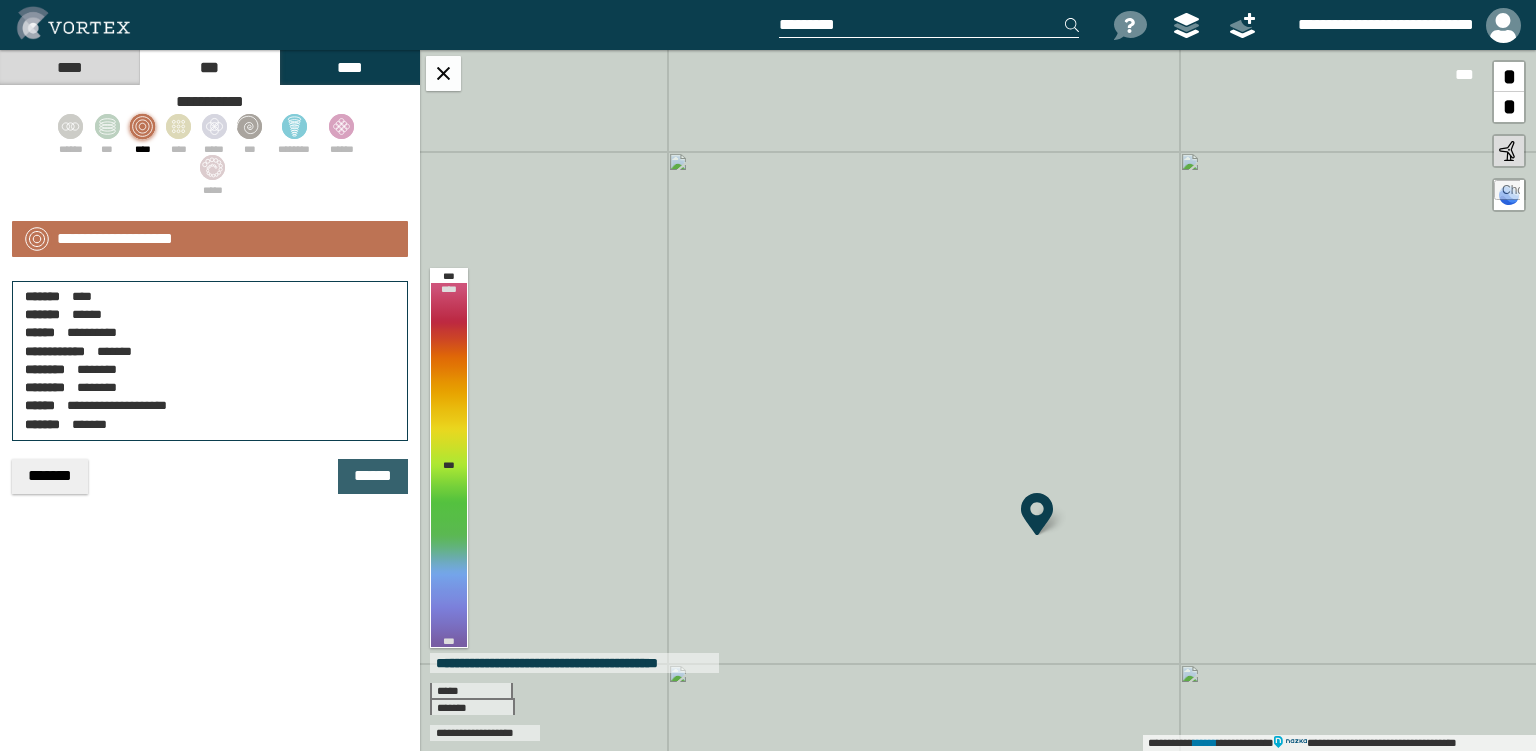 click on "******" at bounding box center [373, 476] 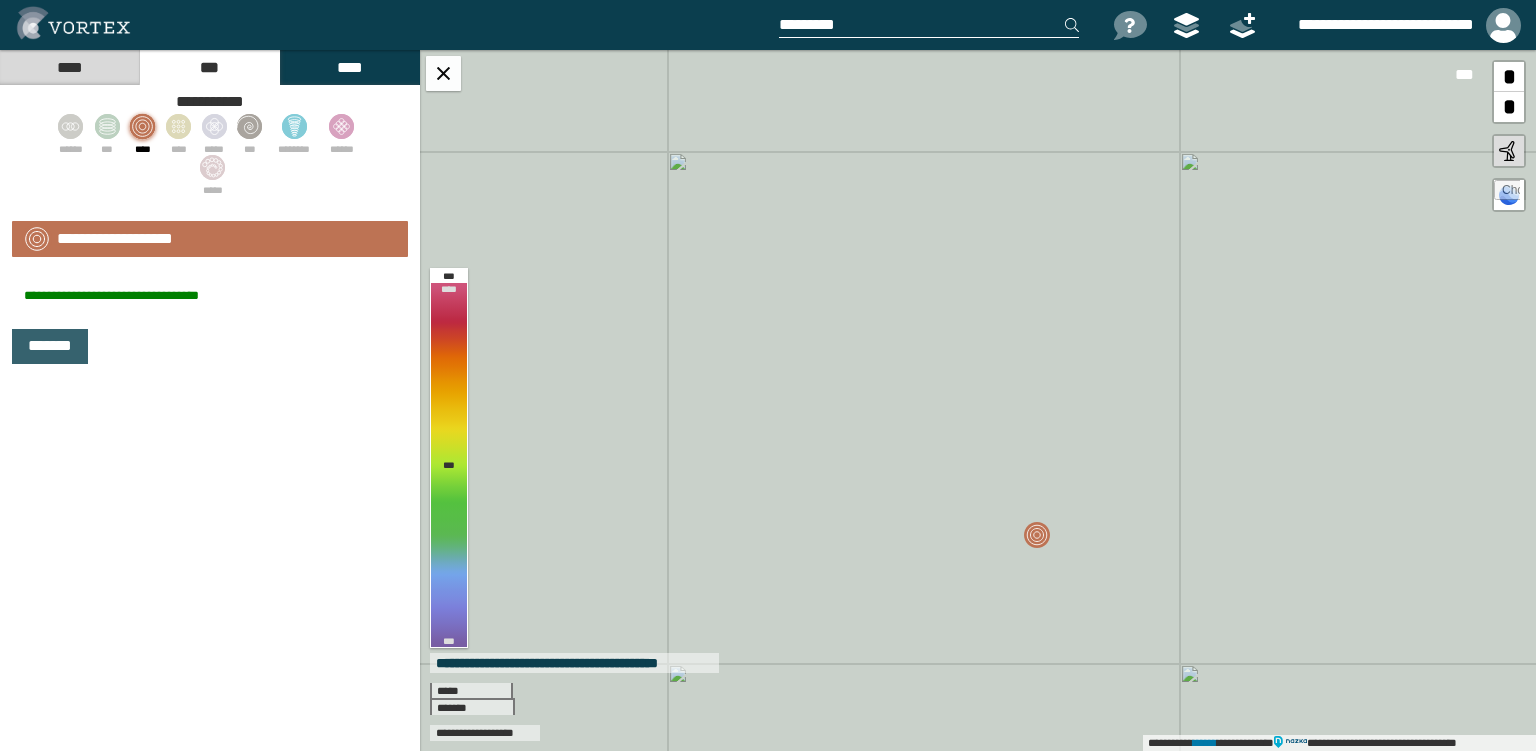 click on "*******" at bounding box center (50, 346) 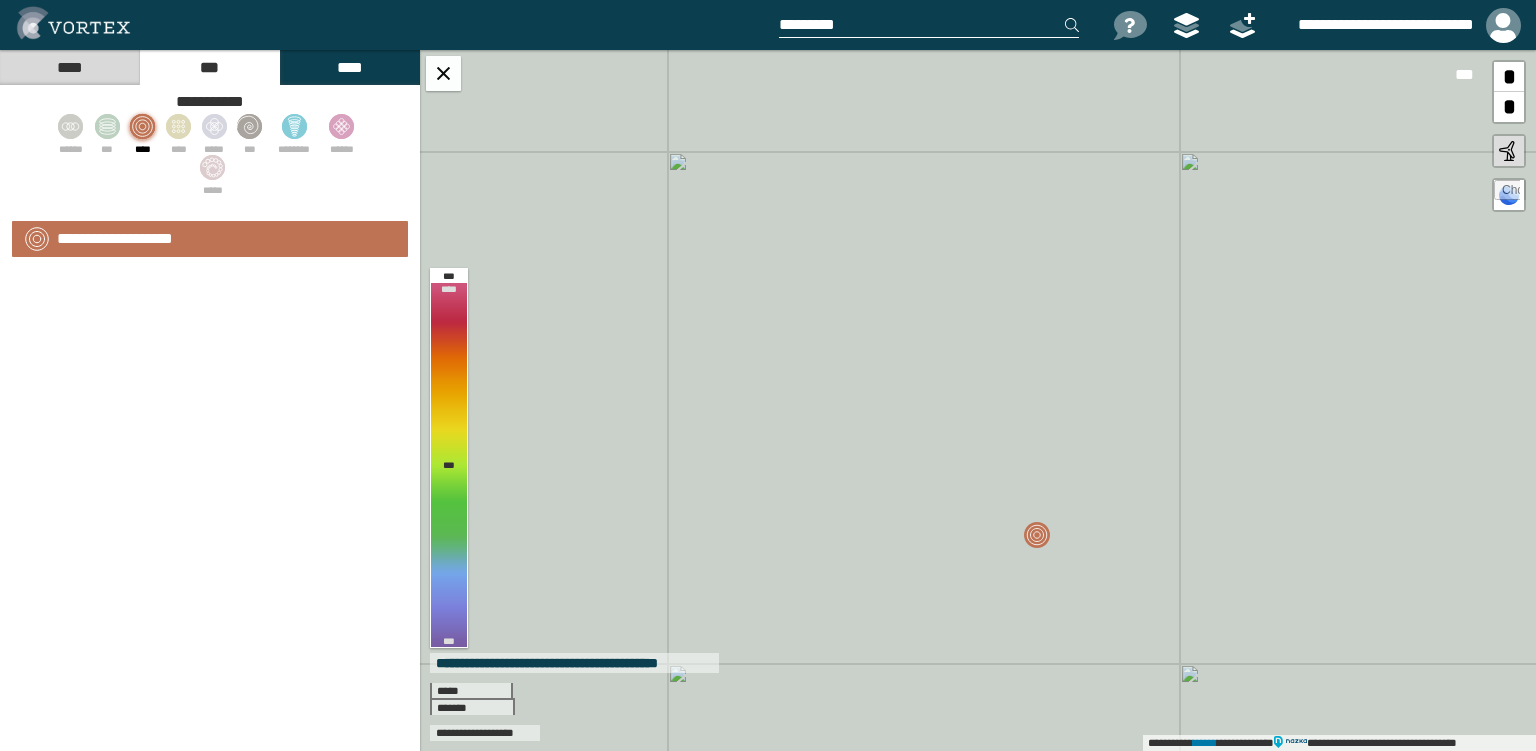 select on "**" 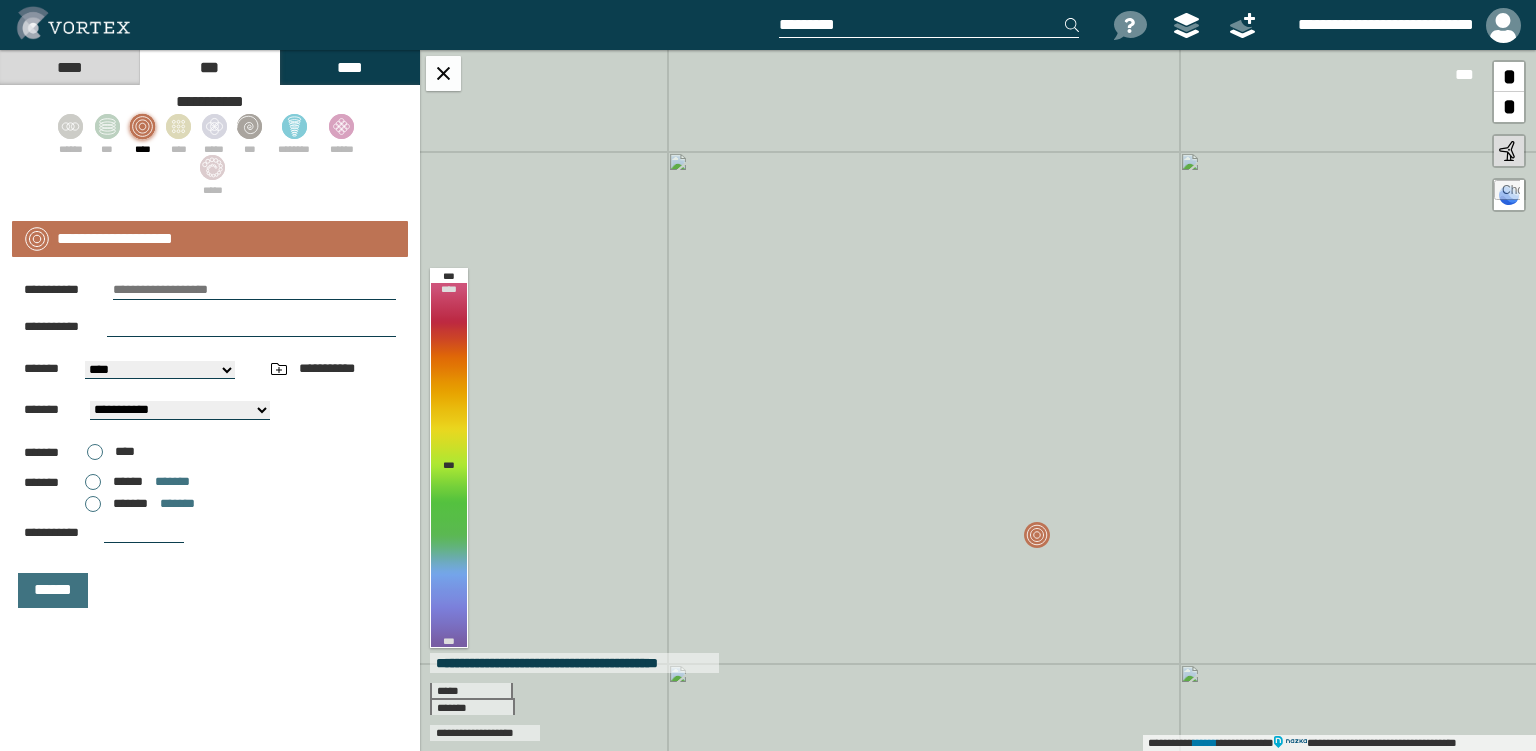 click on "**********" at bounding box center (160, 370) 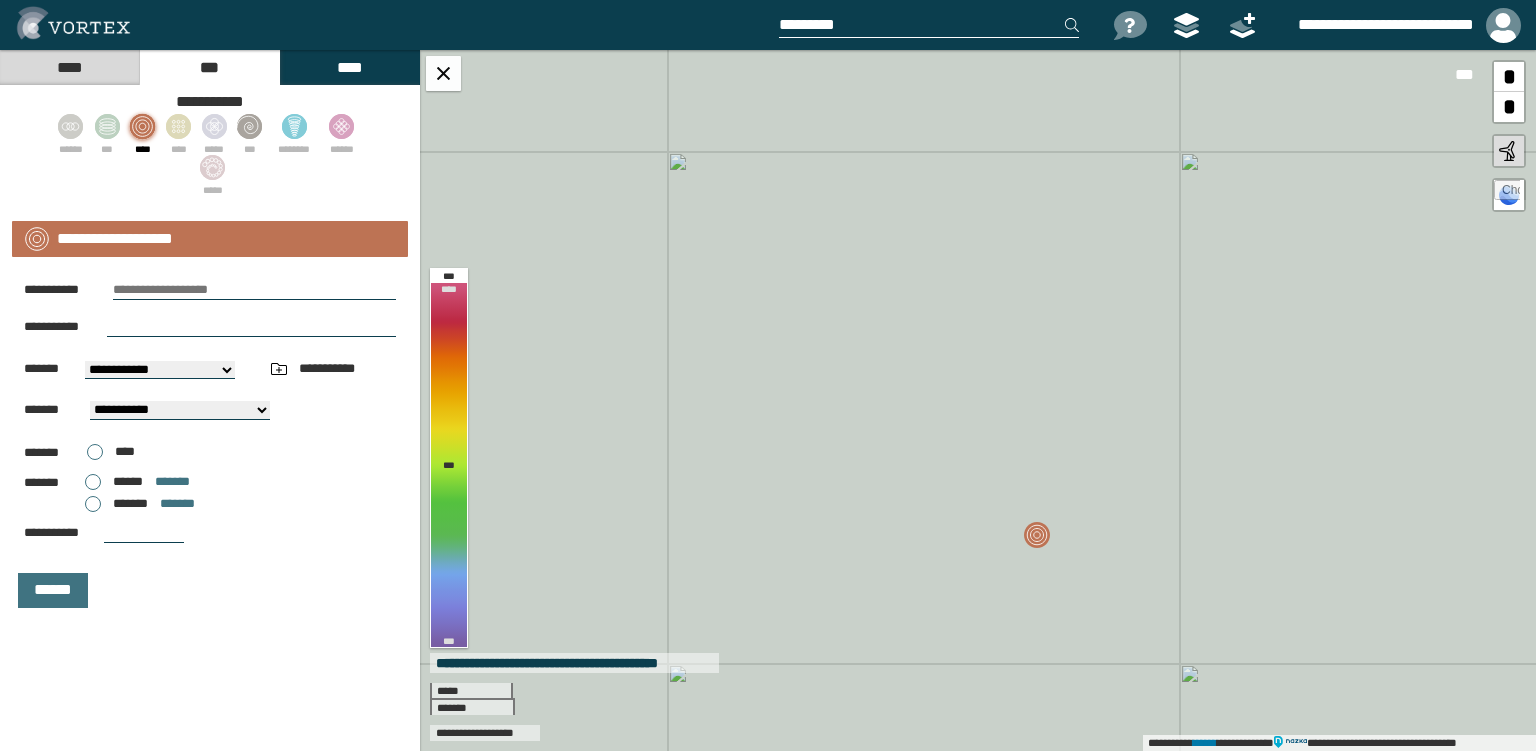 click on "********" at bounding box center (0, 0) 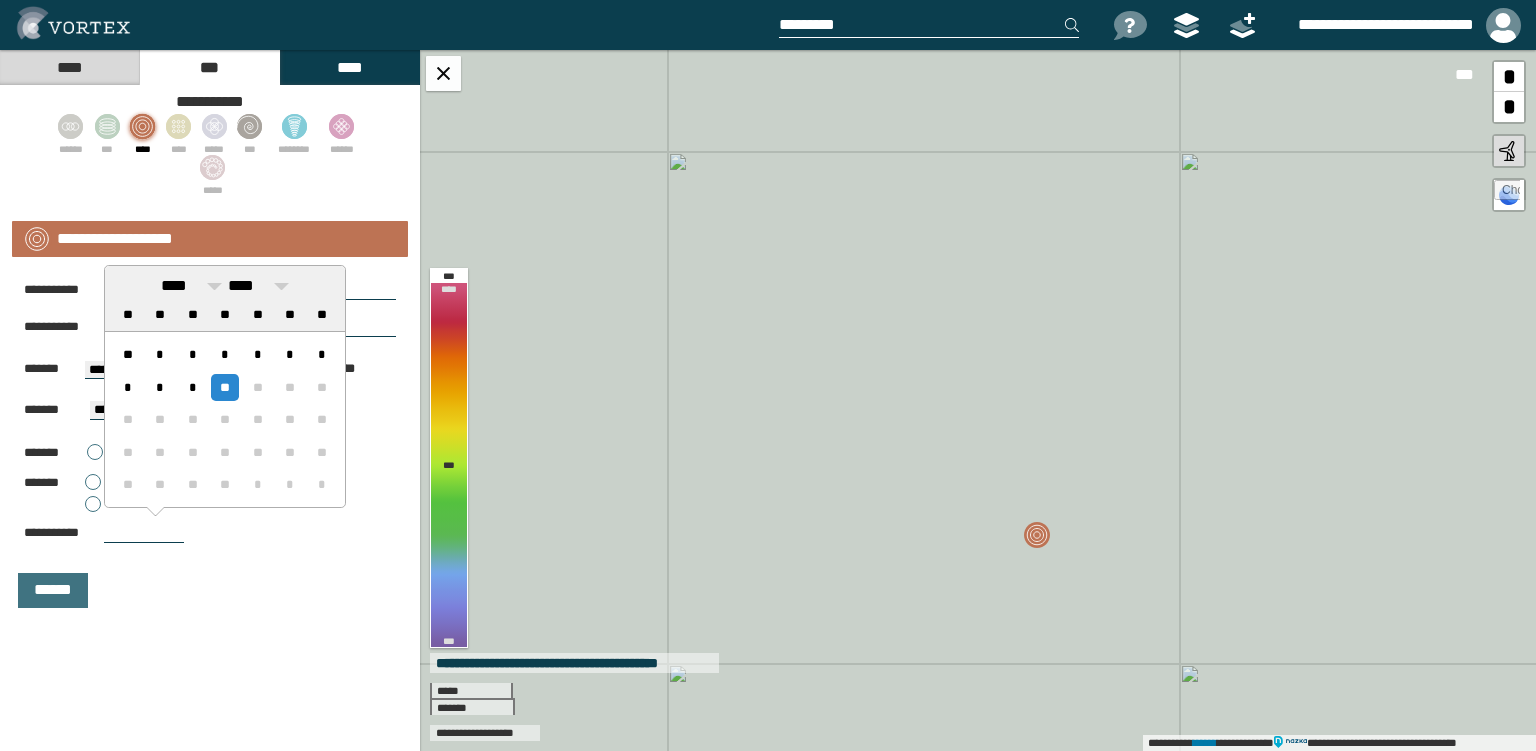 click at bounding box center (144, 533) 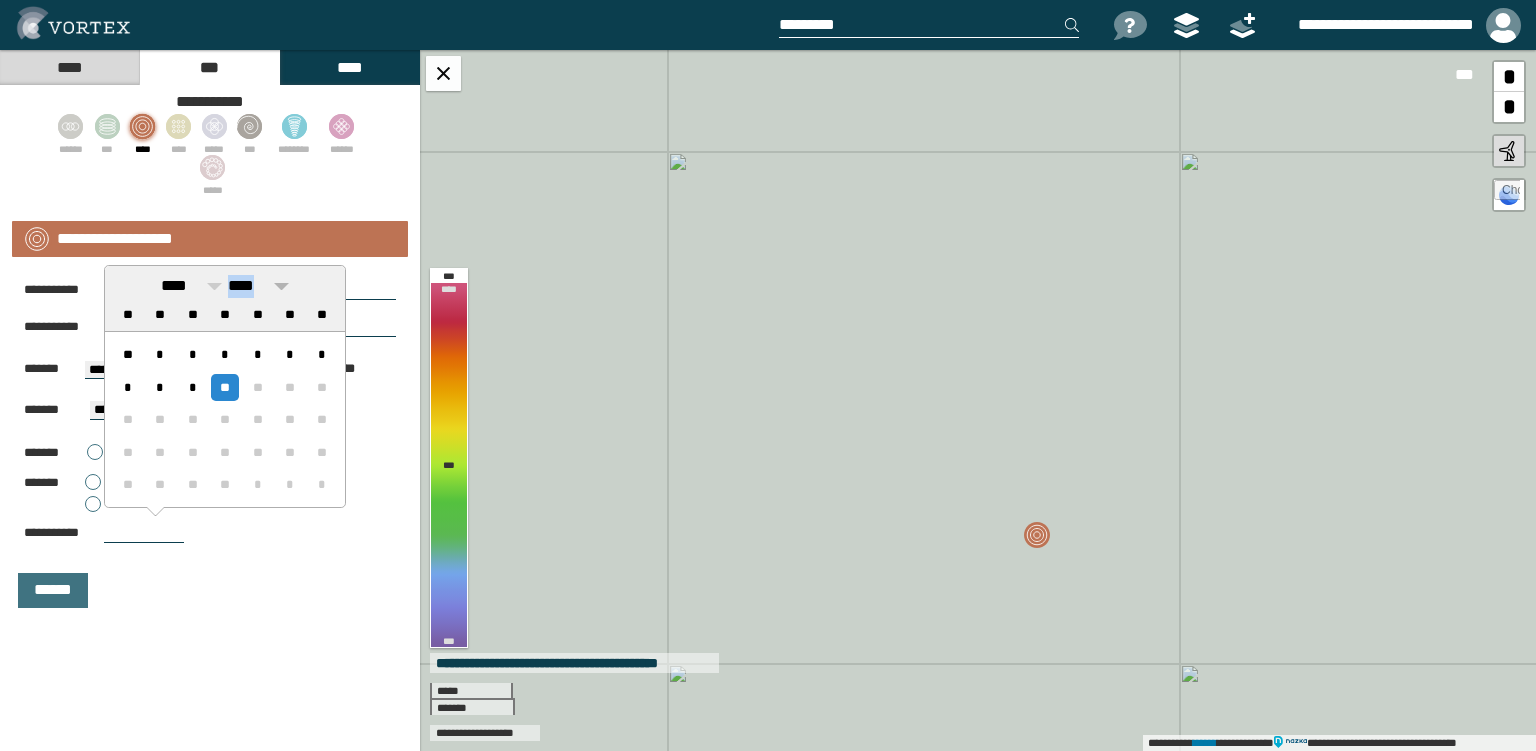 click on "****" at bounding box center [258, 286] 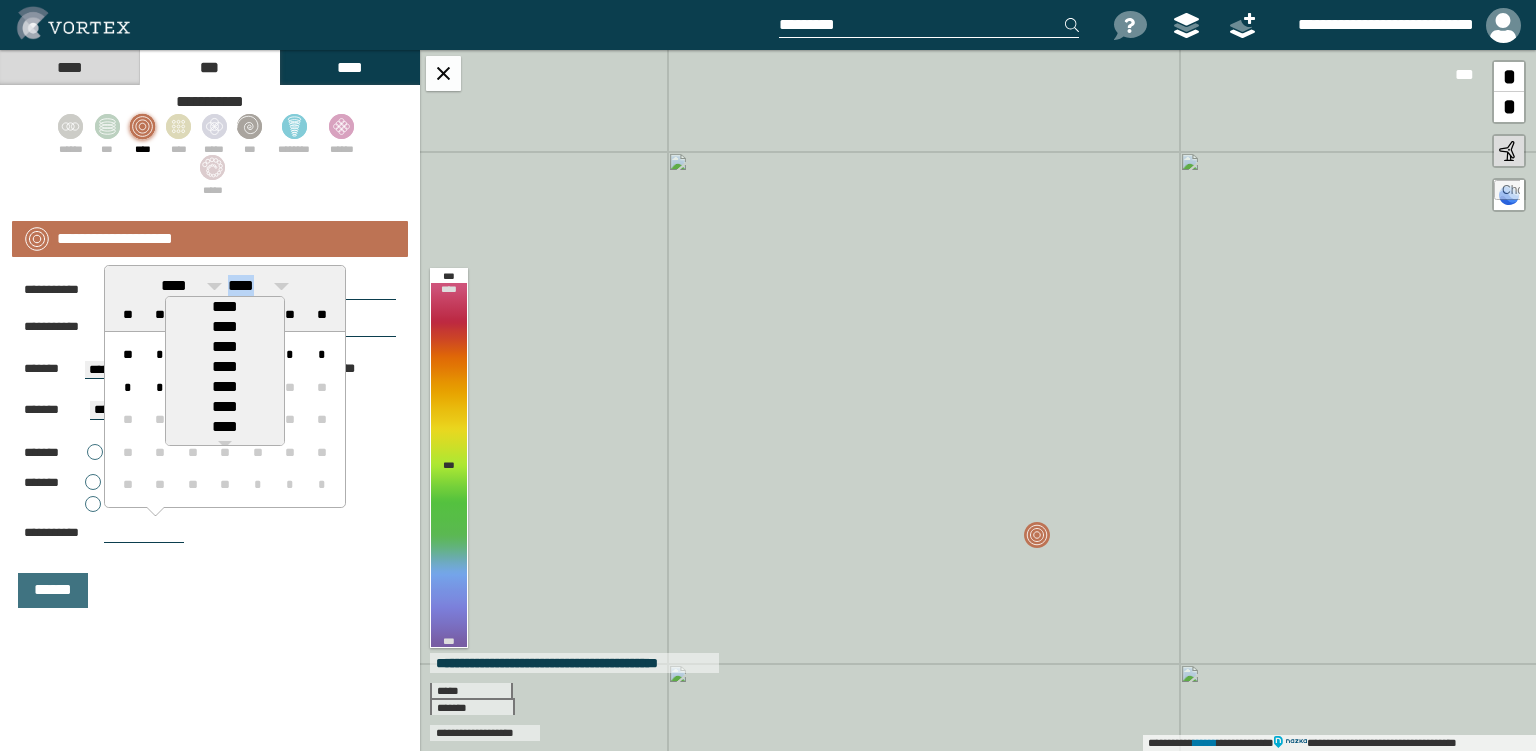 scroll, scrollTop: 82, scrollLeft: 0, axis: vertical 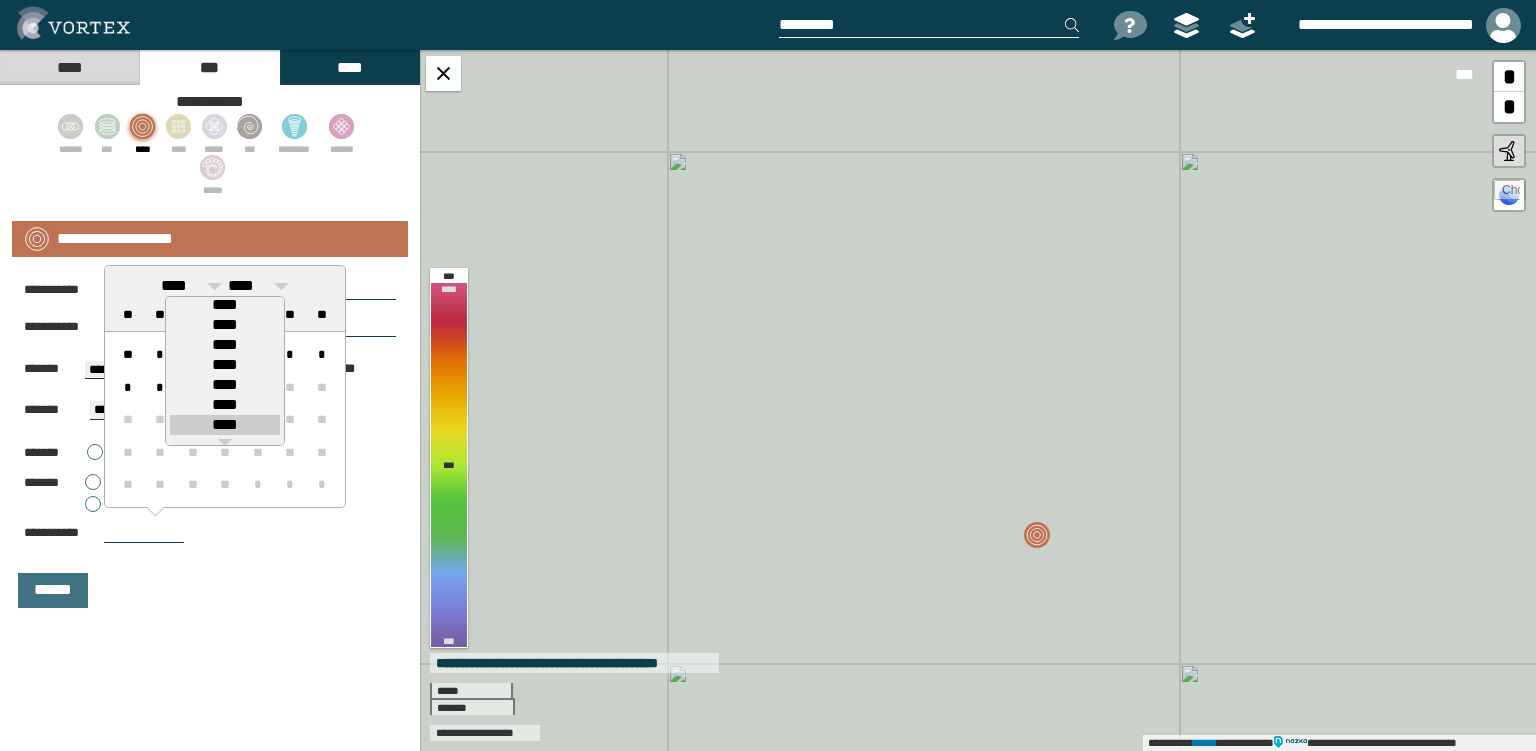 click on "****" at bounding box center [225, 425] 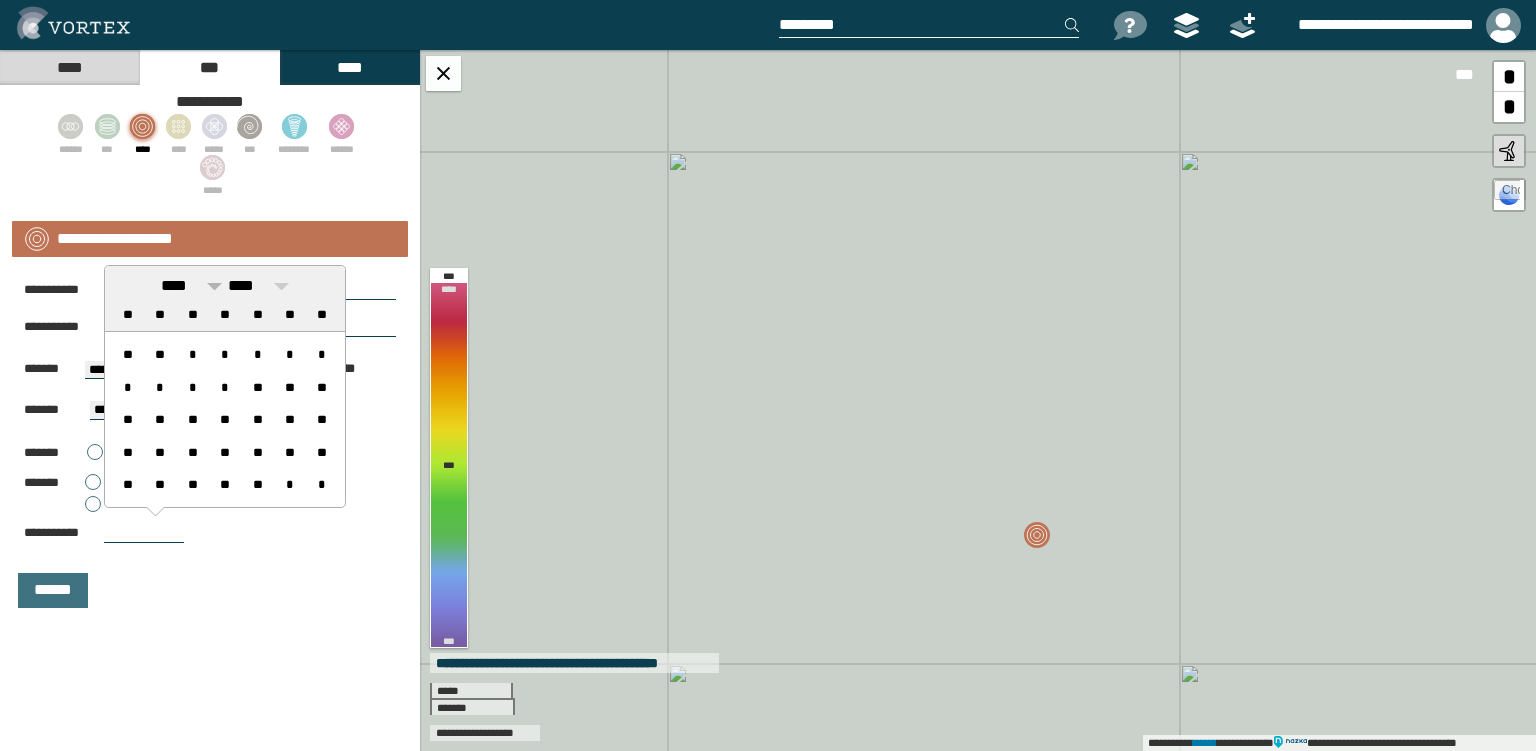 click on "****" at bounding box center [174, 285] 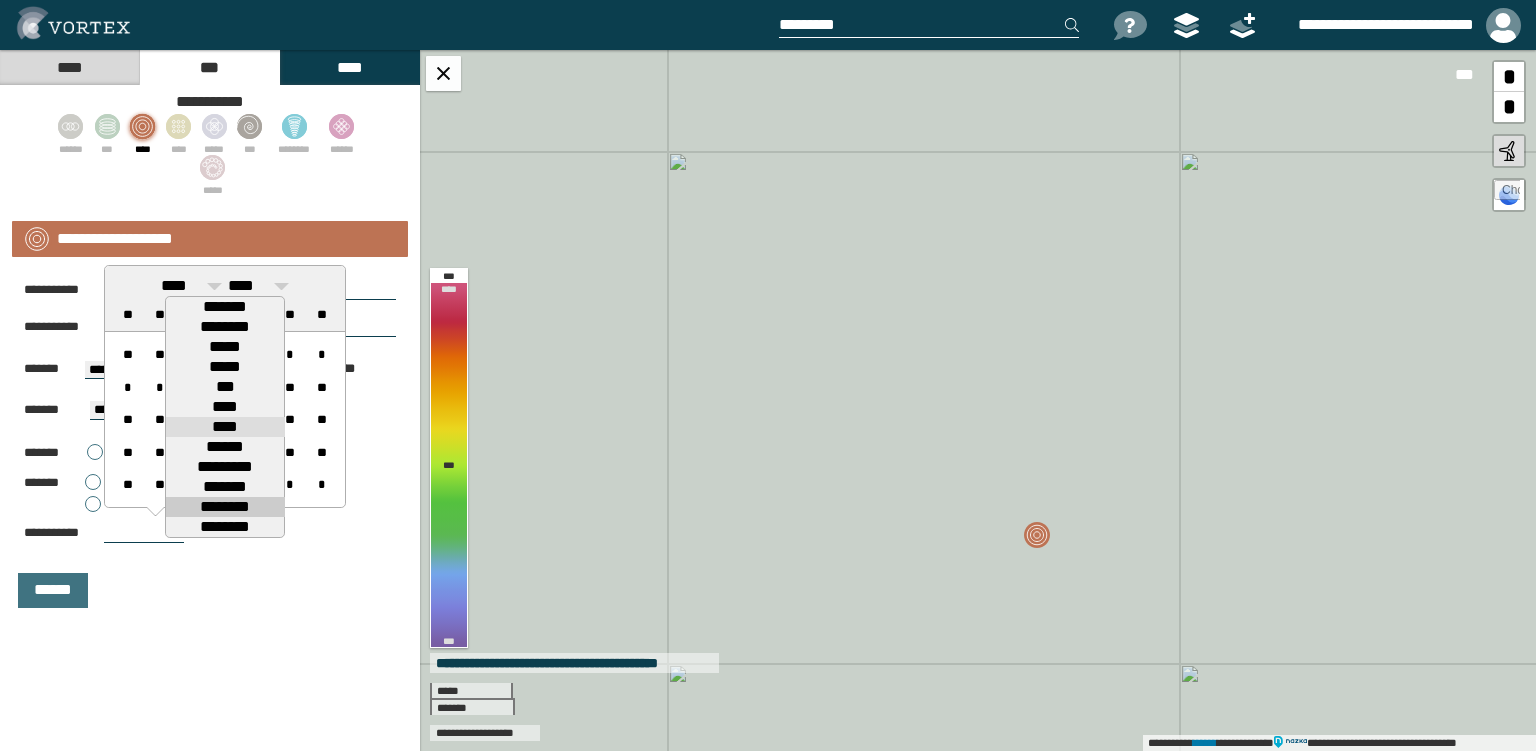 click on "********" at bounding box center (225, 507) 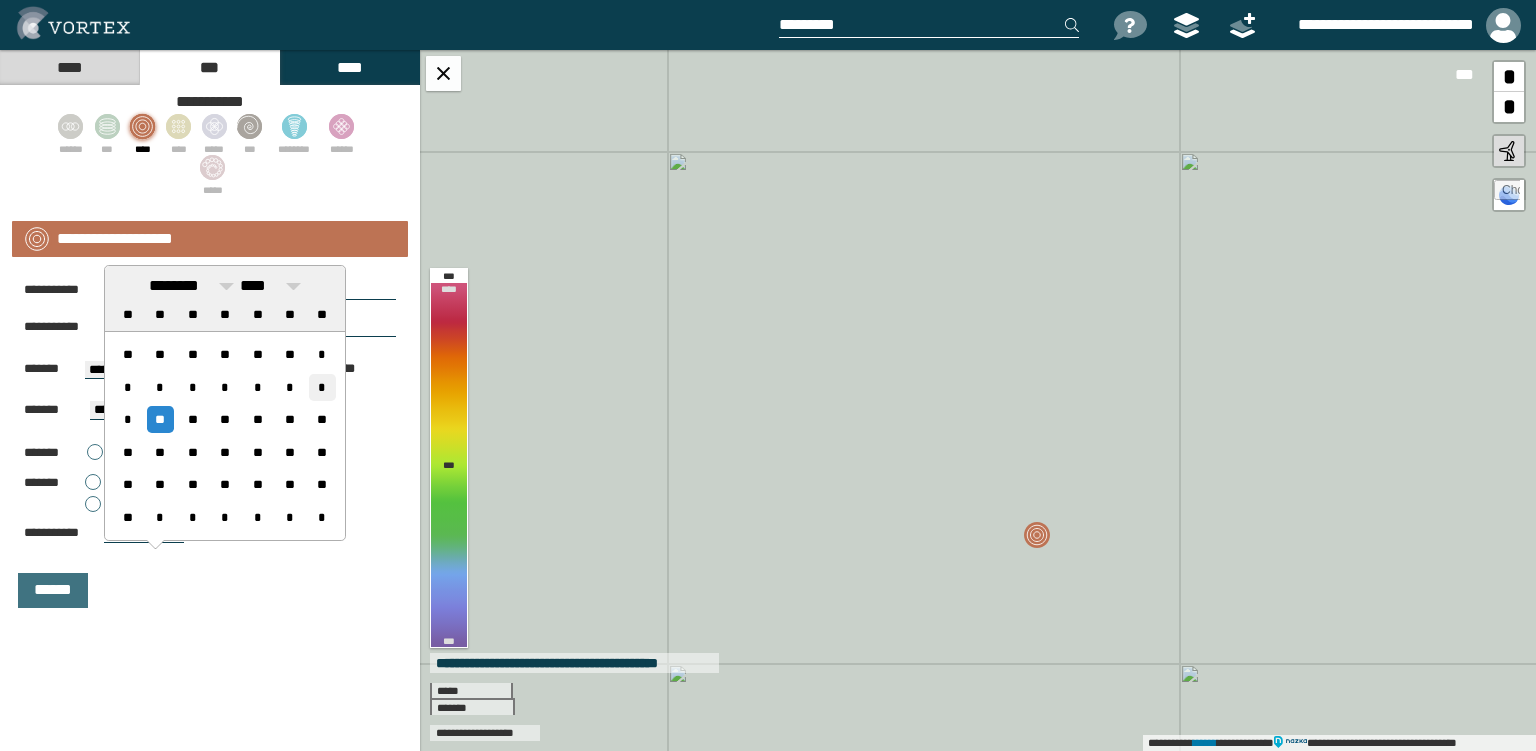 click on "*" at bounding box center (322, 387) 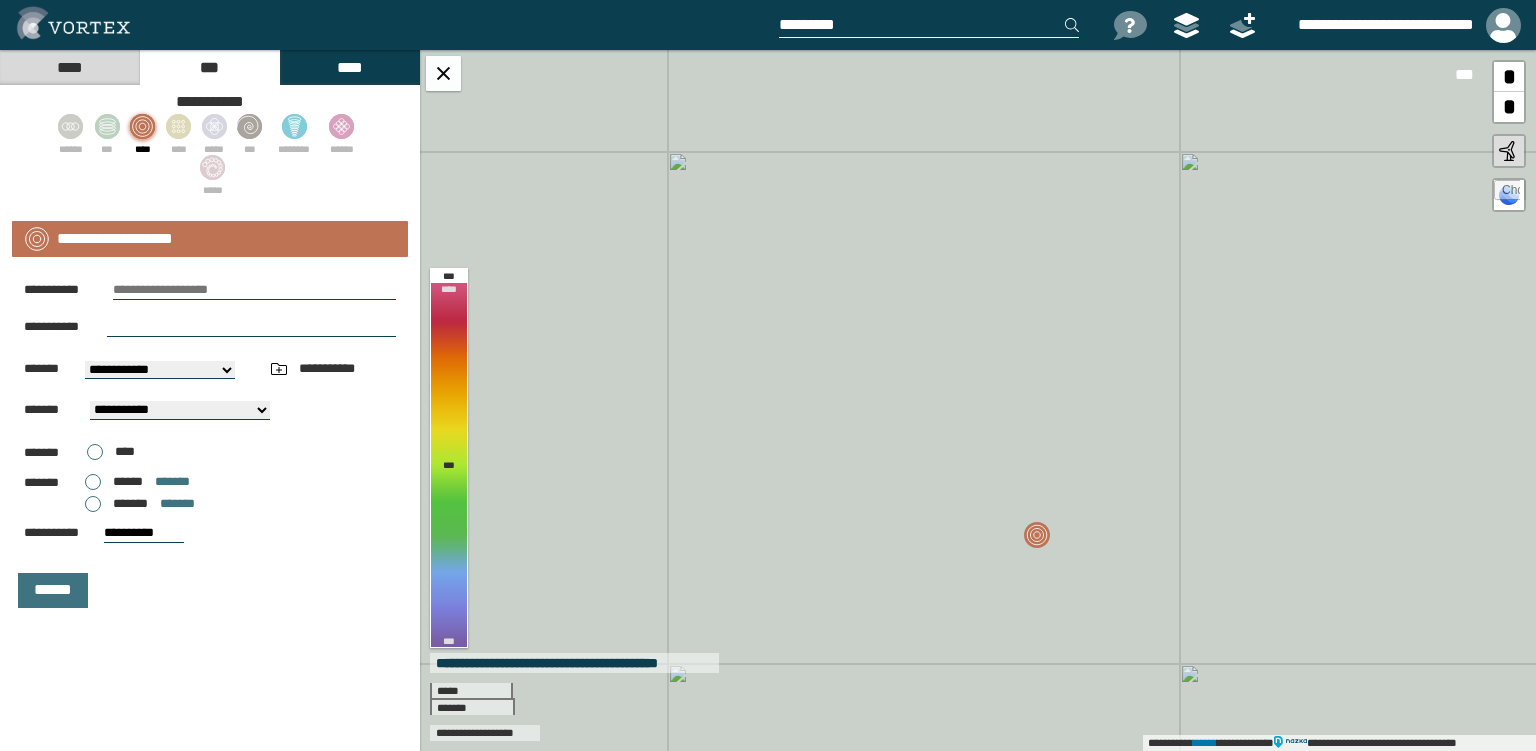 click at bounding box center [251, 327] 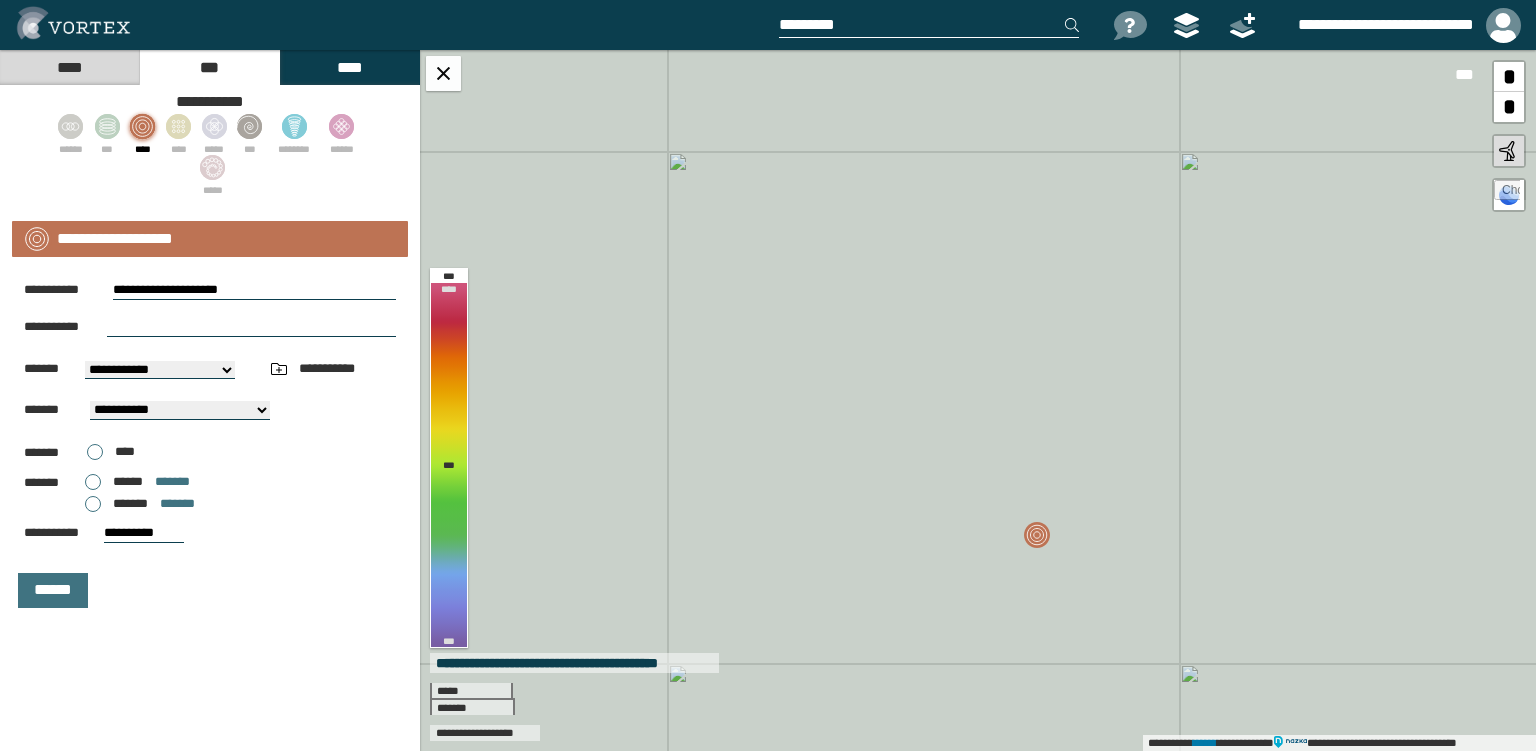 click on "**********" at bounding box center [254, 290] 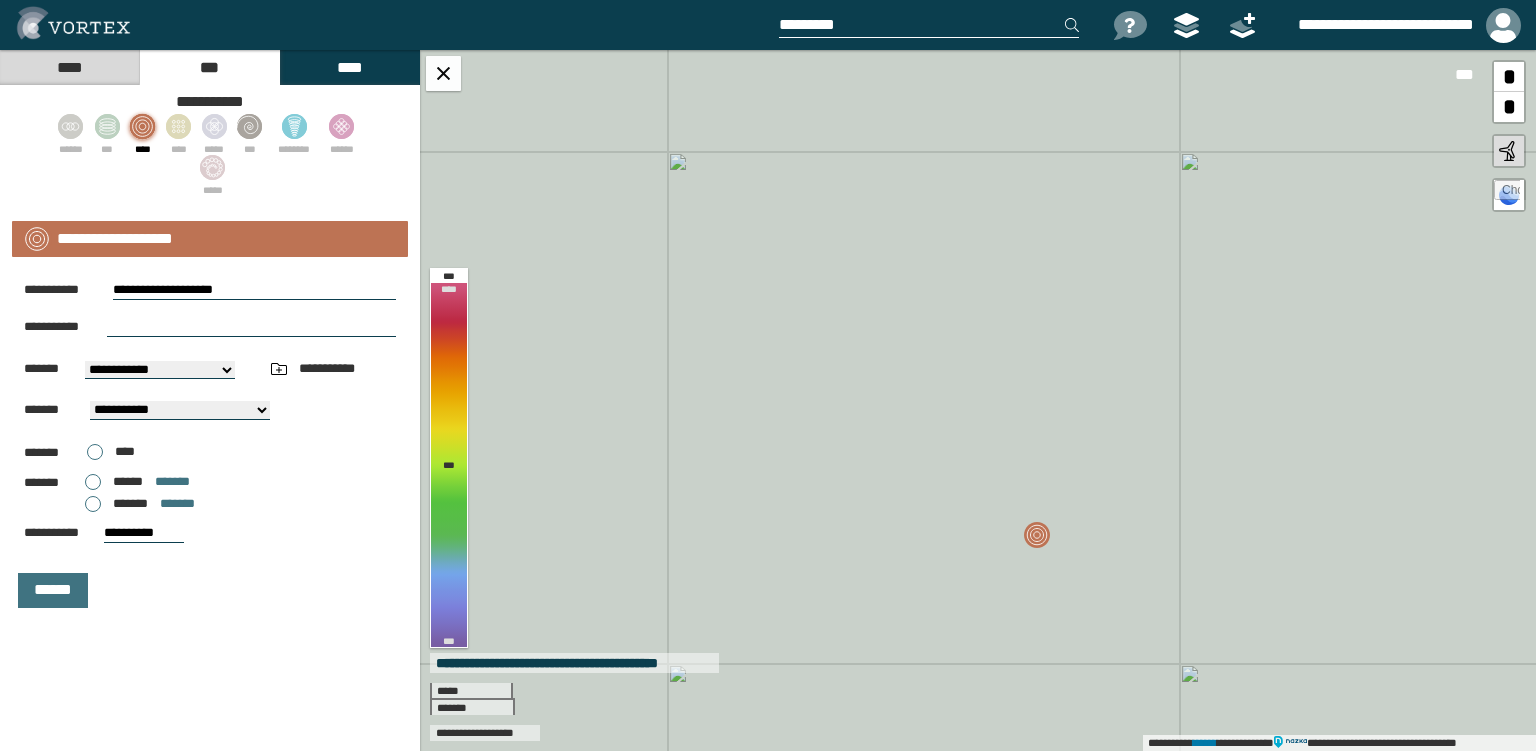 click on "**********" at bounding box center (254, 290) 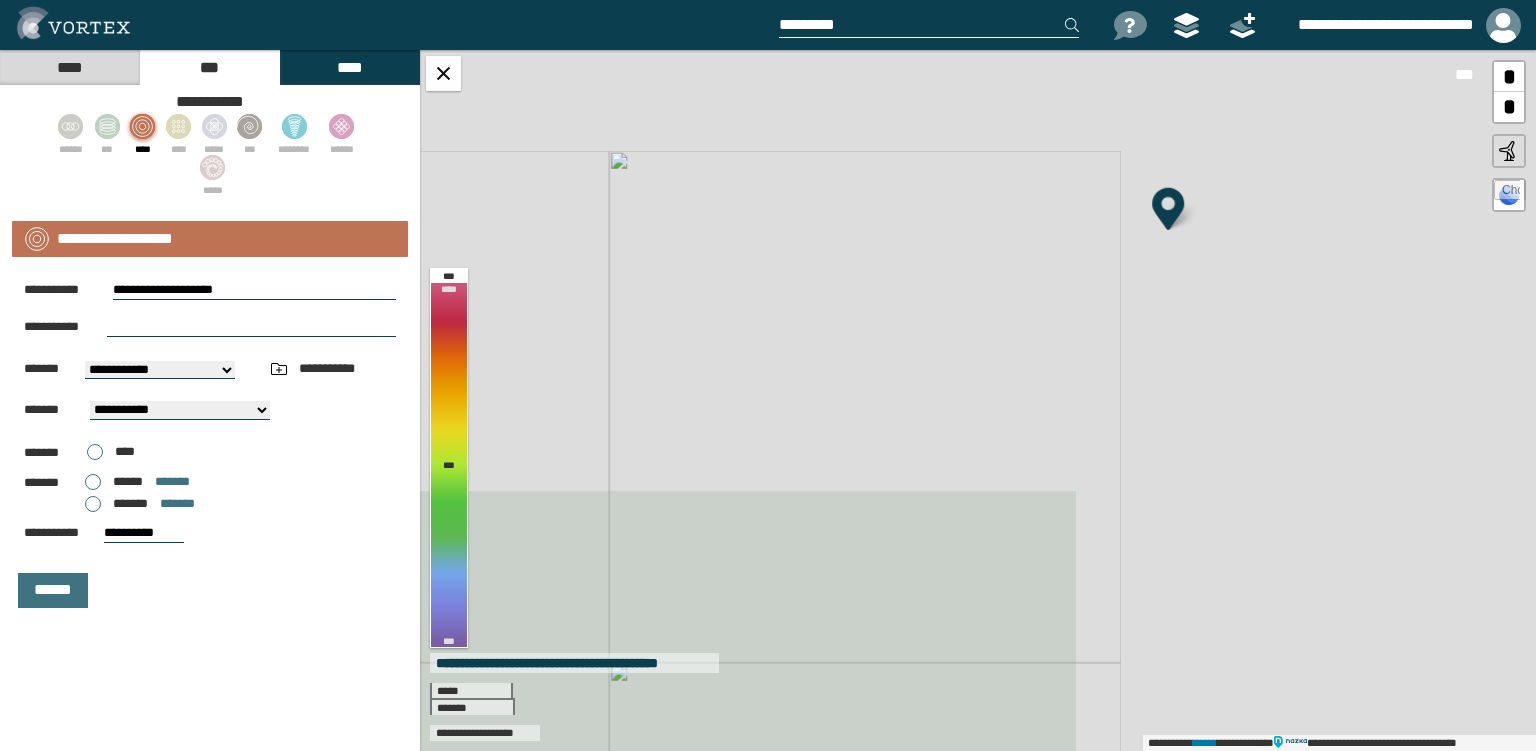 click at bounding box center (251, 327) 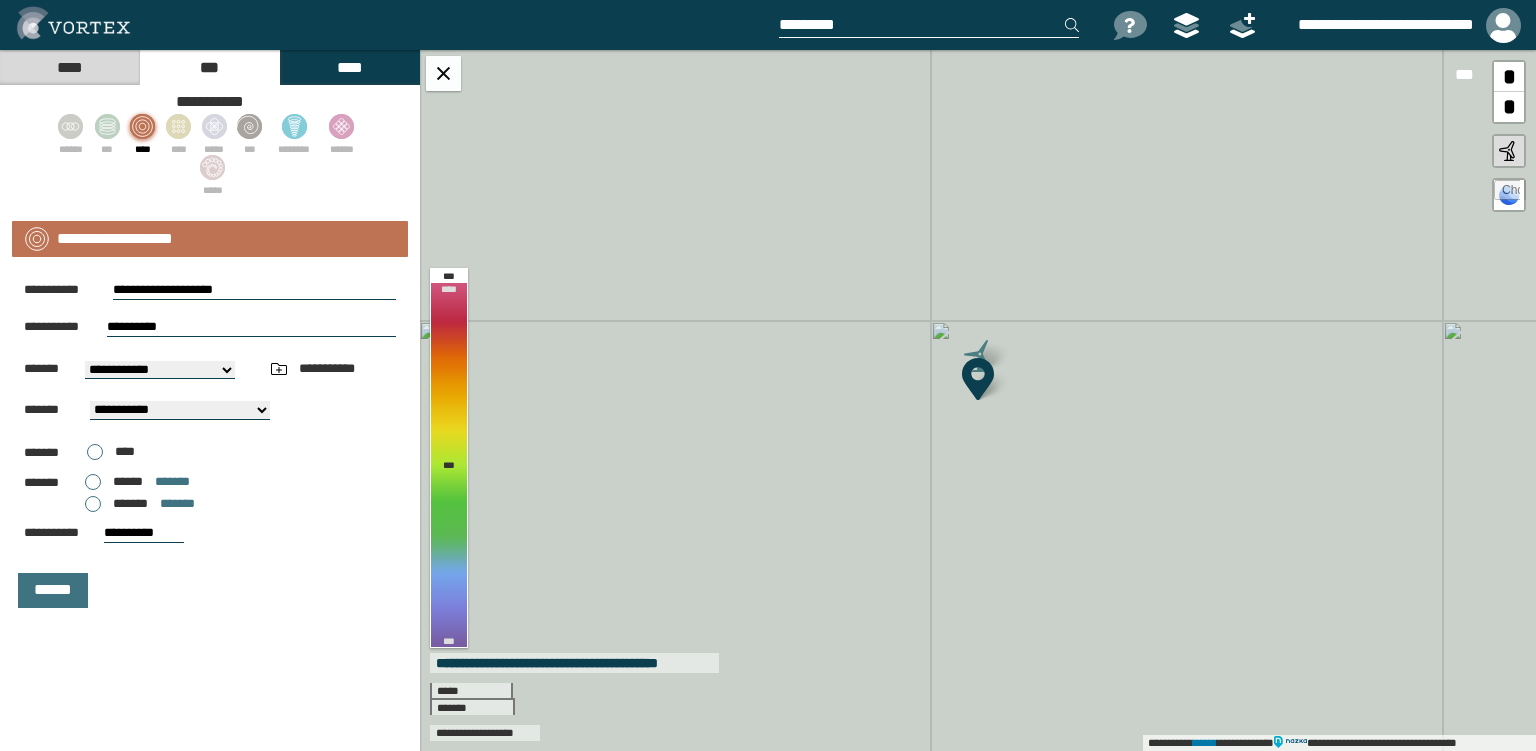 type on "**********" 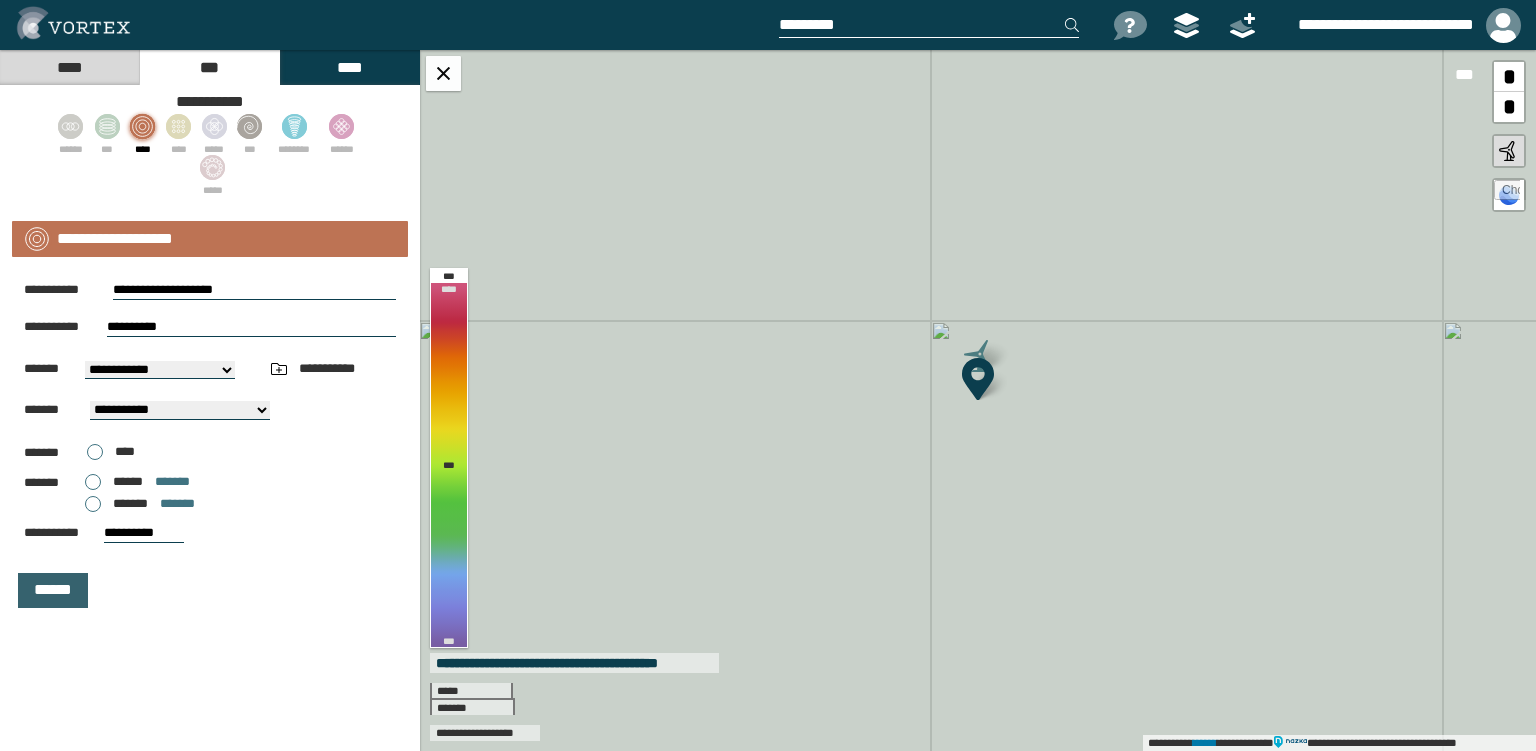 click on "******" at bounding box center (53, 590) 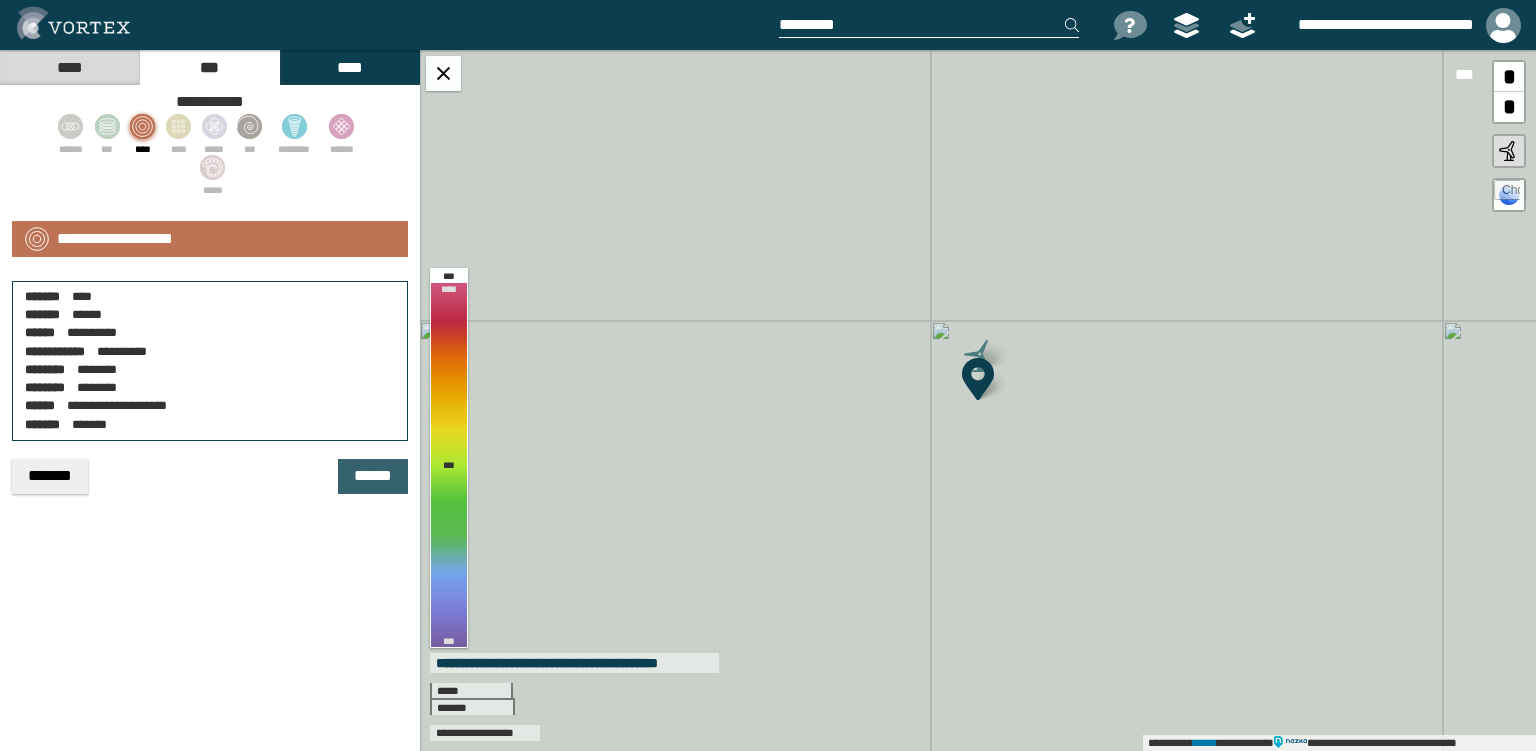 click on "******" at bounding box center [373, 476] 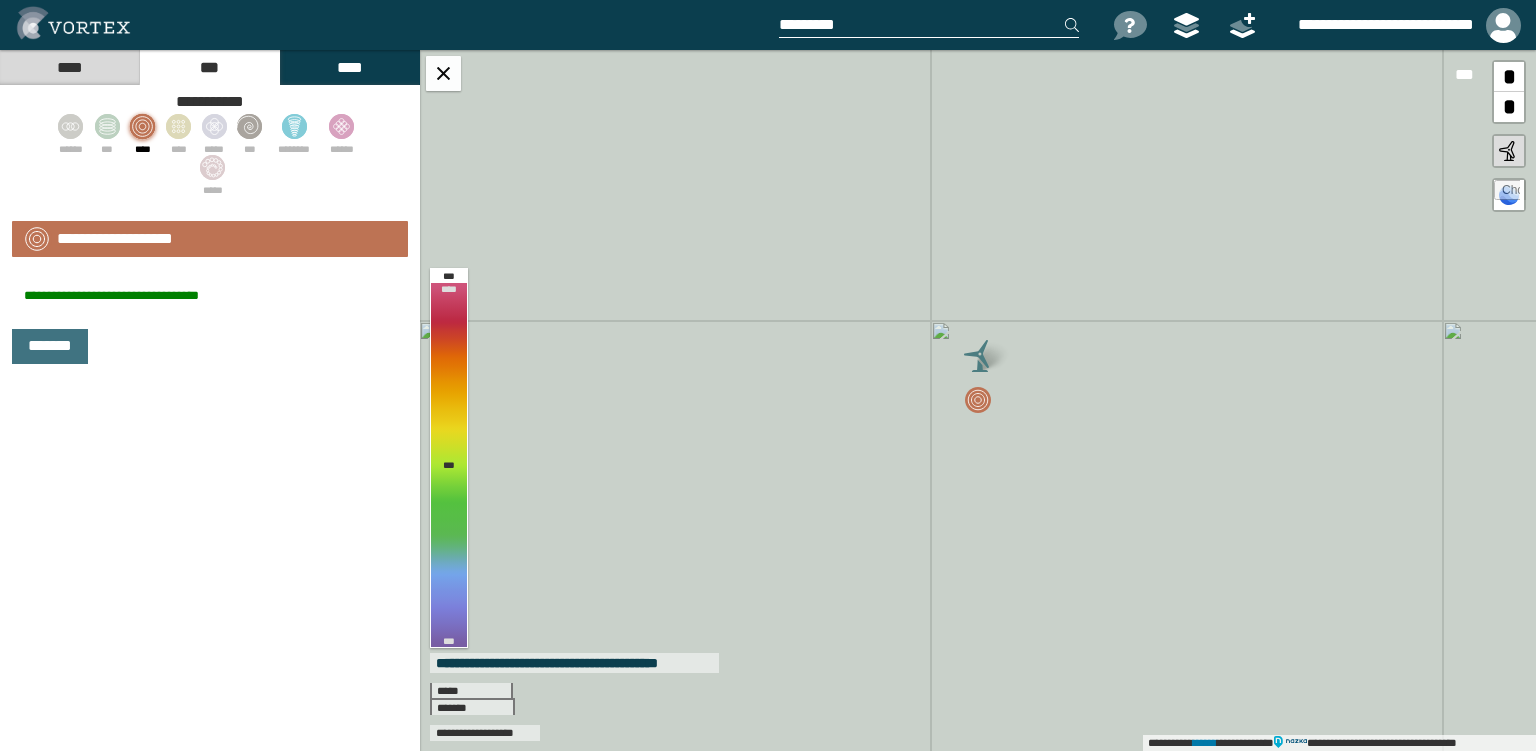 click on "****" at bounding box center [69, 67] 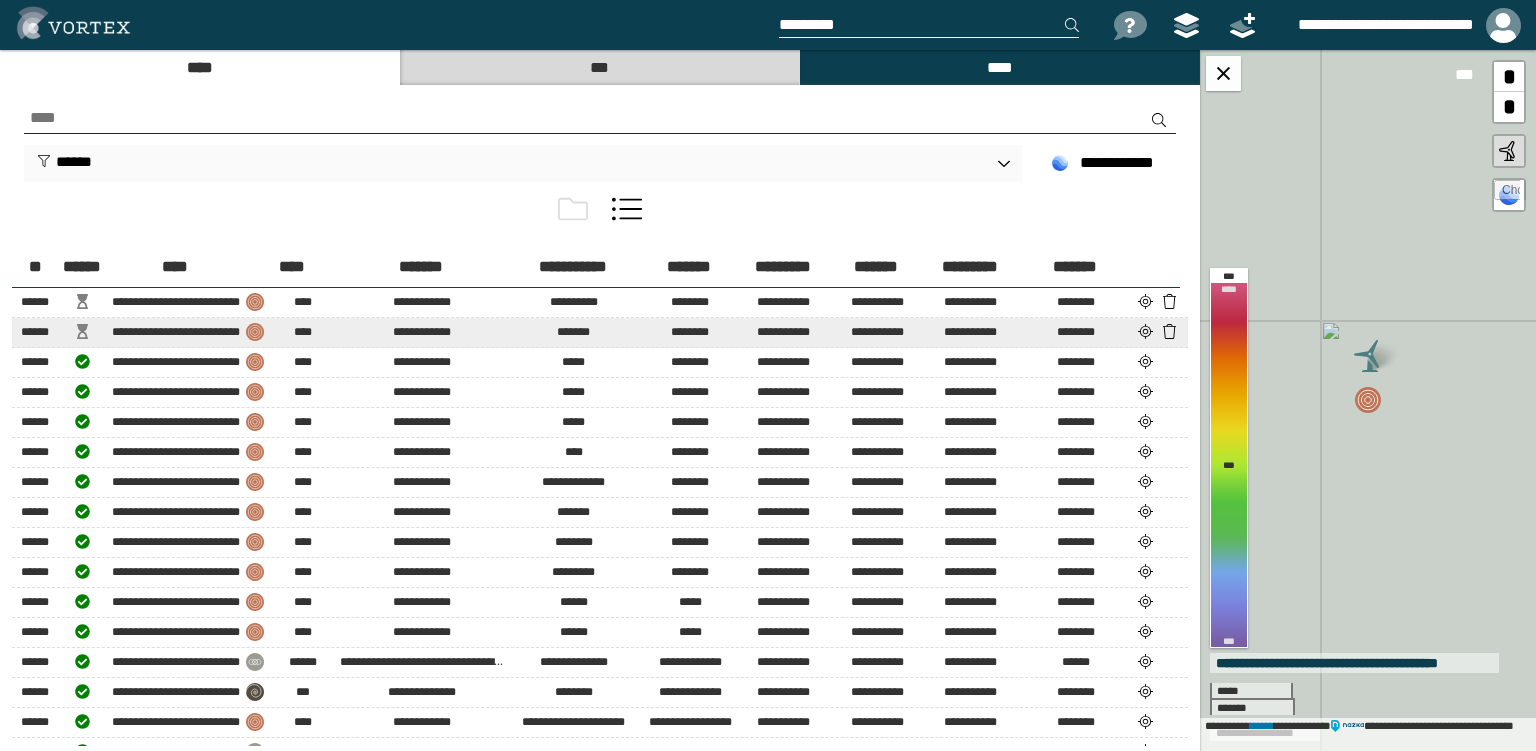 click at bounding box center [1146, 331] 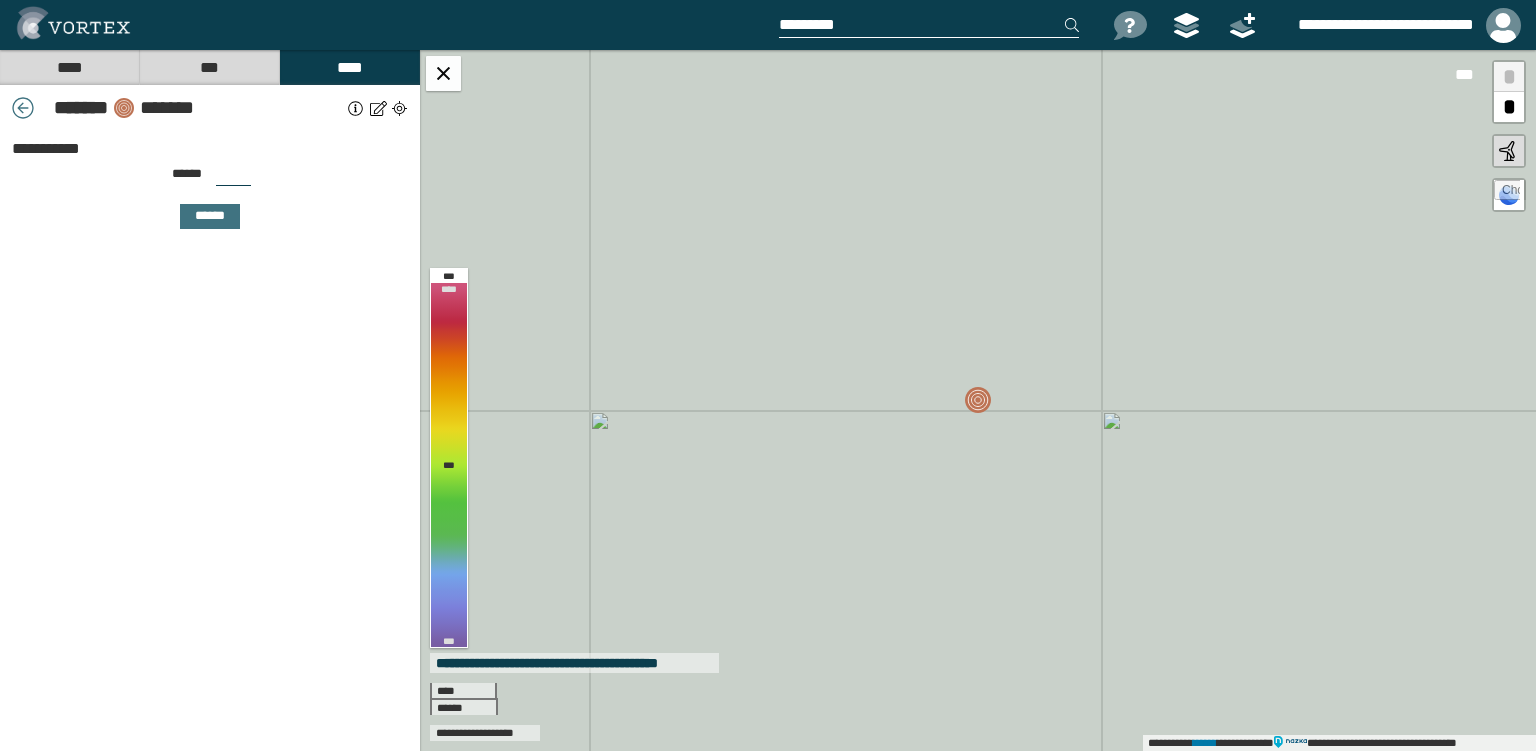 drag, startPoint x: 228, startPoint y: 175, endPoint x: 182, endPoint y: 167, distance: 46.69047 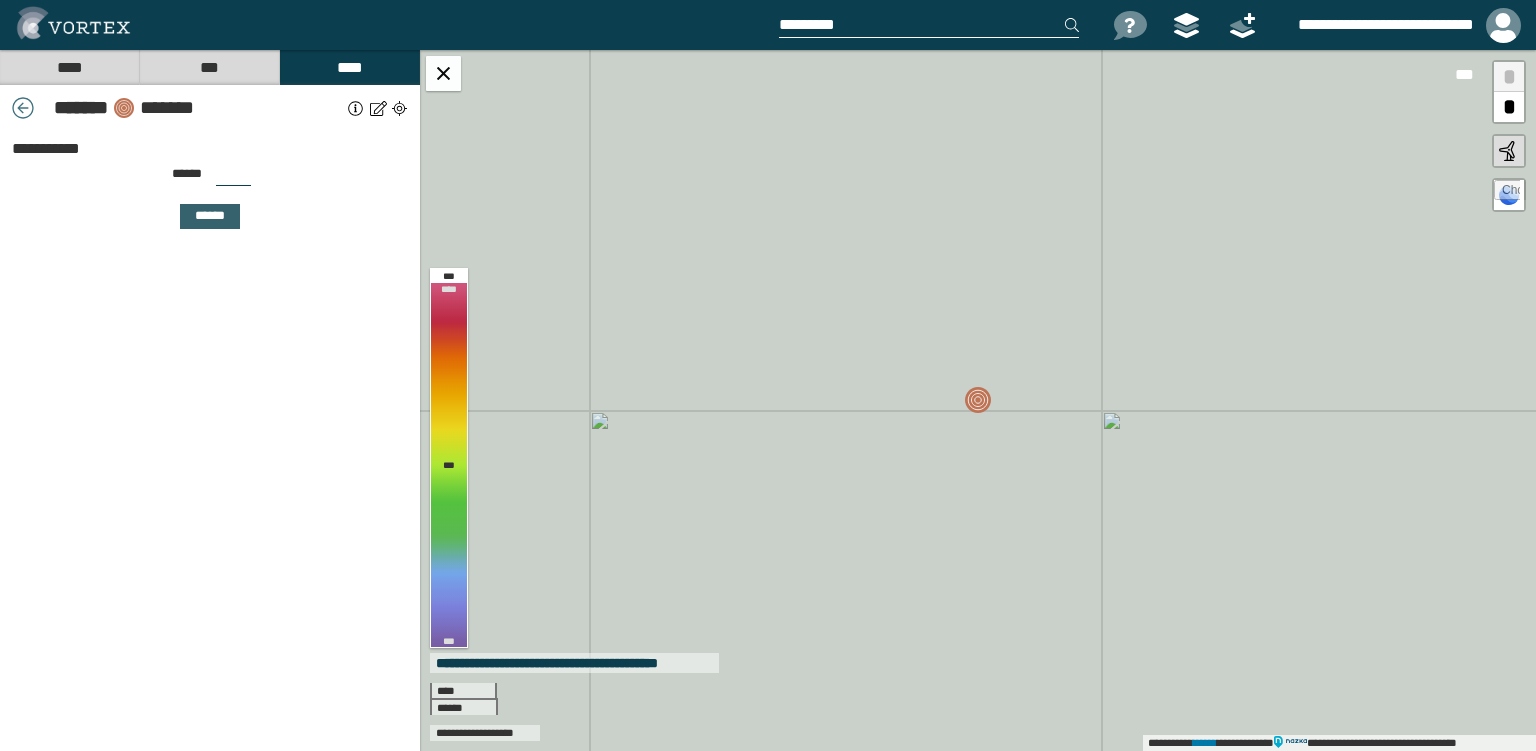 click on "******" at bounding box center [210, 216] 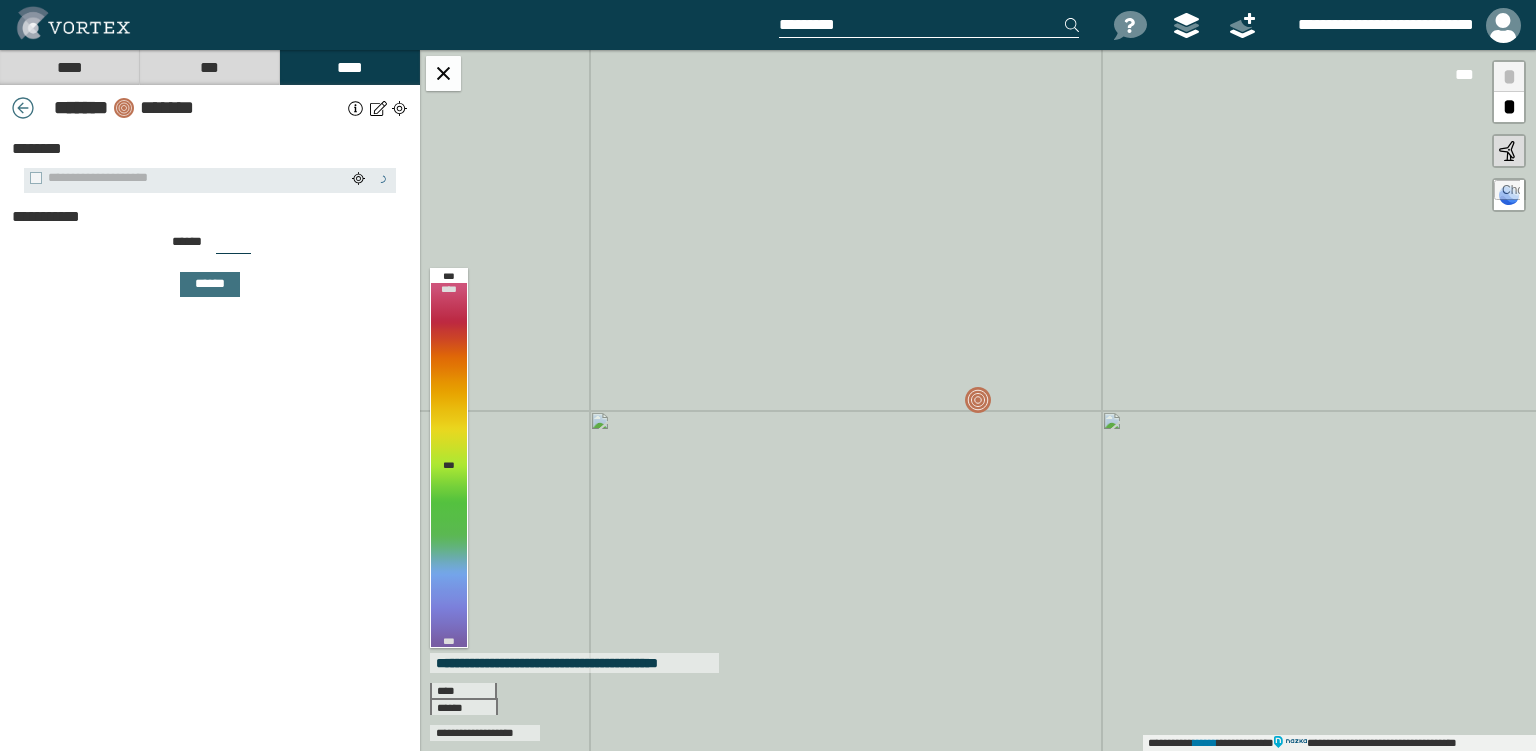 drag, startPoint x: 227, startPoint y: 245, endPoint x: 194, endPoint y: 235, distance: 34.48188 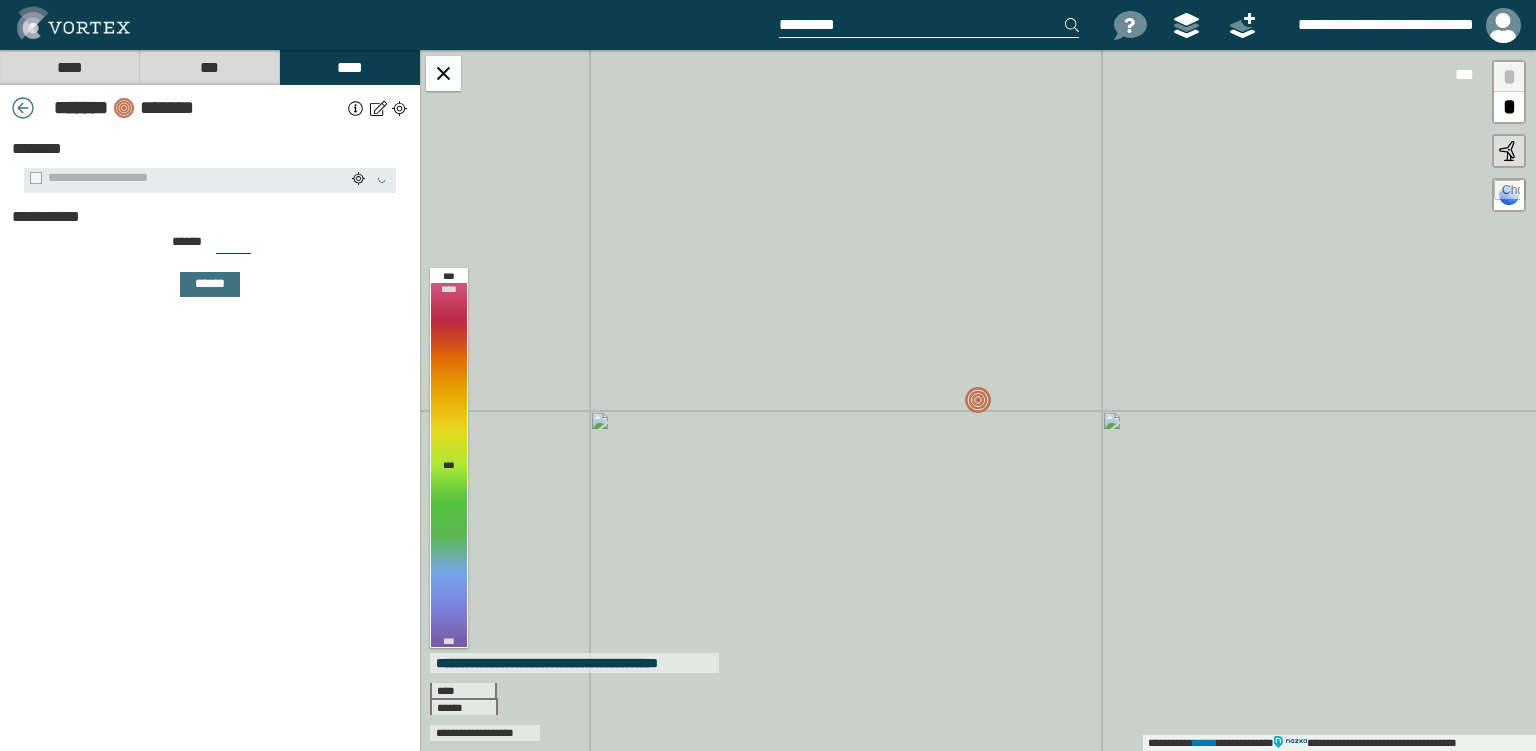 click on "***" at bounding box center (233, 246) 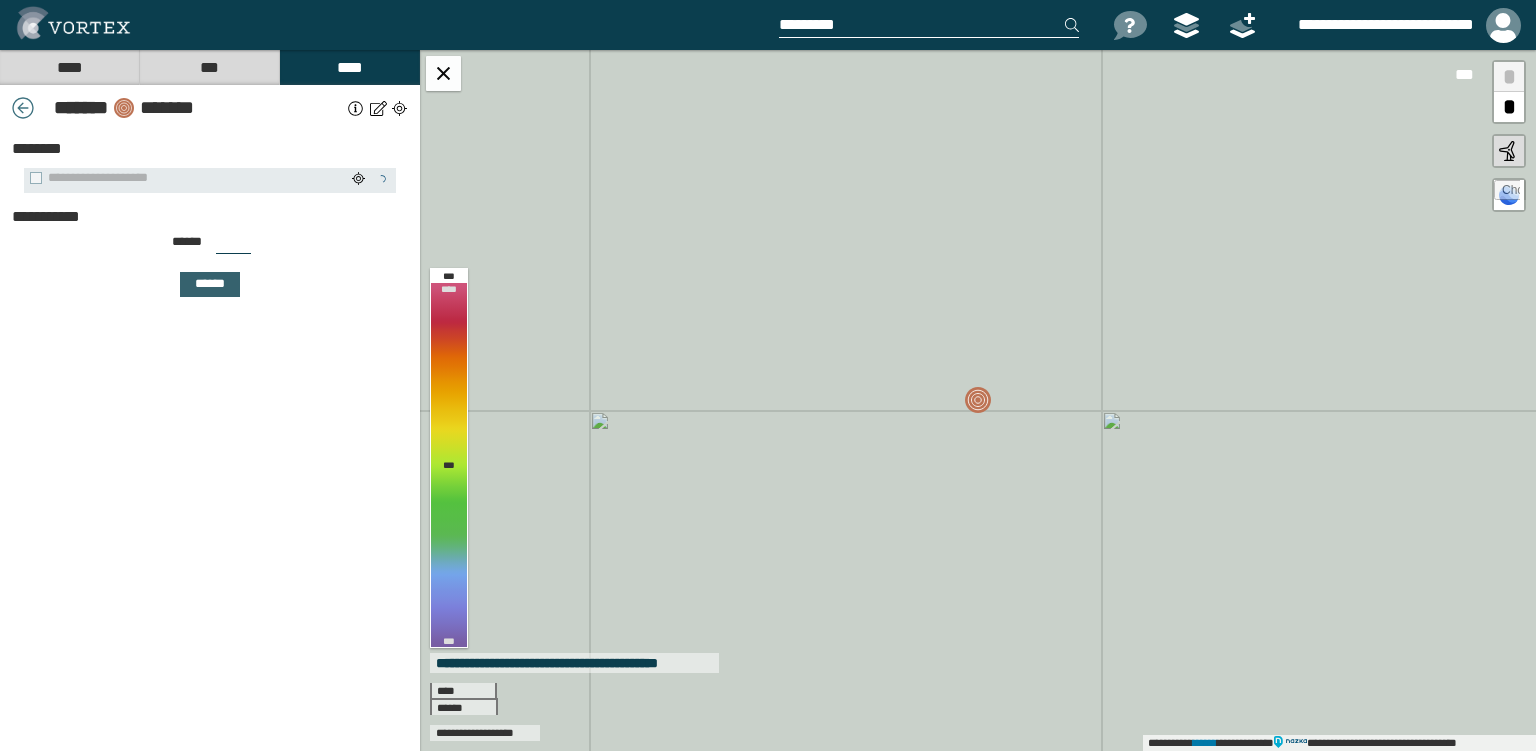 click on "******" at bounding box center [210, 284] 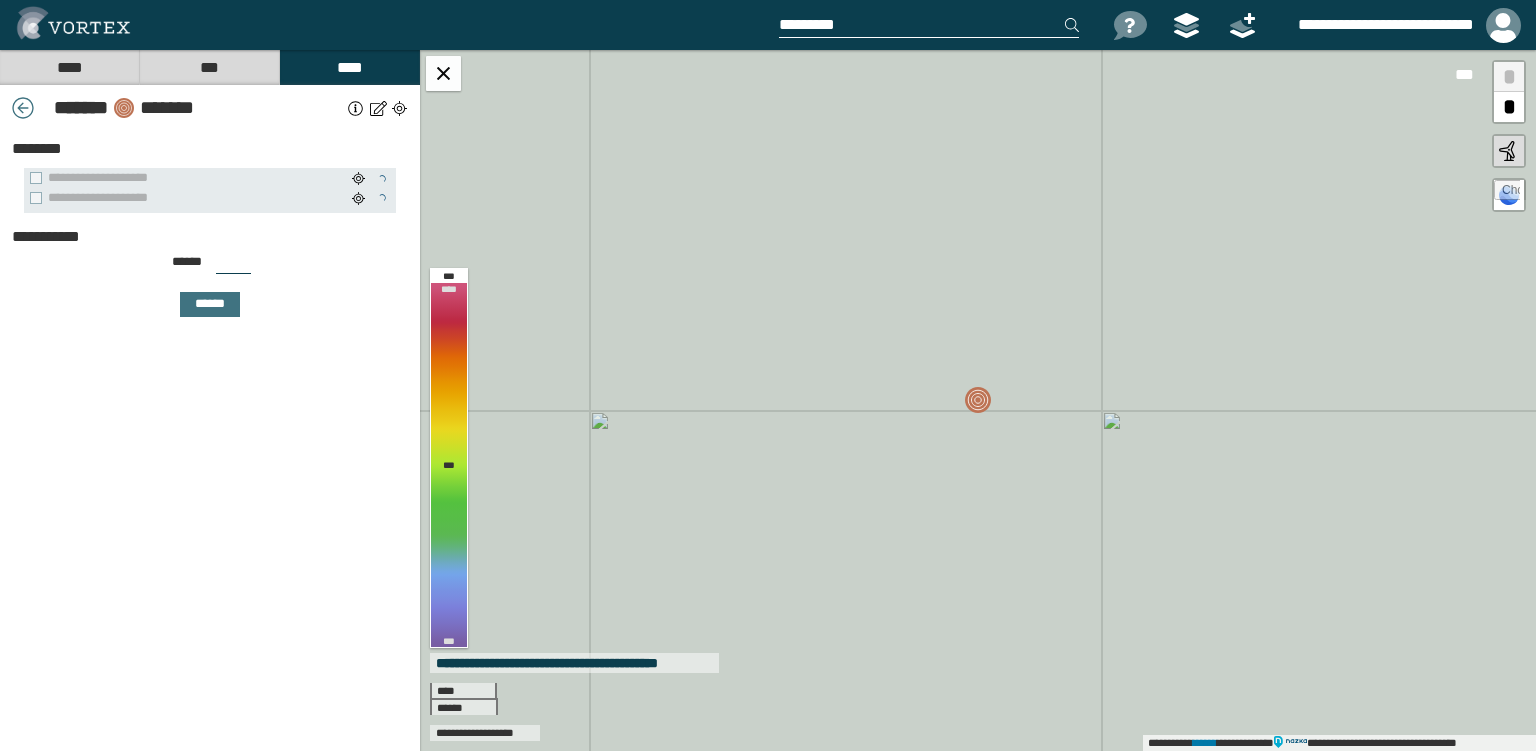 drag, startPoint x: 226, startPoint y: 258, endPoint x: 205, endPoint y: 254, distance: 21.377558 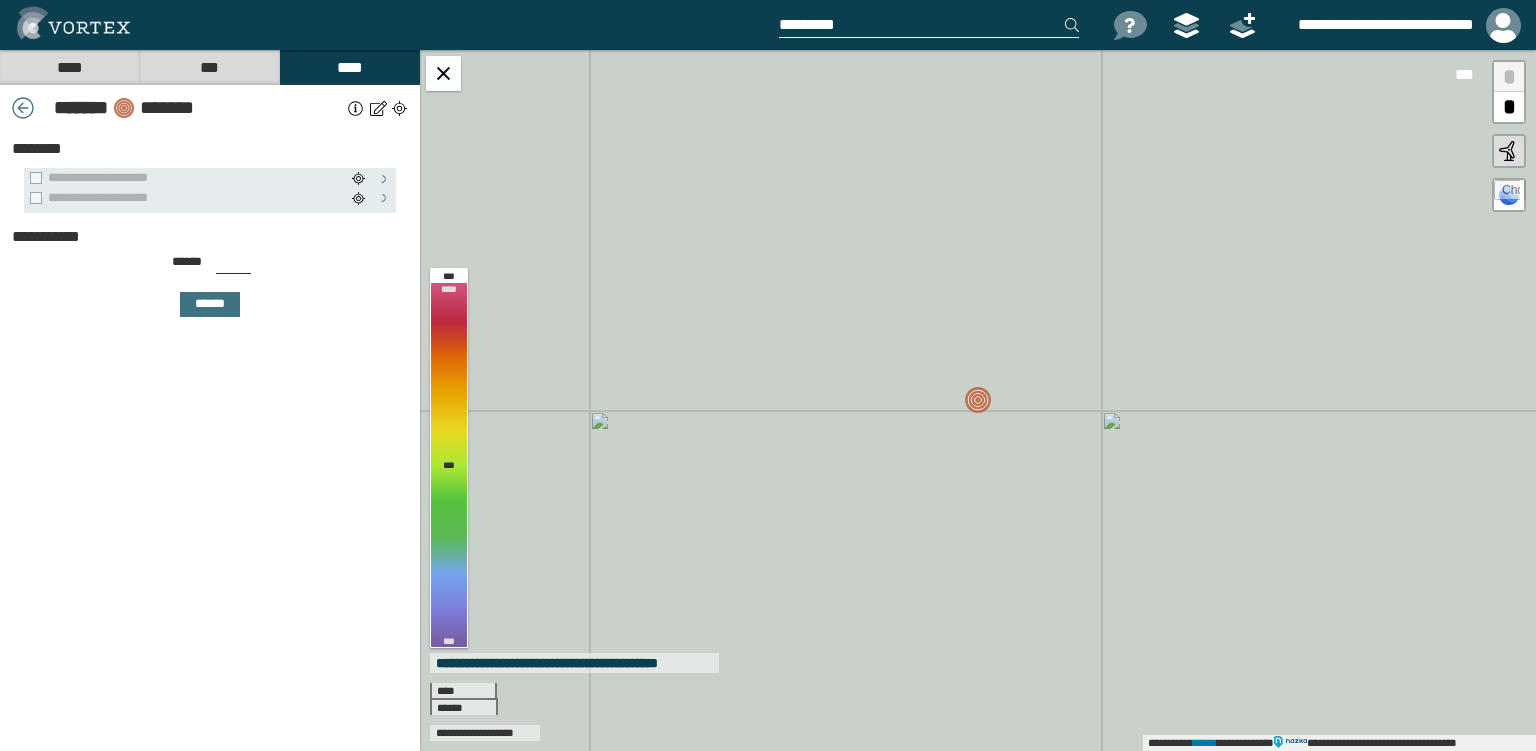 click on "***" at bounding box center (233, 266) 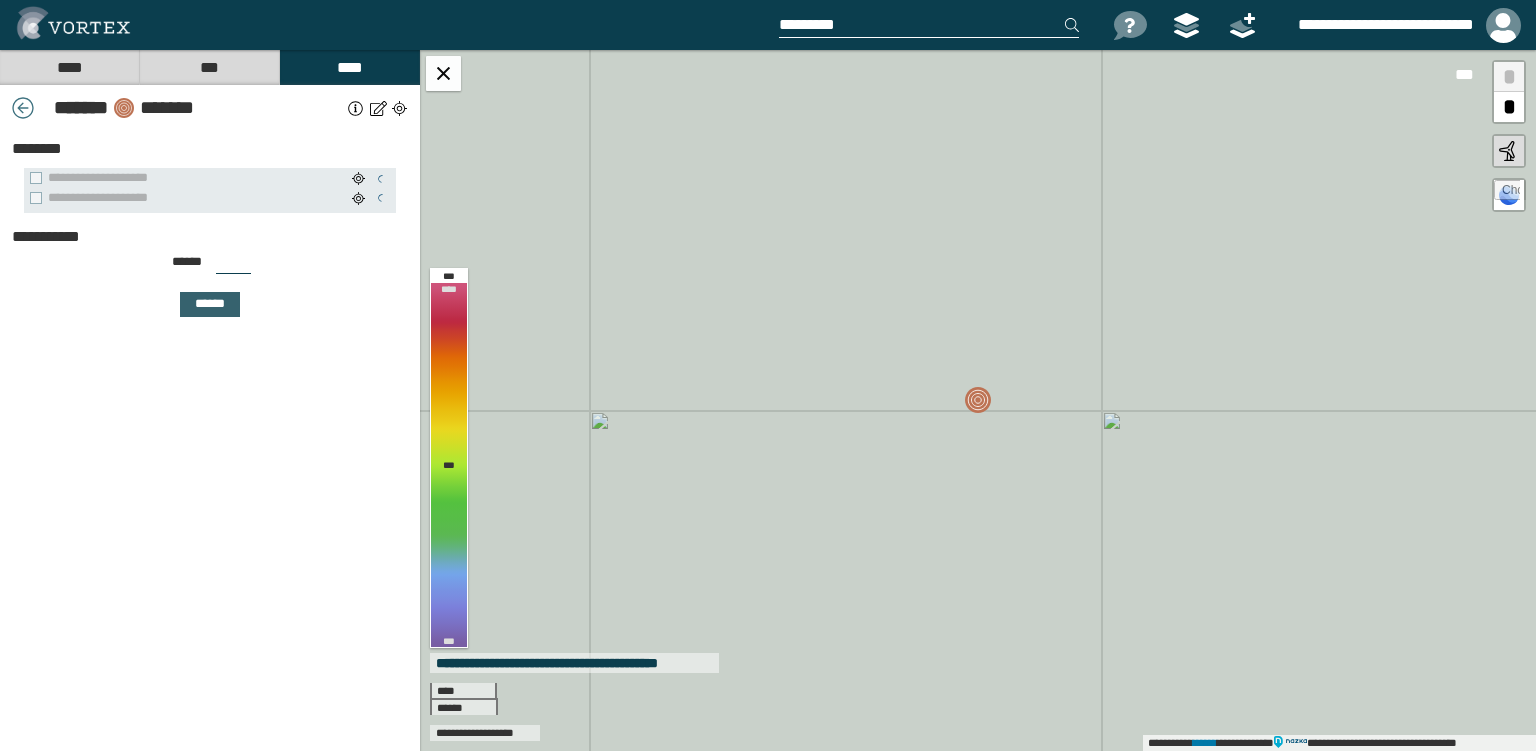 click on "******" at bounding box center (210, 304) 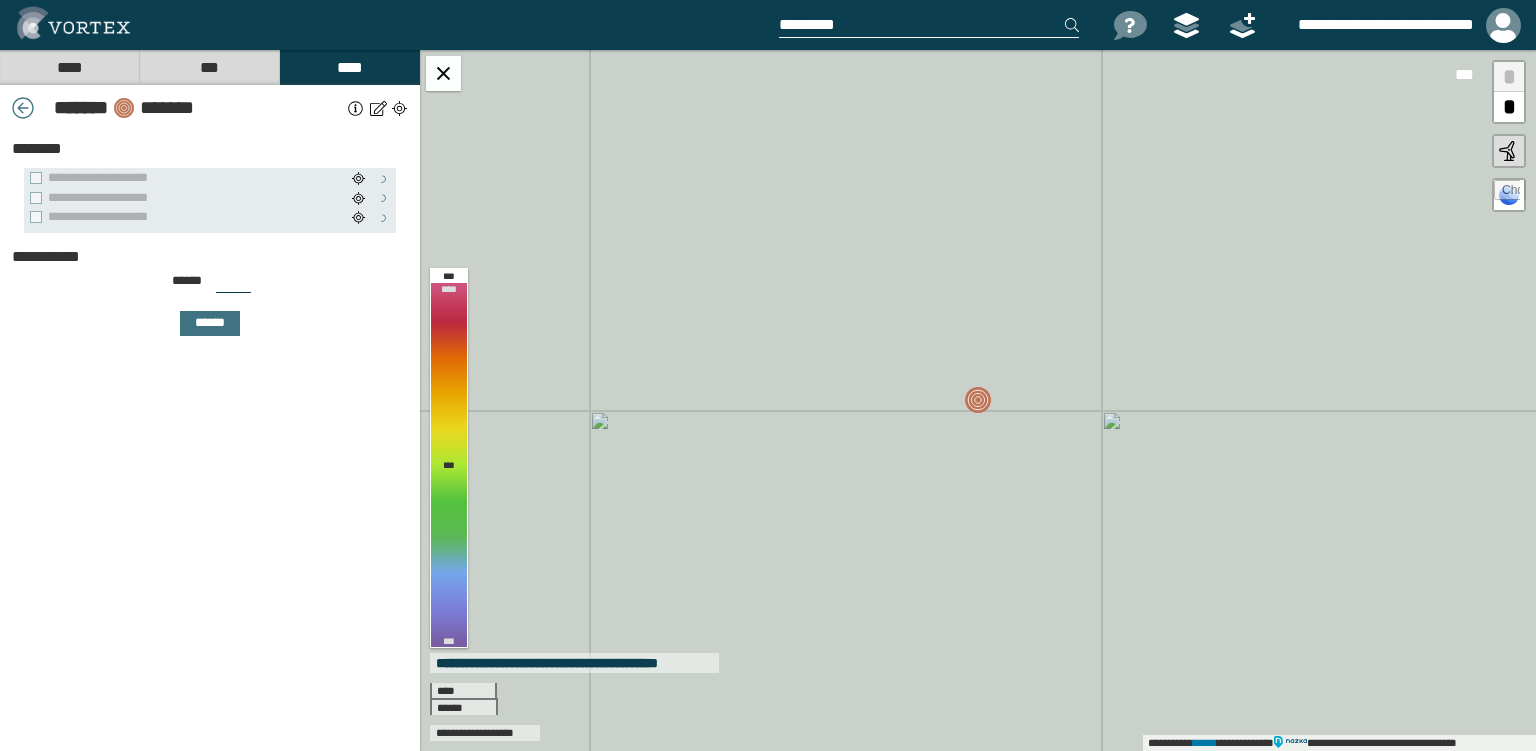 click on "***" at bounding box center [233, 285] 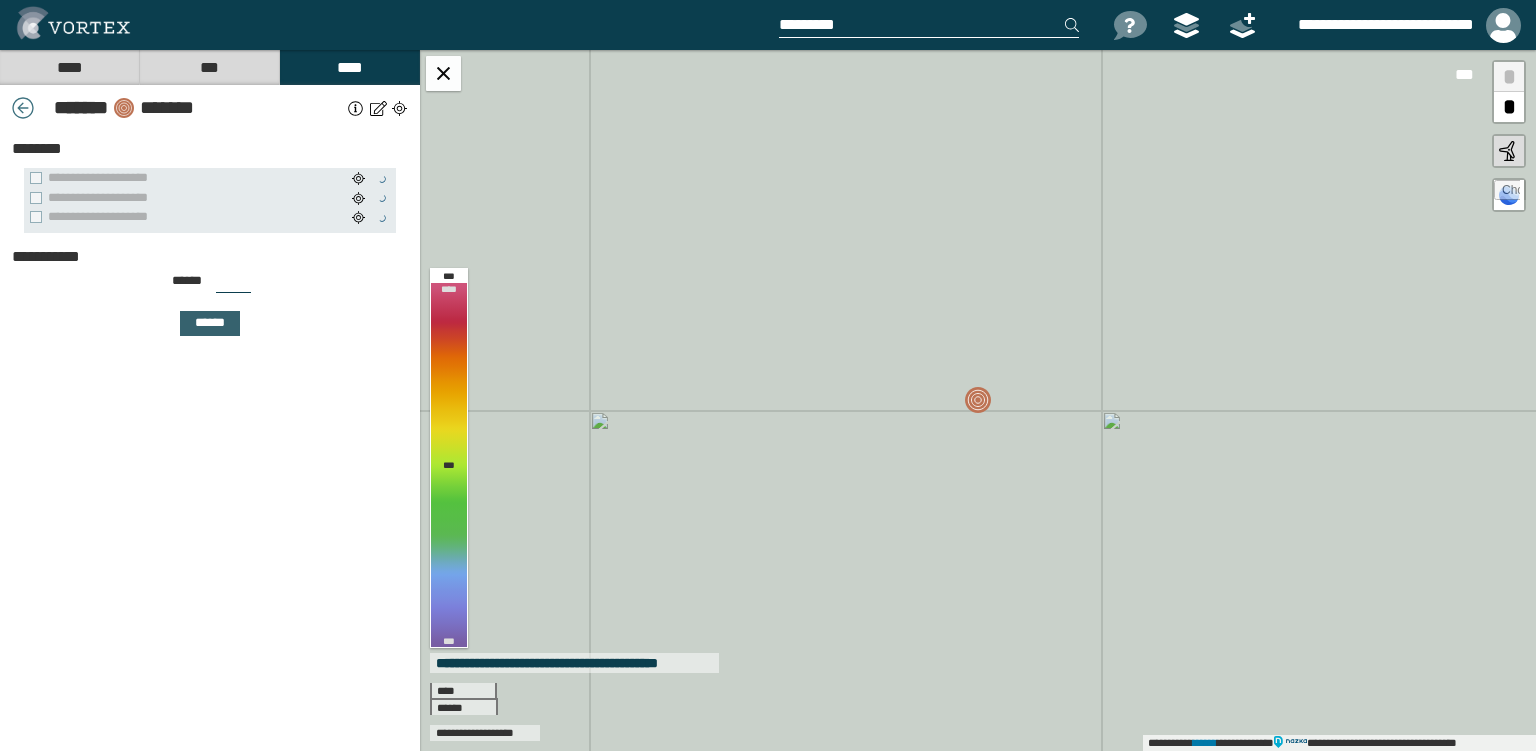 click on "******" at bounding box center [210, 323] 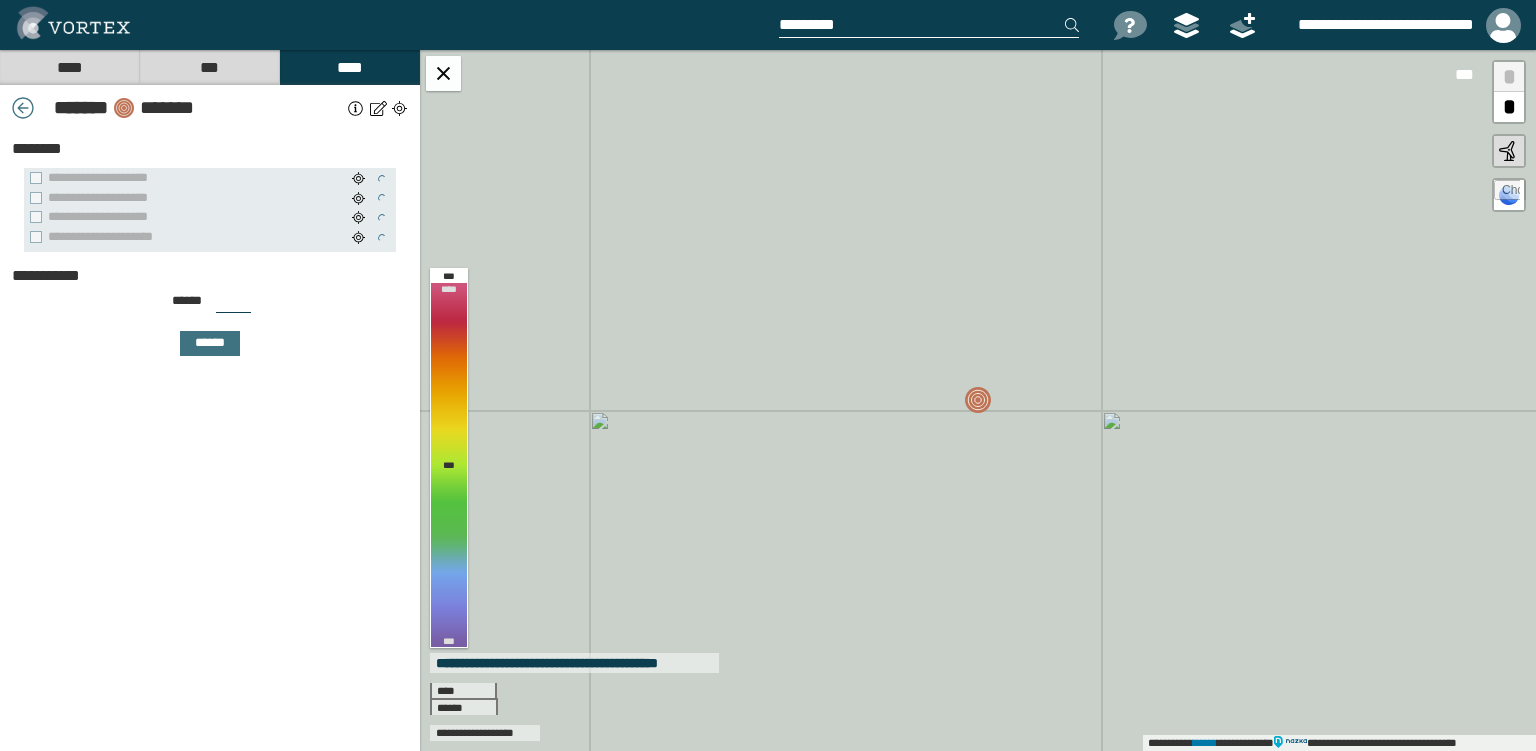 click on "***" at bounding box center (233, 305) 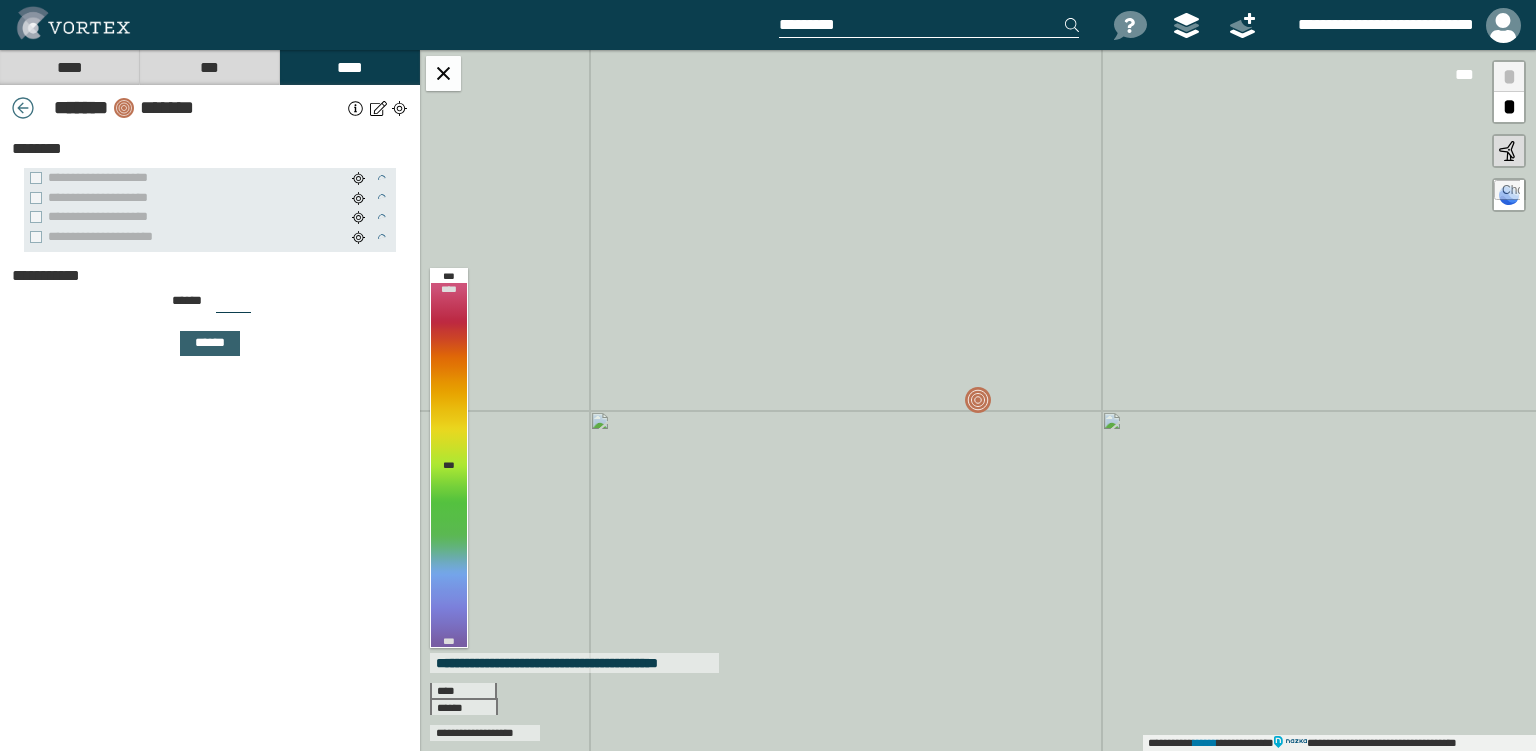 click on "******" at bounding box center [210, 343] 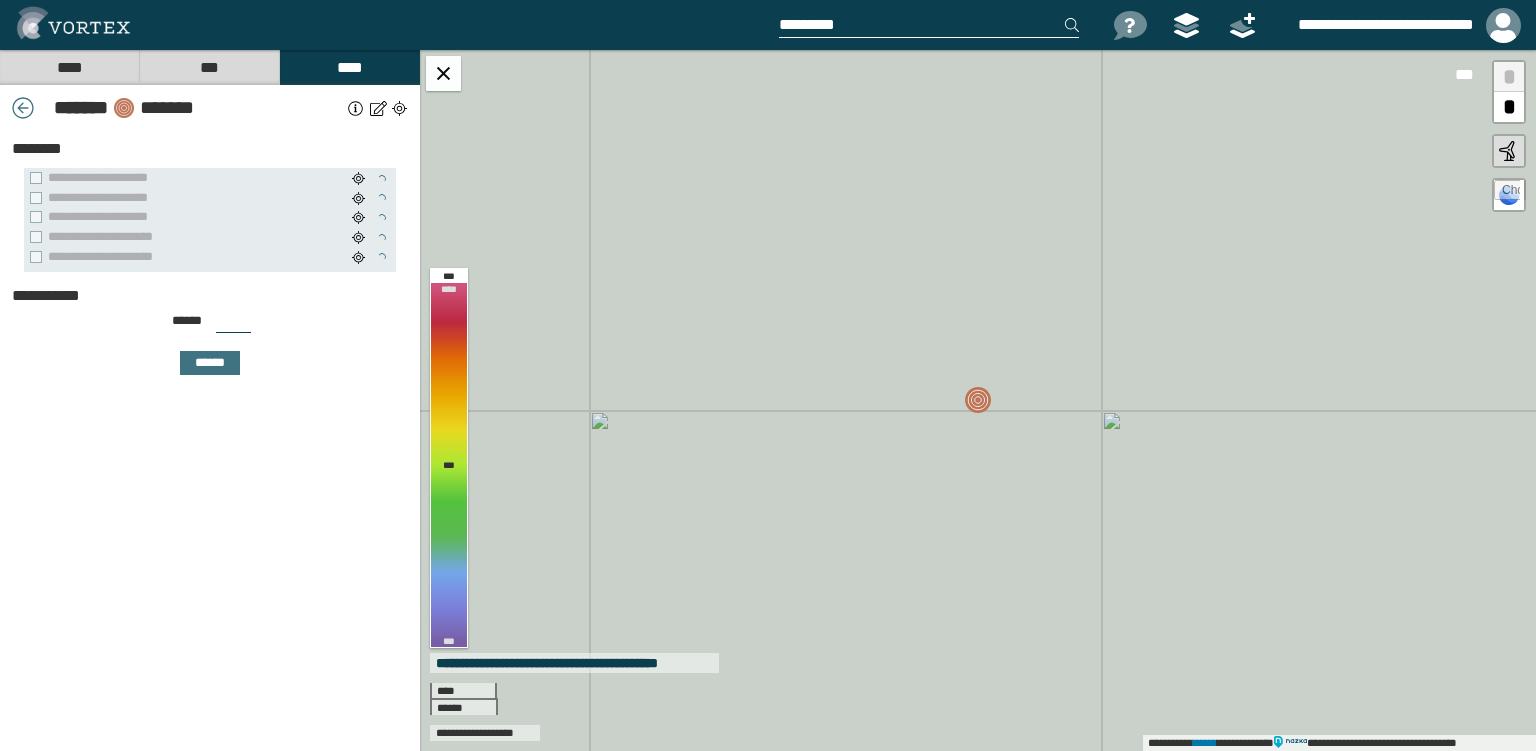 click on "***" at bounding box center [233, 325] 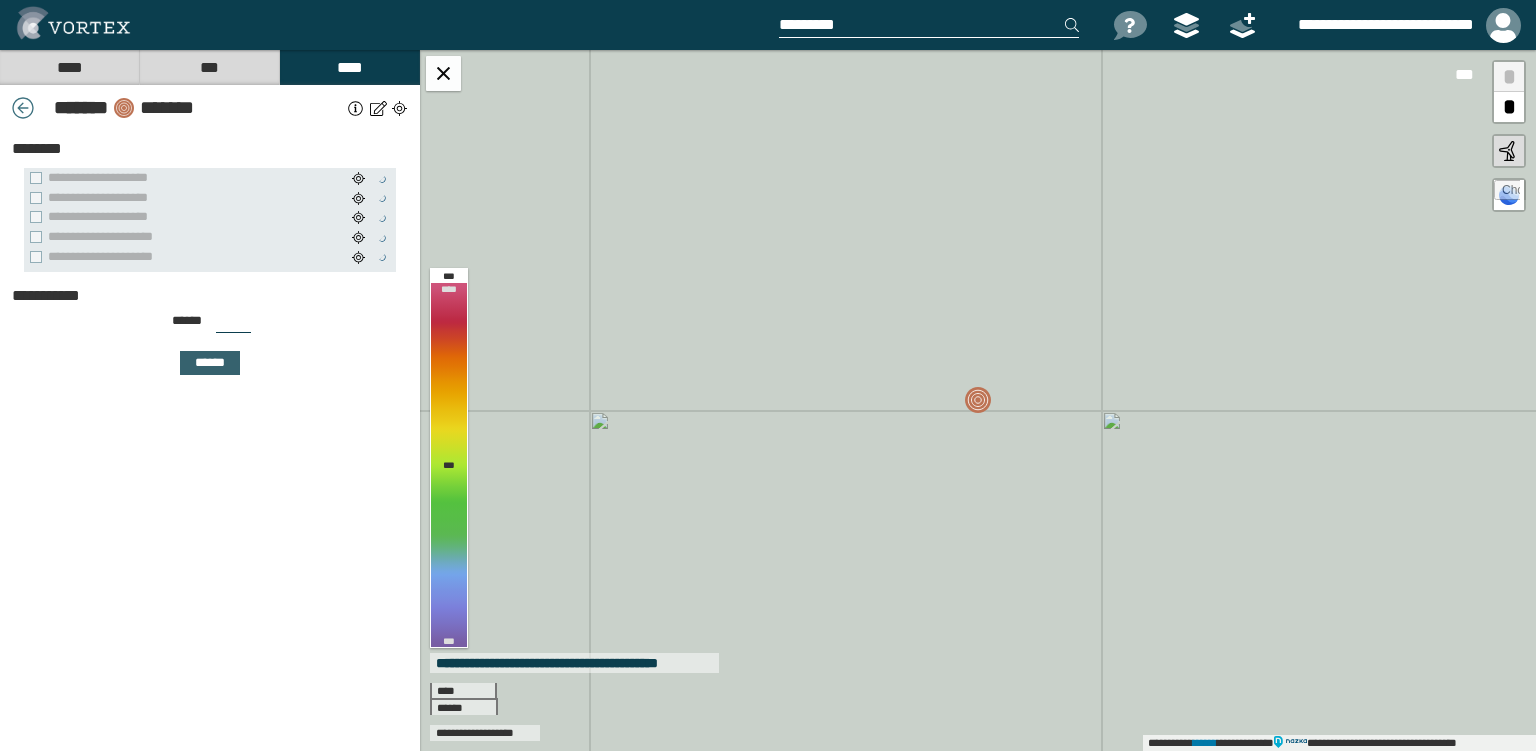click on "******" at bounding box center [210, 363] 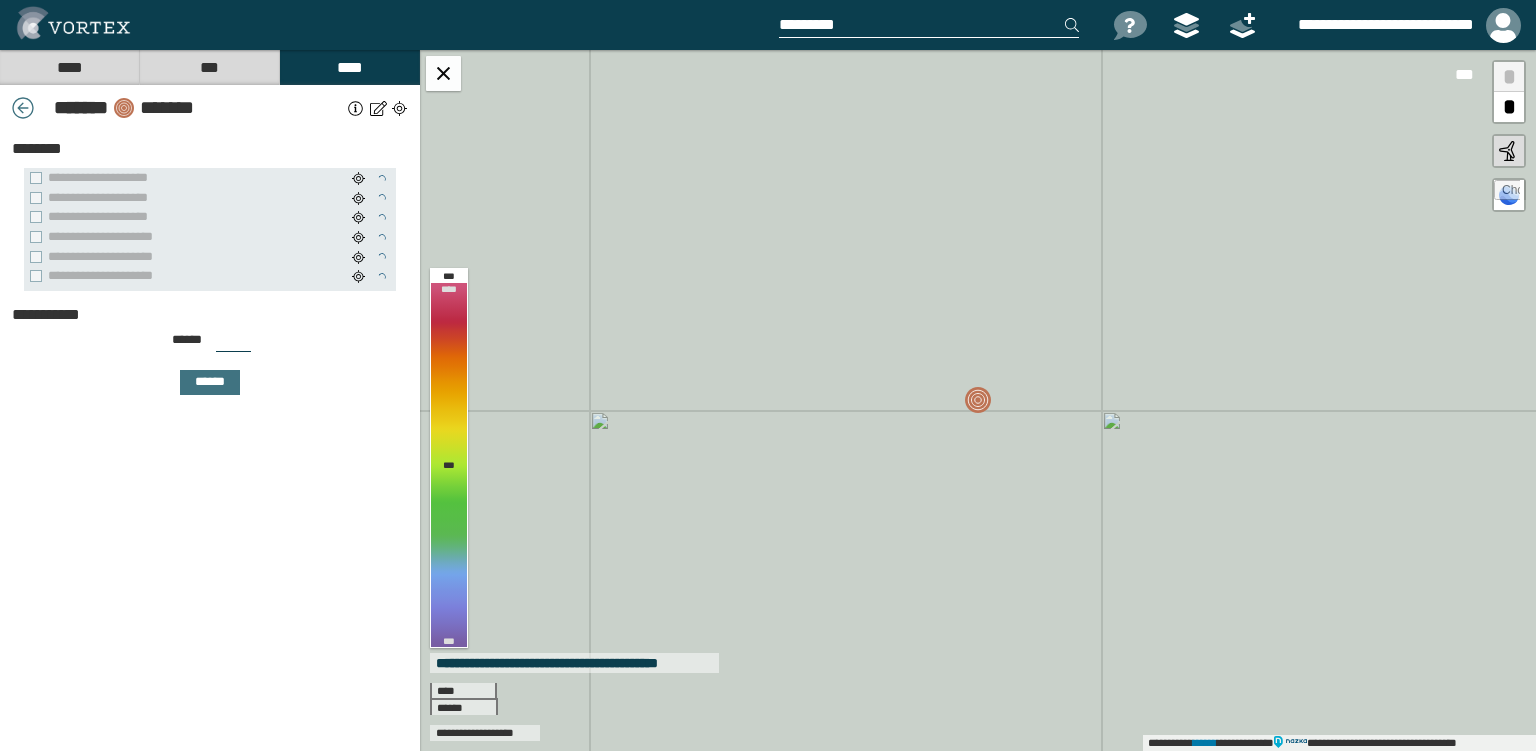 click on "***" at bounding box center (233, 344) 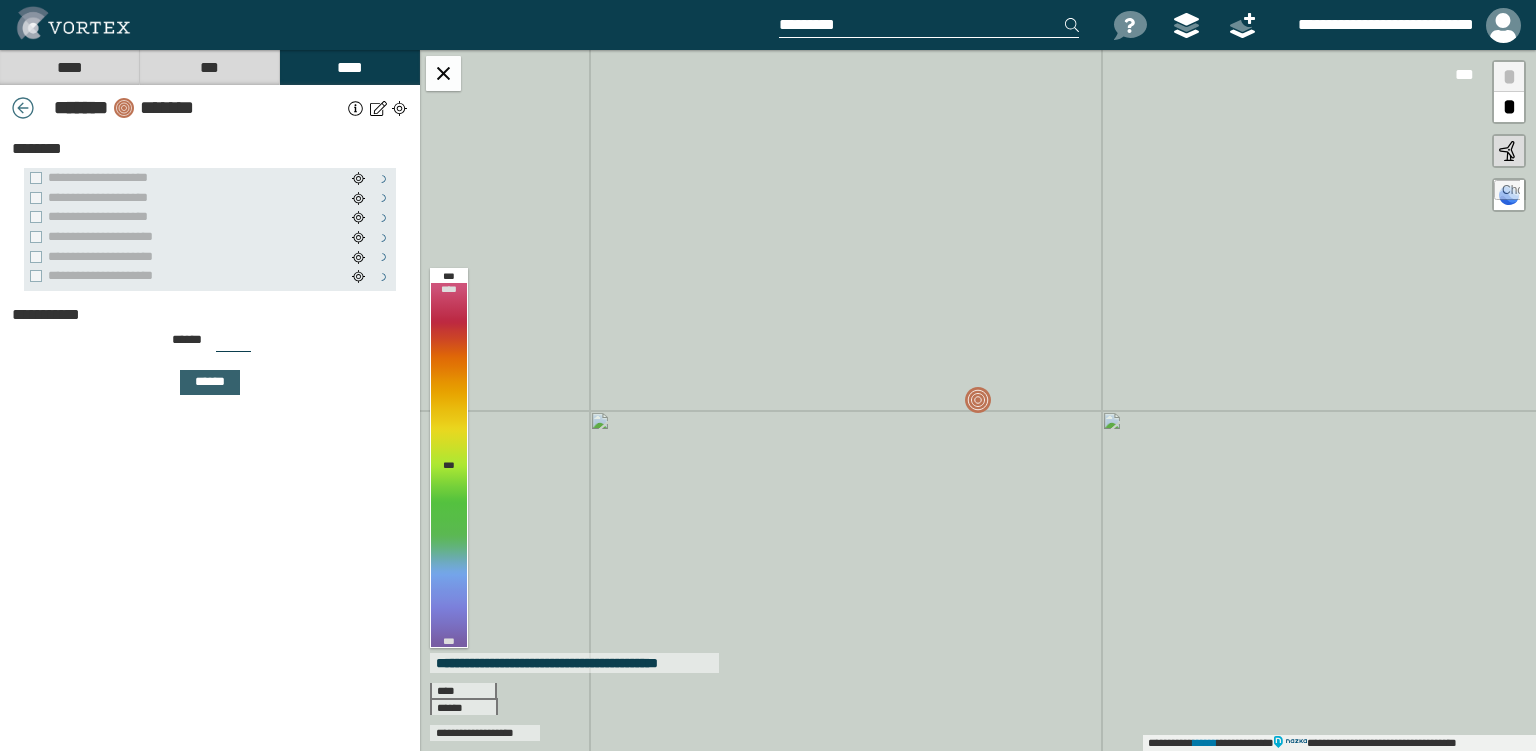 click on "******" at bounding box center (210, 382) 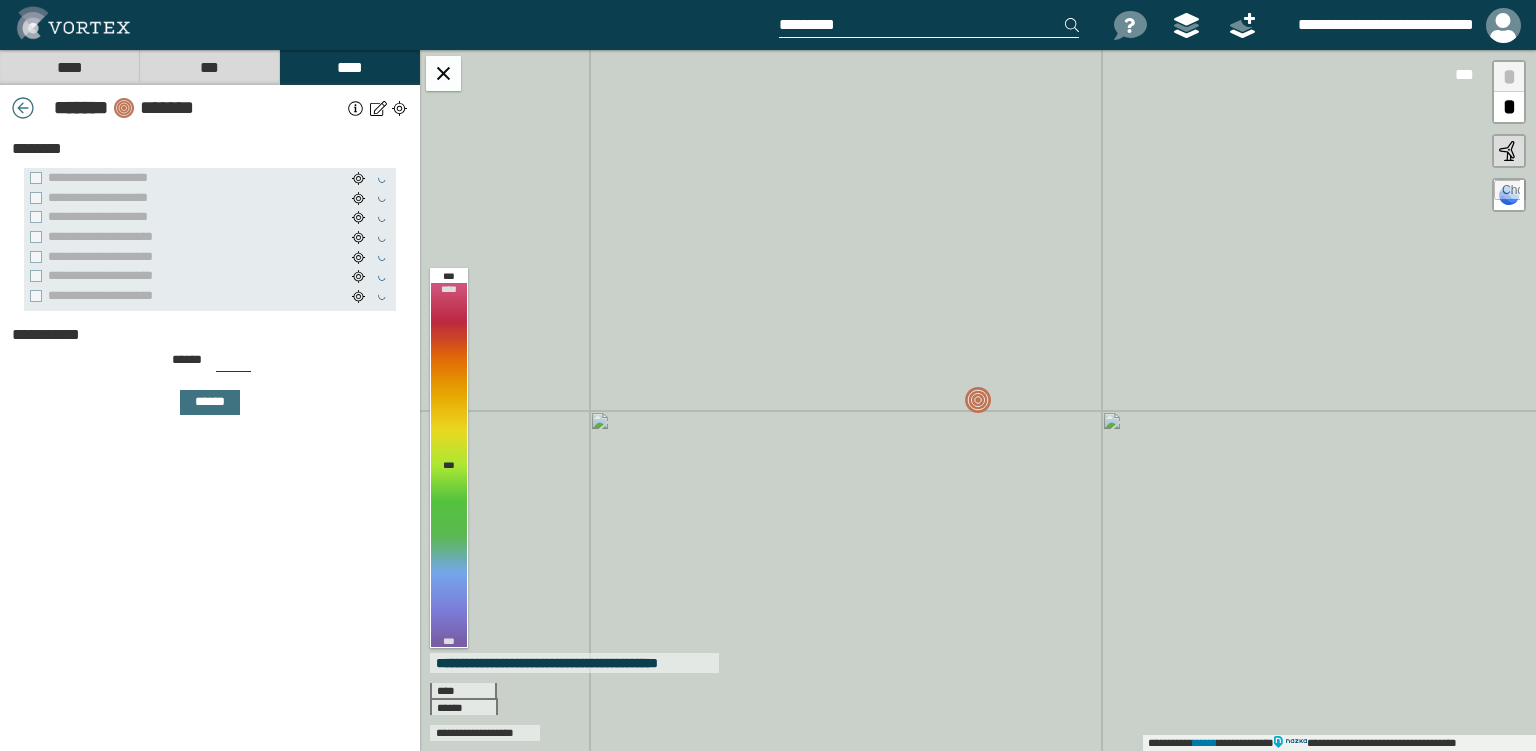 click on "***" at bounding box center [233, 364] 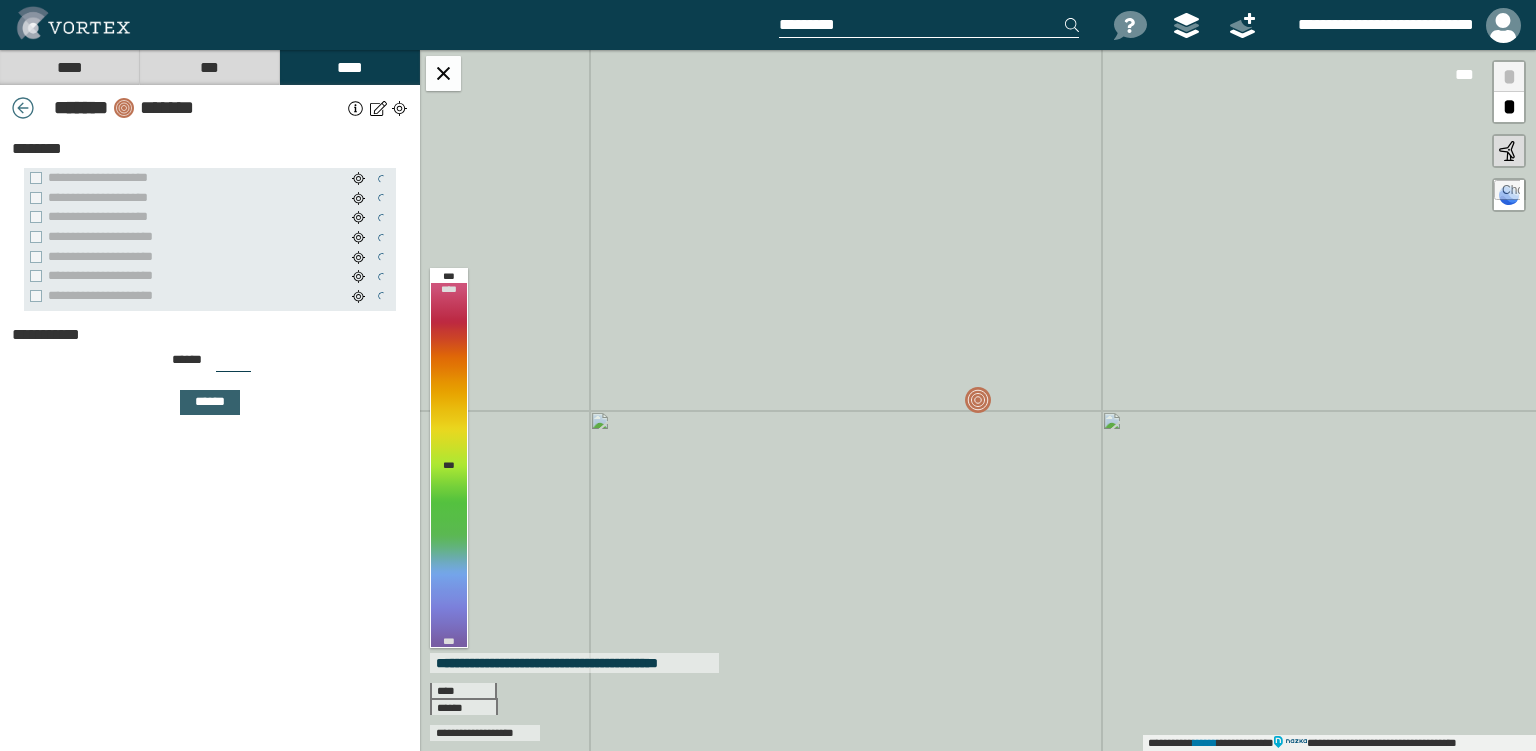 click on "******" at bounding box center [210, 402] 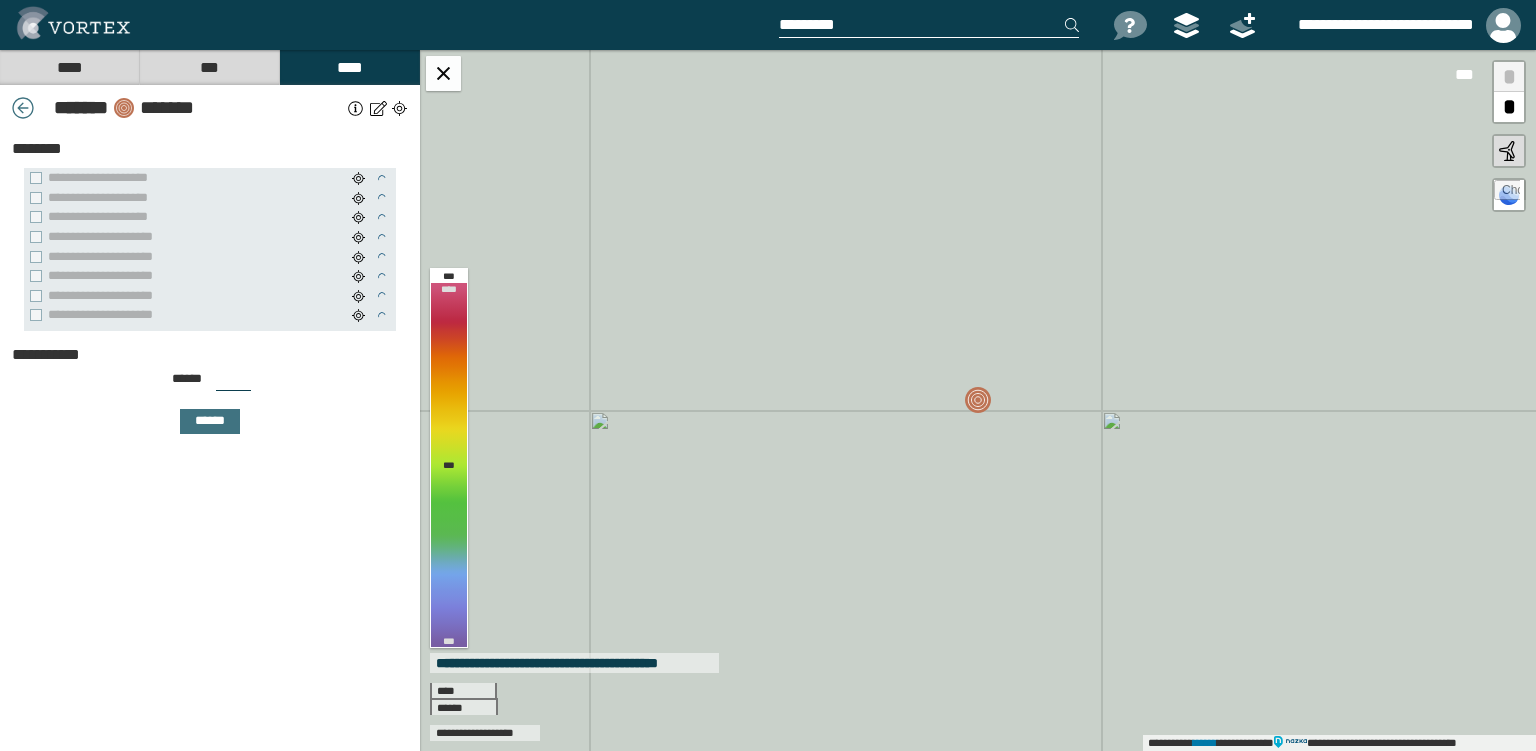 click on "***" at bounding box center (233, 383) 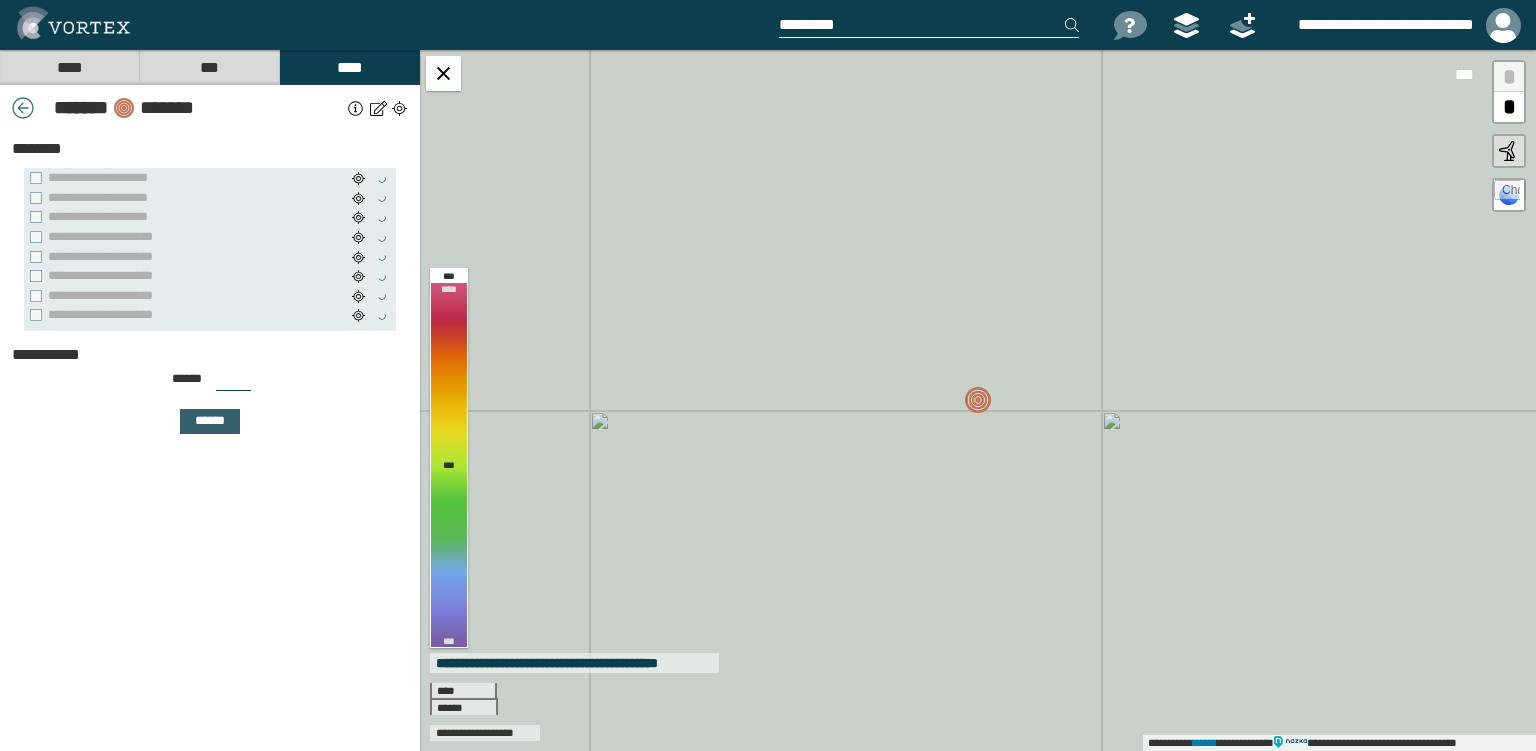 click on "******" at bounding box center [210, 421] 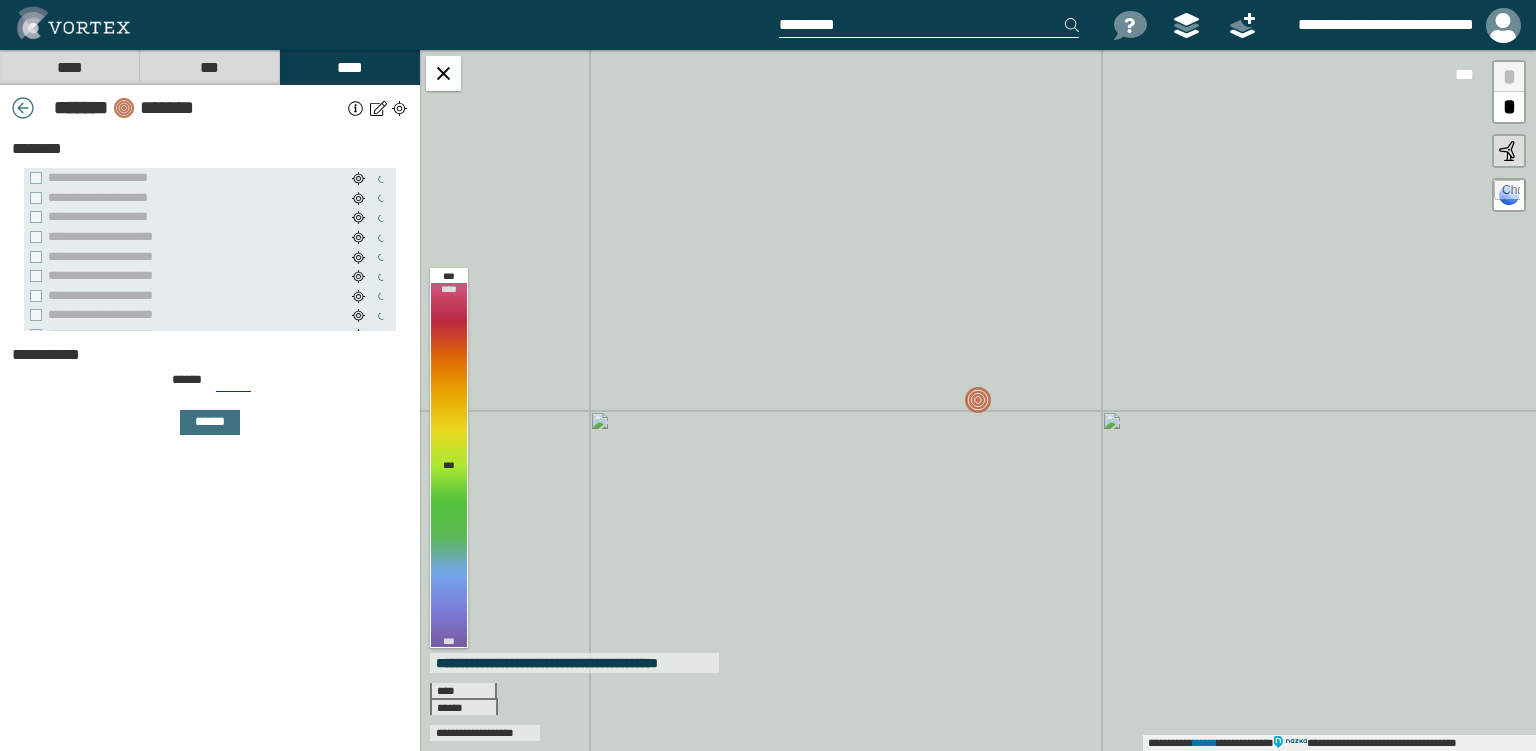 drag, startPoint x: 221, startPoint y: 384, endPoint x: 207, endPoint y: 383, distance: 14.035668 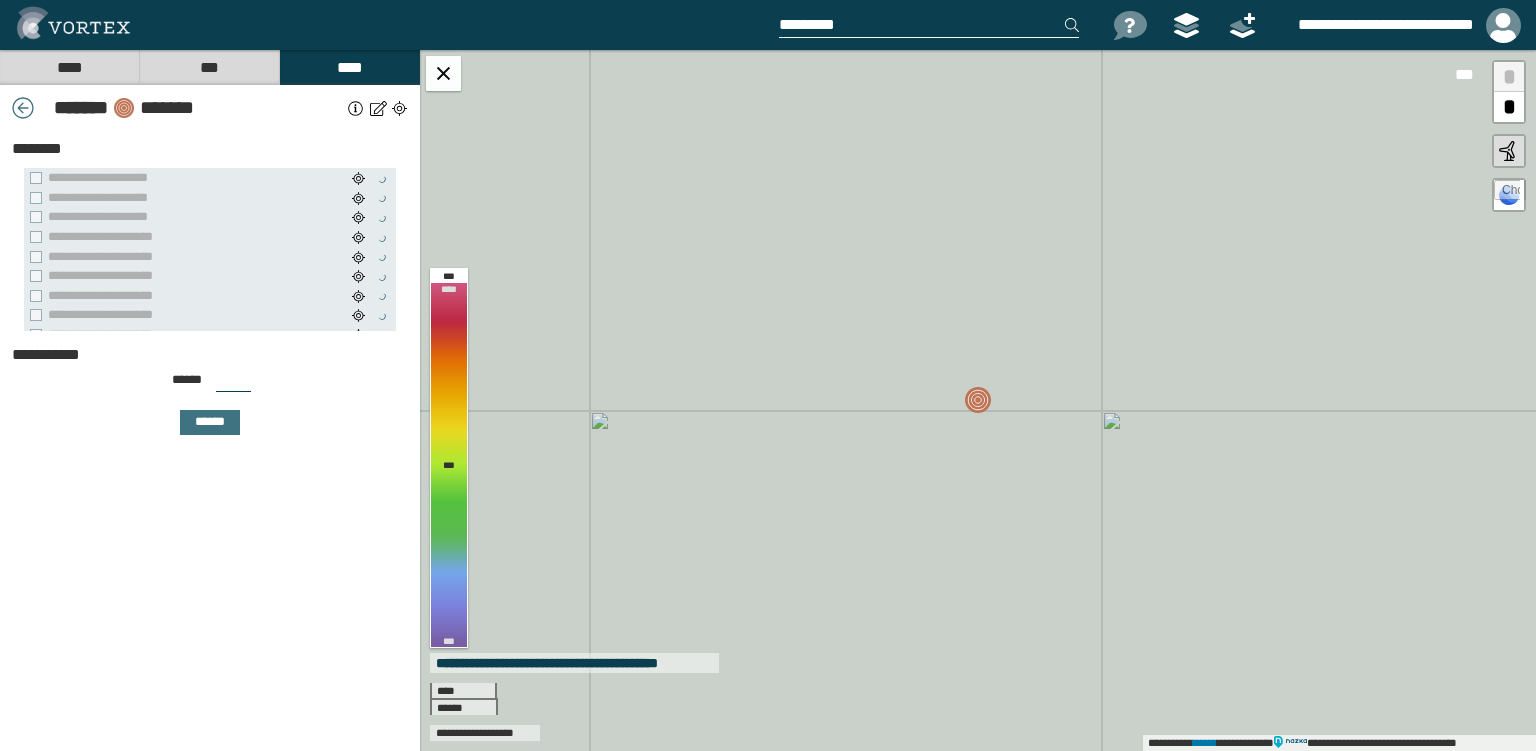 click on "***" at bounding box center (233, 384) 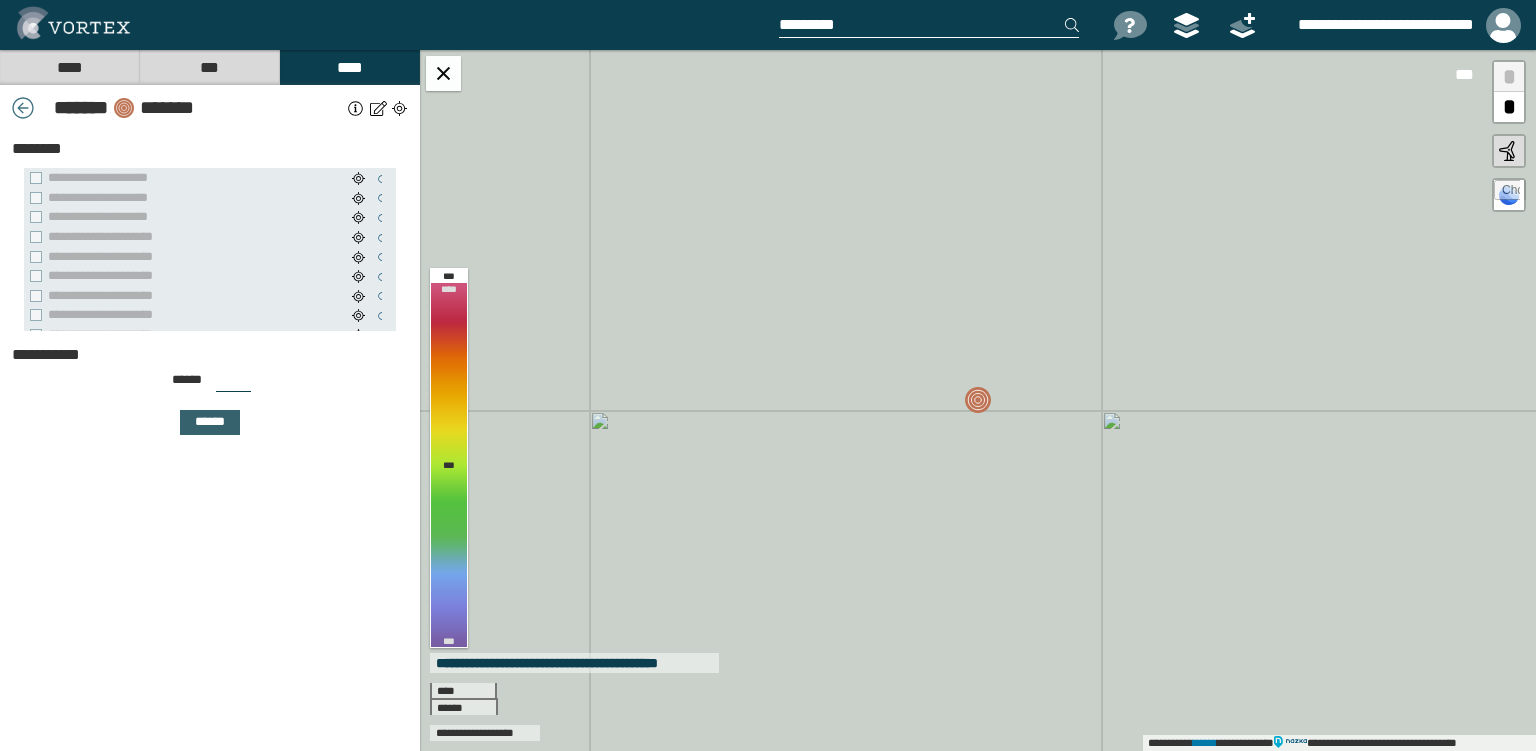 click on "******" at bounding box center (210, 422) 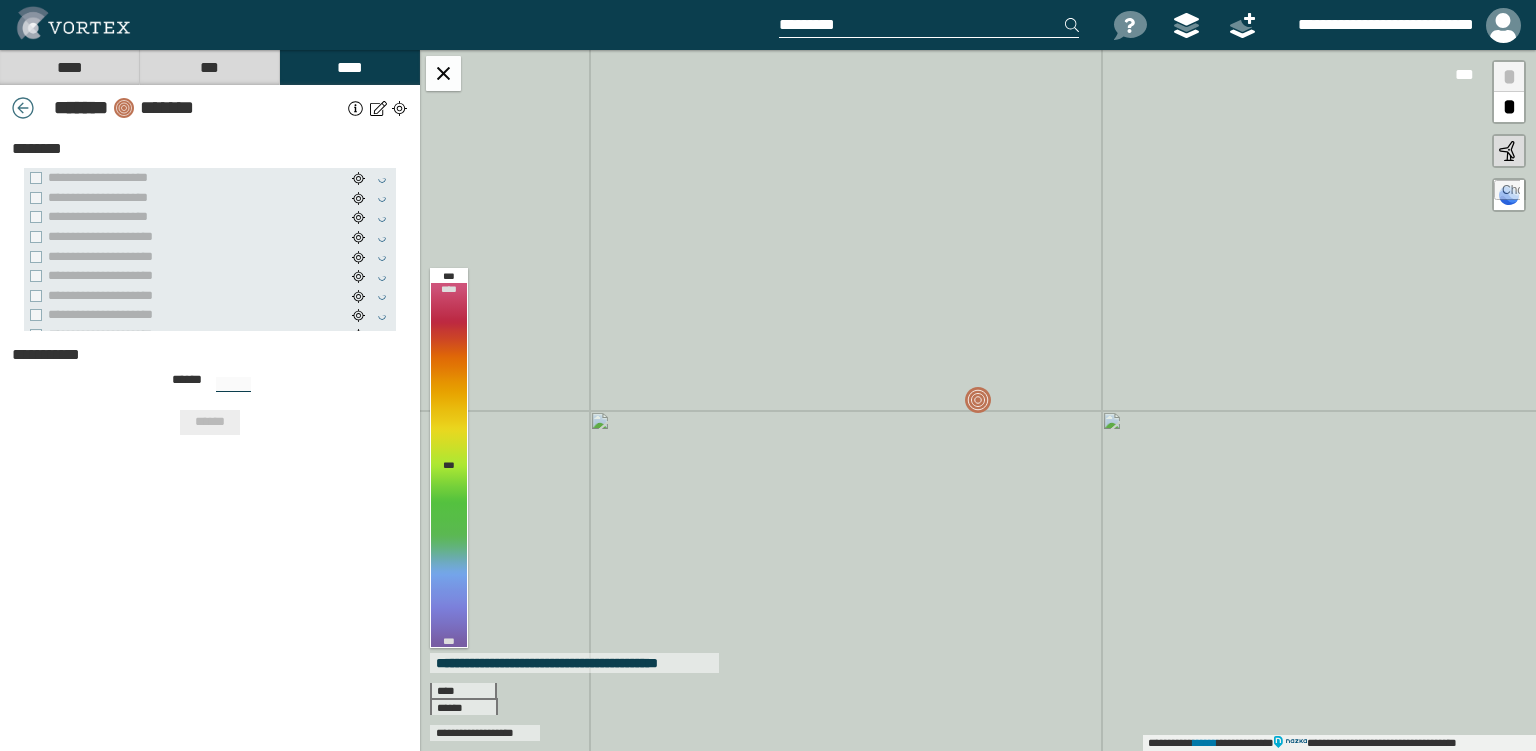 type on "***" 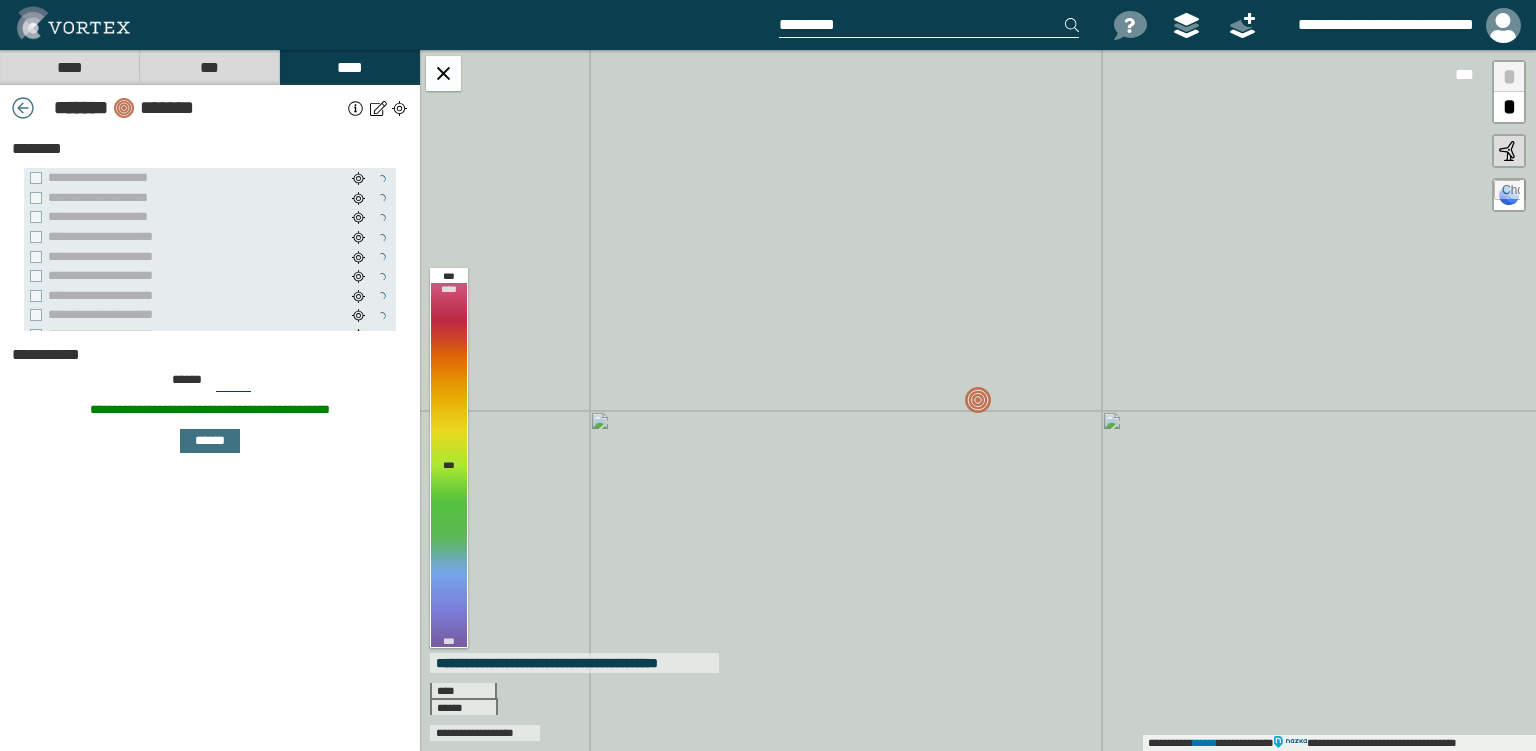 click at bounding box center [23, 108] 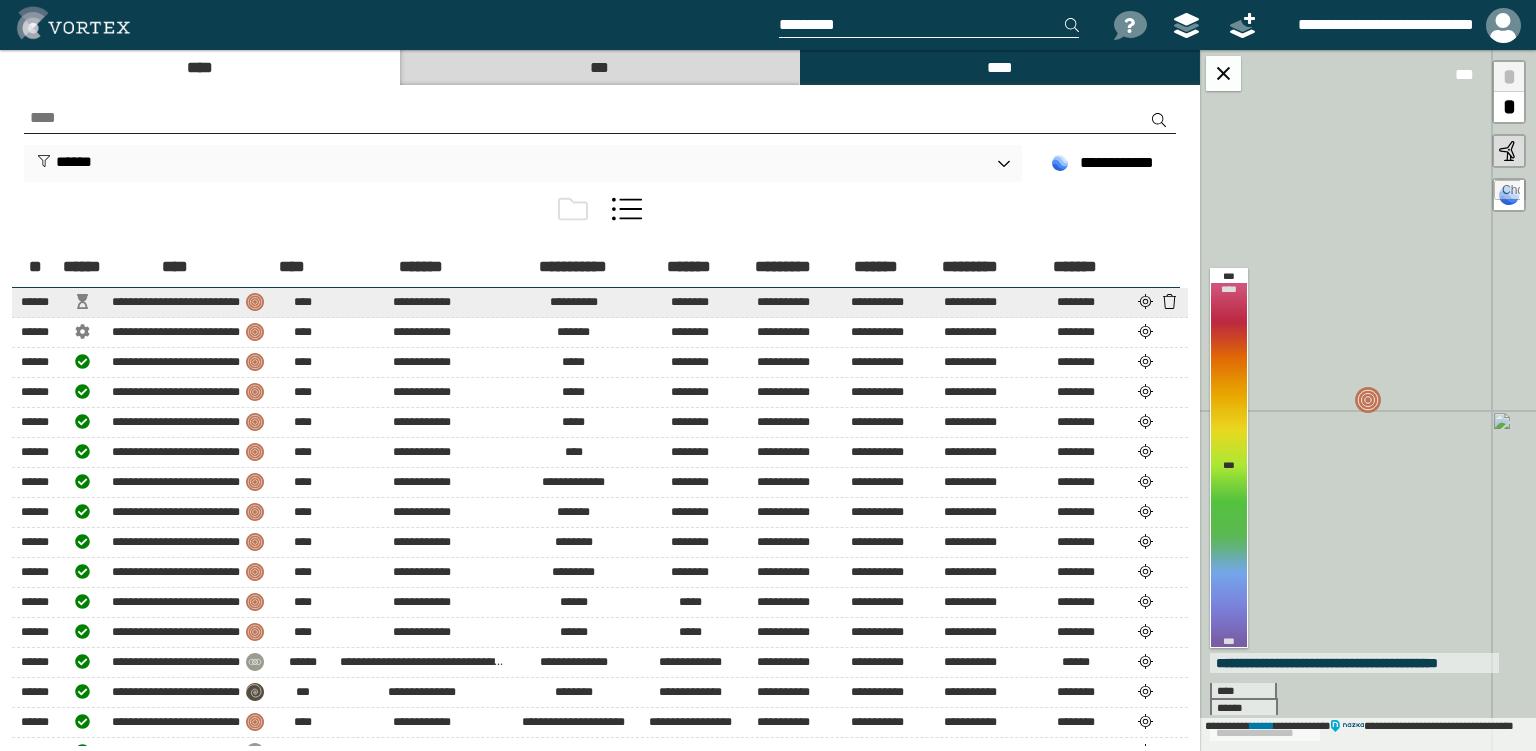 click at bounding box center [1146, 301] 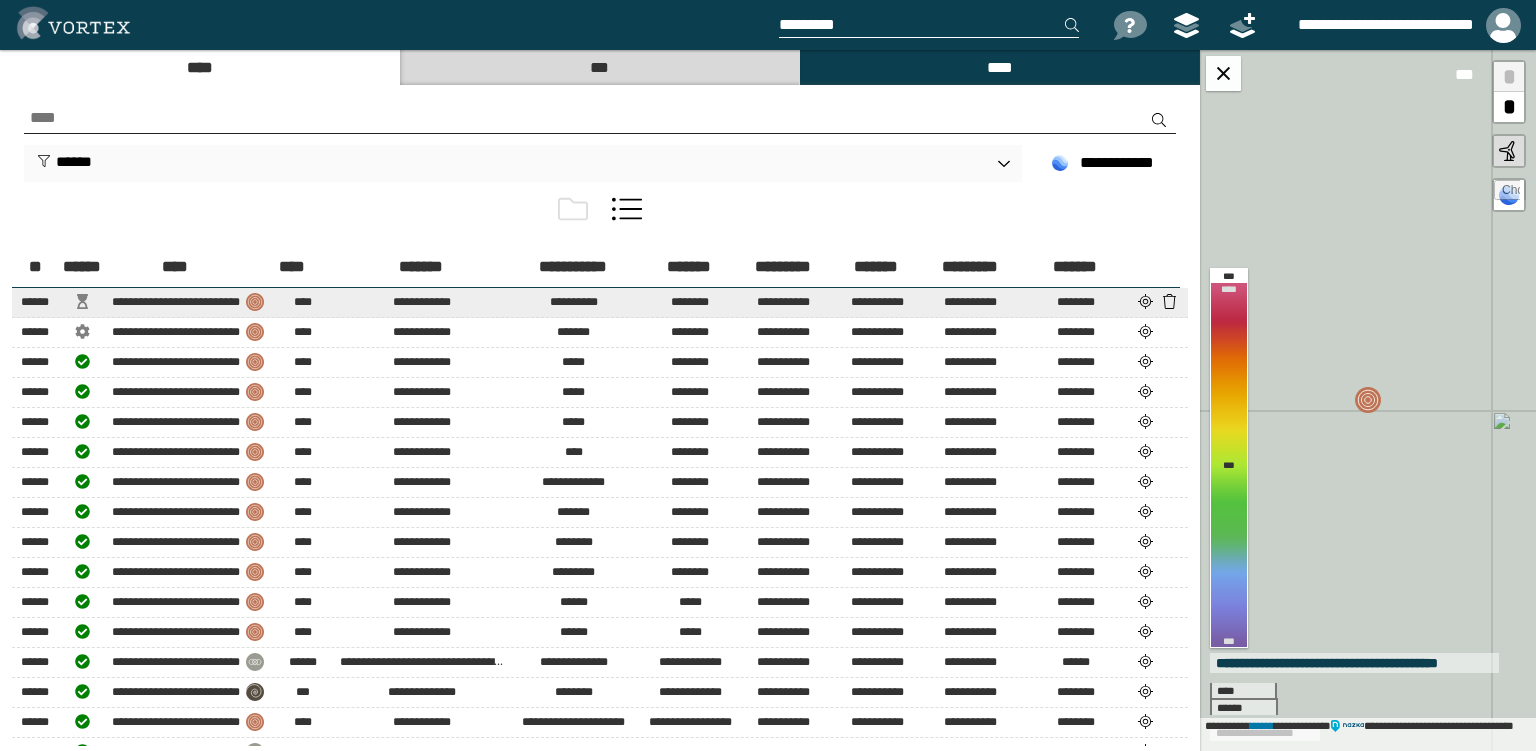 select on "*****" 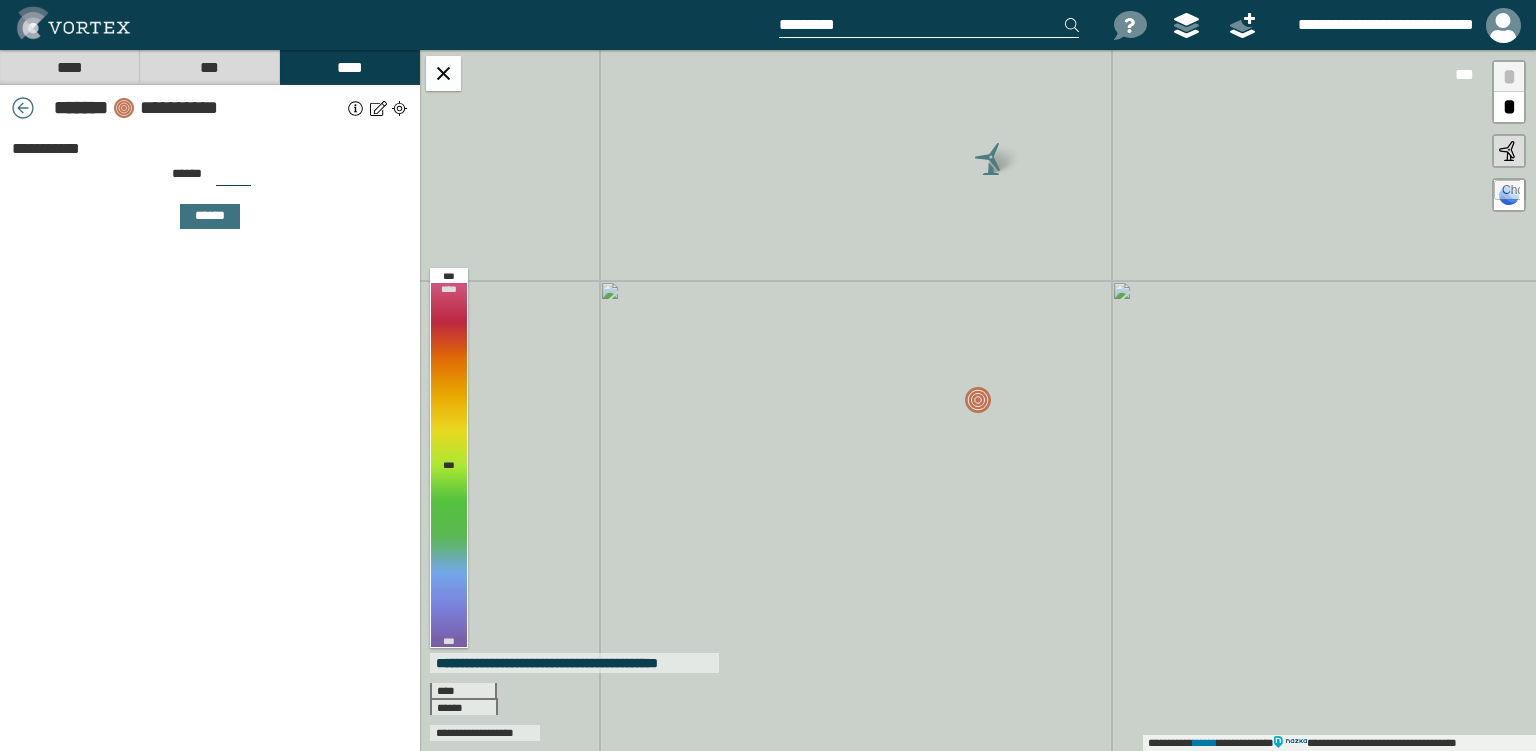 drag, startPoint x: 226, startPoint y: 178, endPoint x: 187, endPoint y: 175, distance: 39.115215 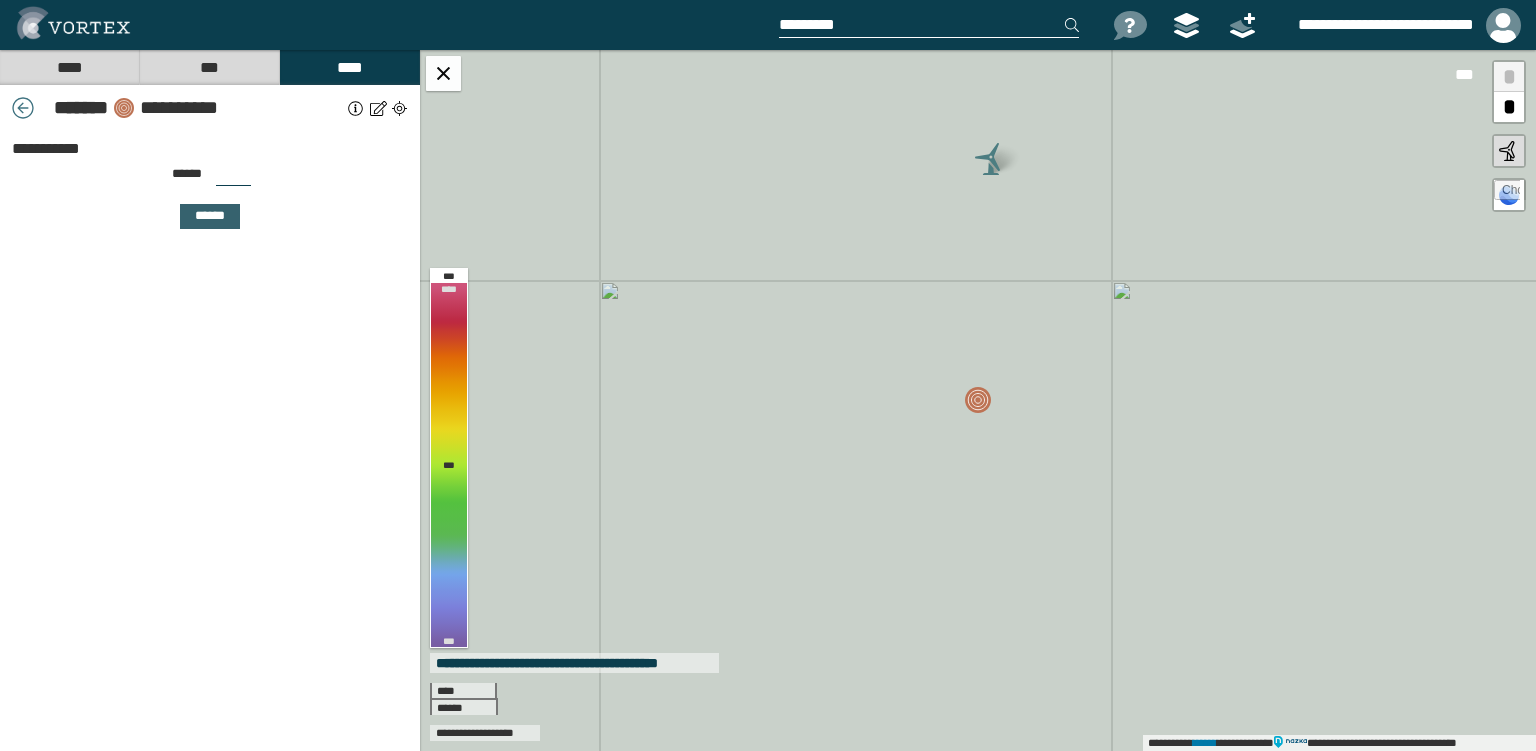 click on "******" at bounding box center (210, 216) 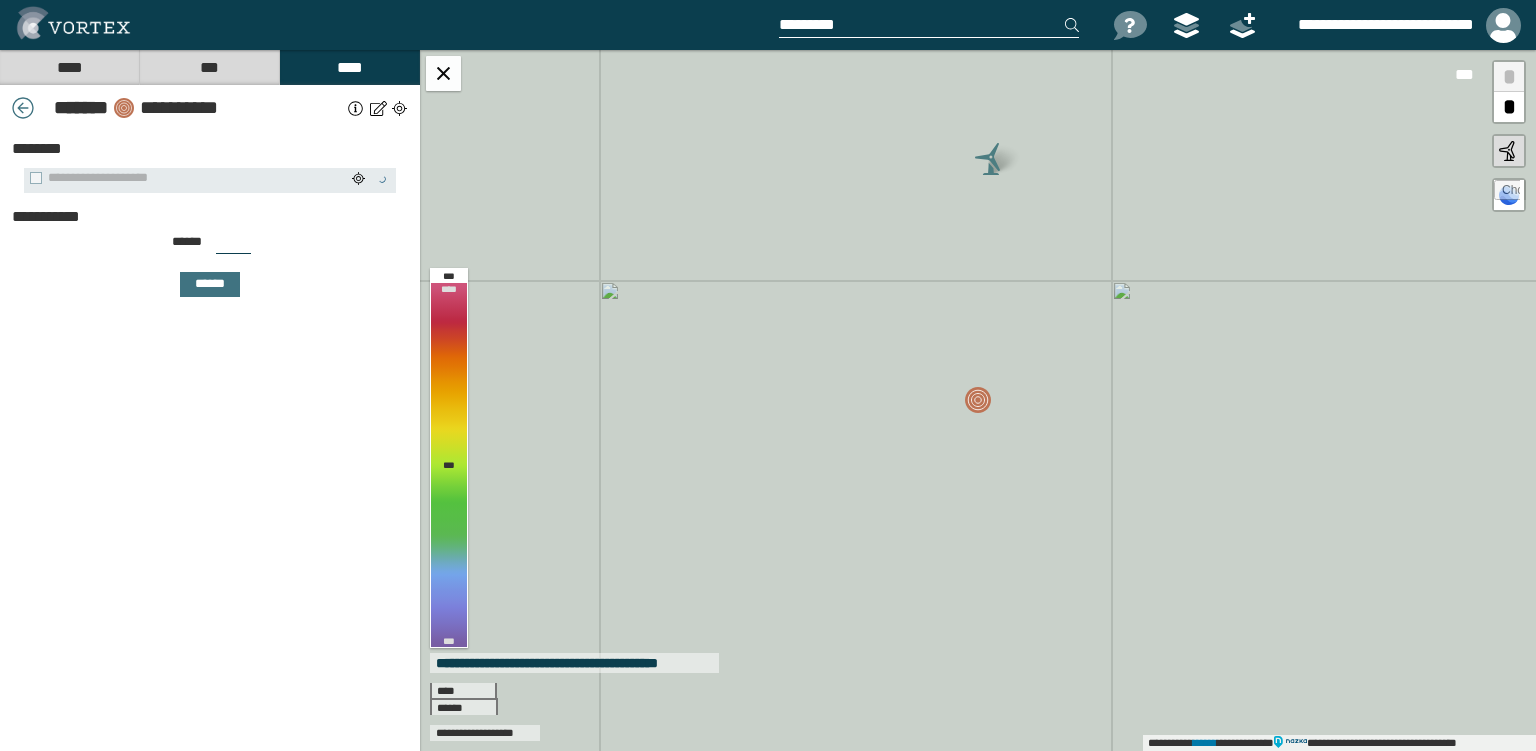 drag, startPoint x: 226, startPoint y: 243, endPoint x: 194, endPoint y: 240, distance: 32.140316 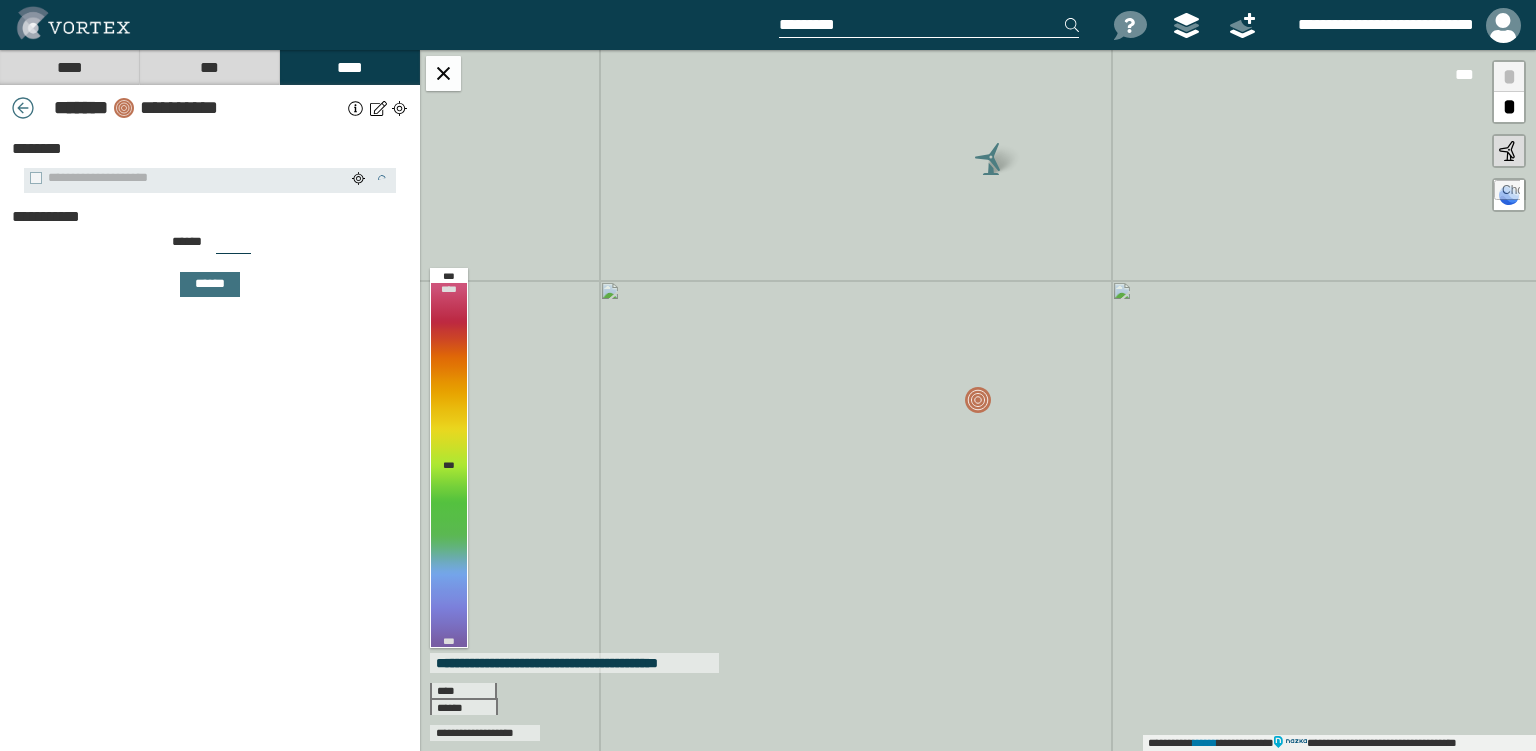 click on "***" at bounding box center (233, 246) 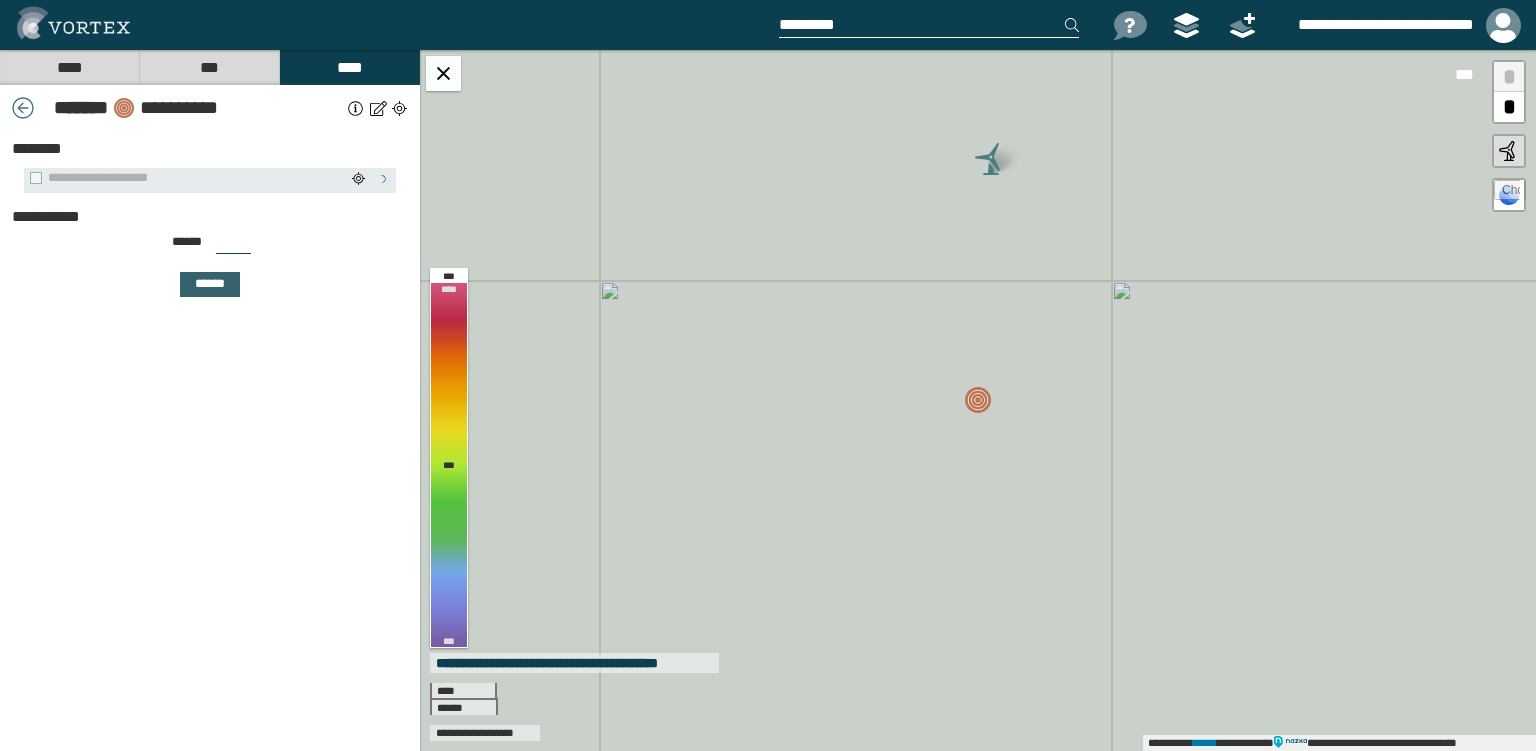 click on "******" at bounding box center (210, 284) 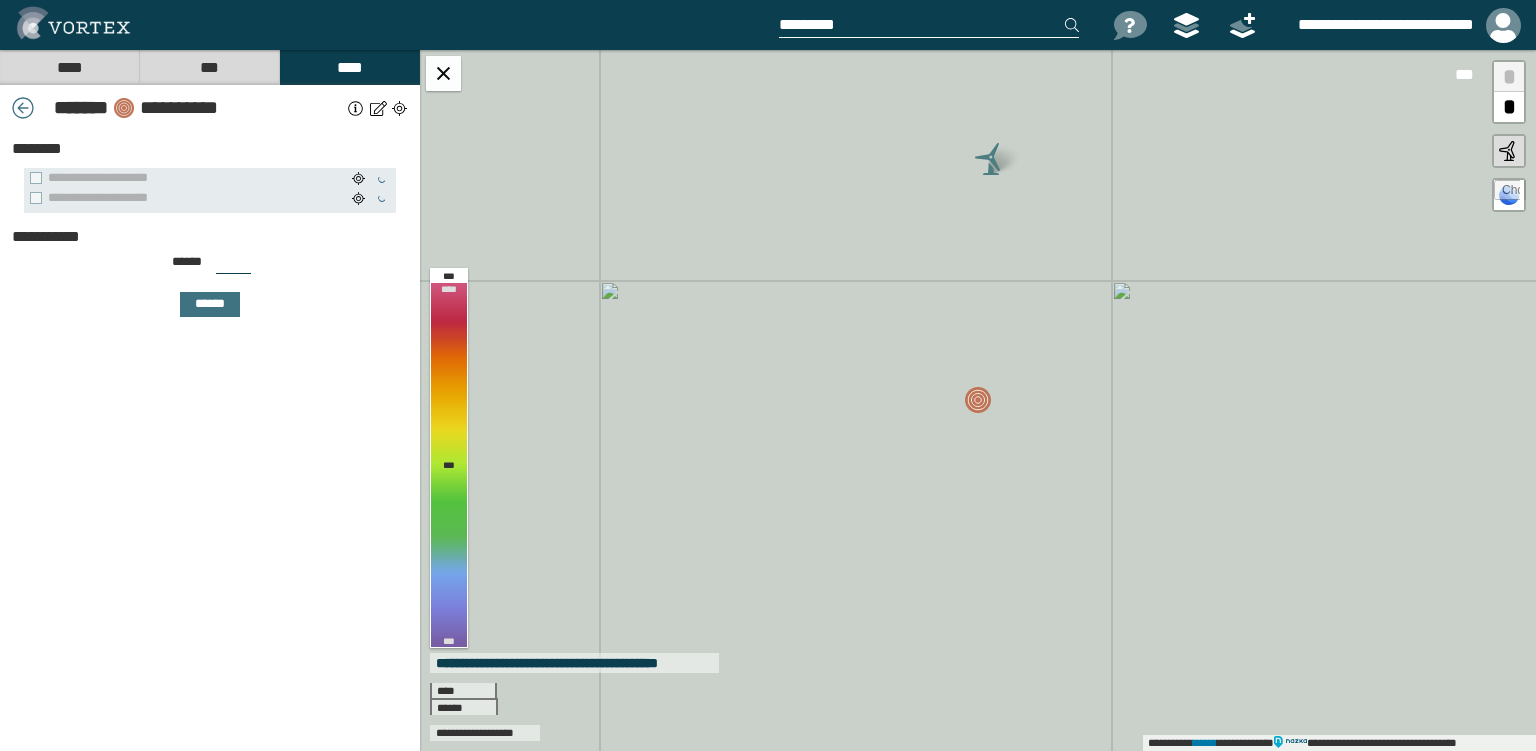 drag, startPoint x: 227, startPoint y: 262, endPoint x: 204, endPoint y: 258, distance: 23.345236 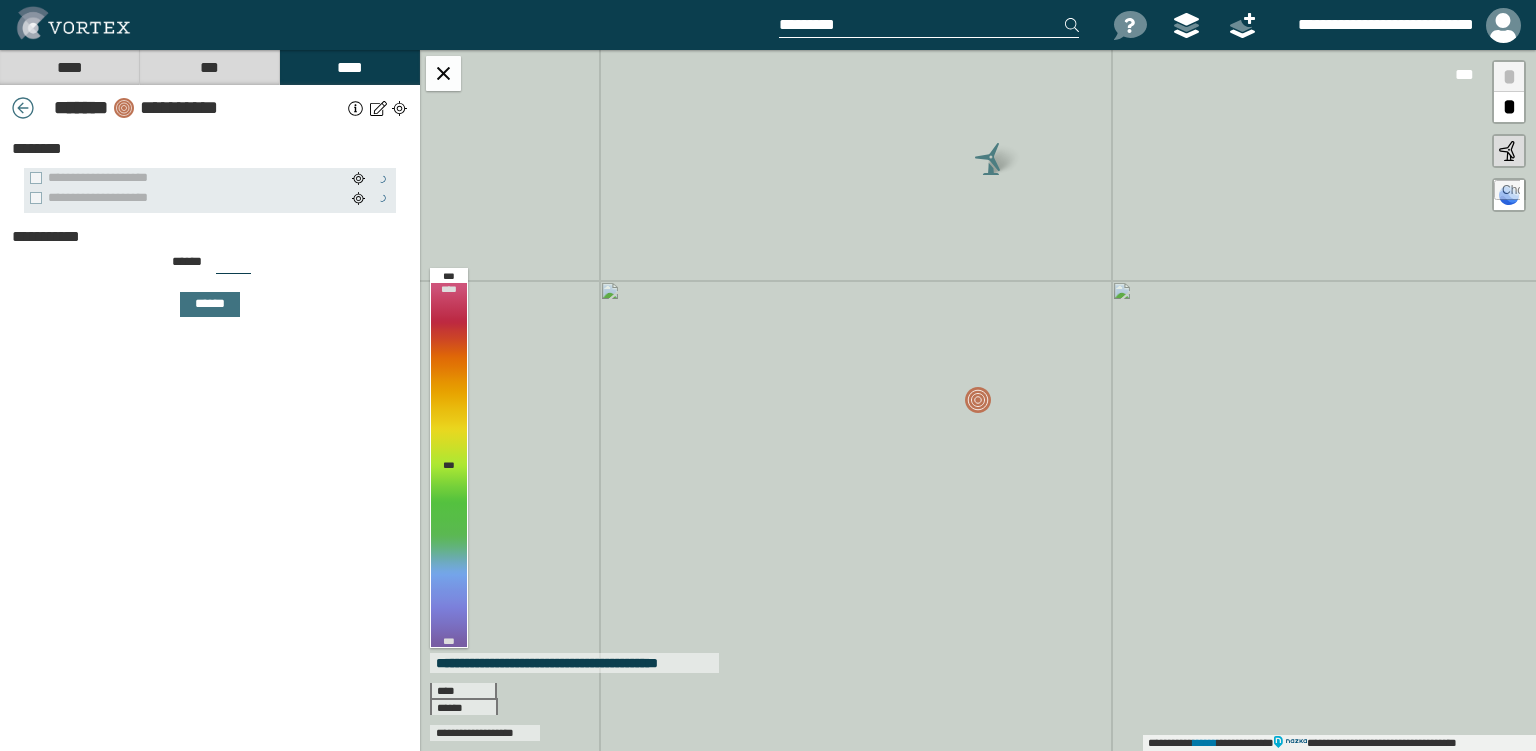 click on "***" at bounding box center (233, 266) 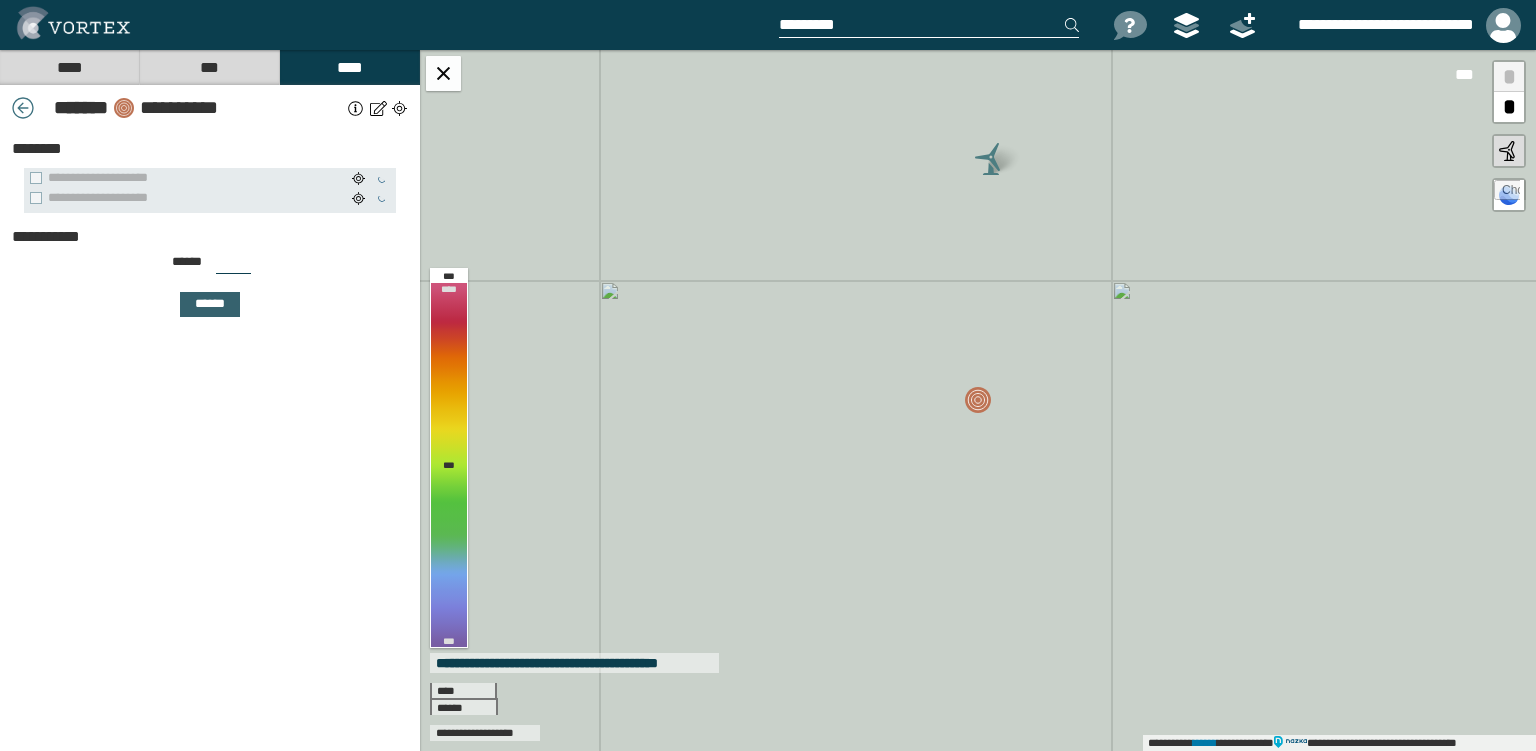 click on "******" at bounding box center [210, 304] 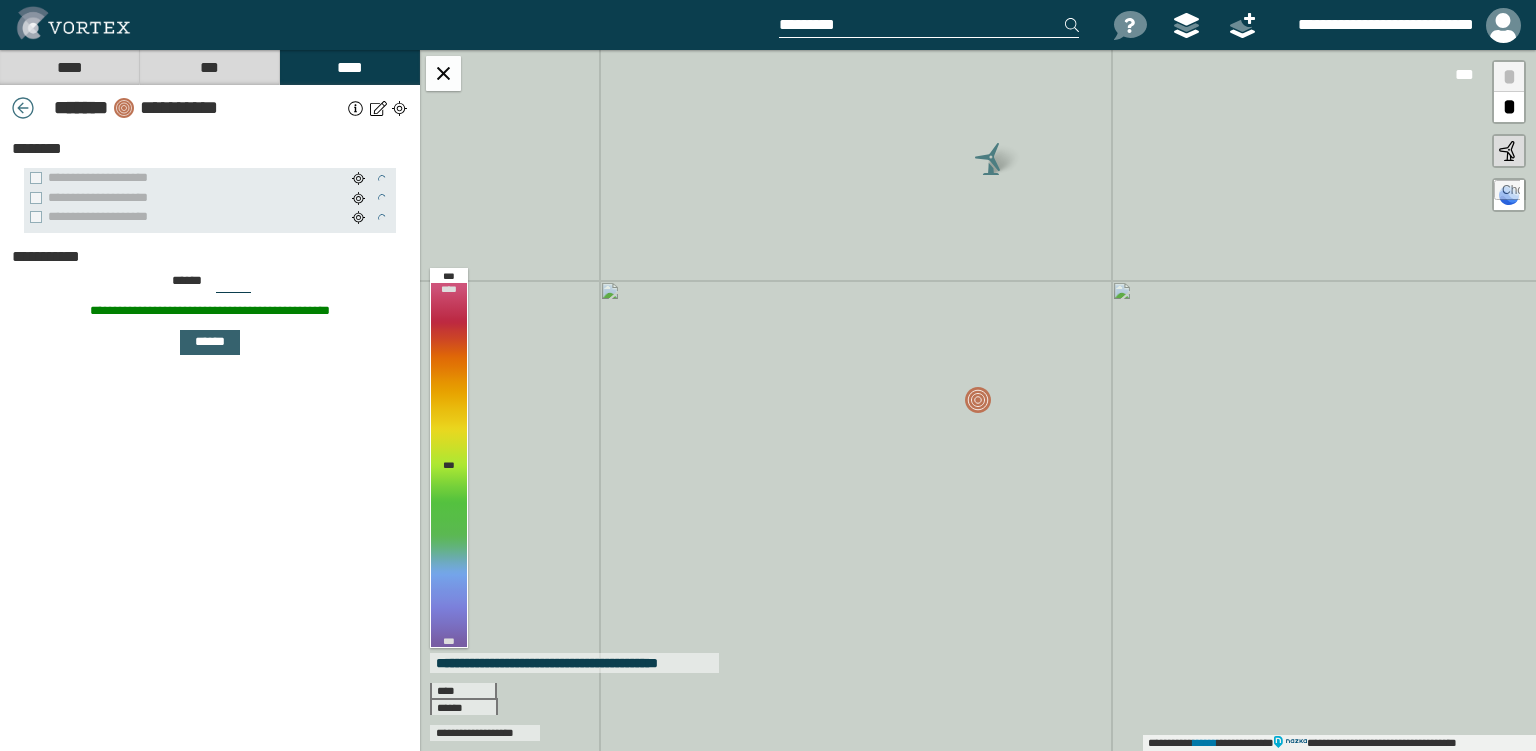 click on "******" at bounding box center (210, 342) 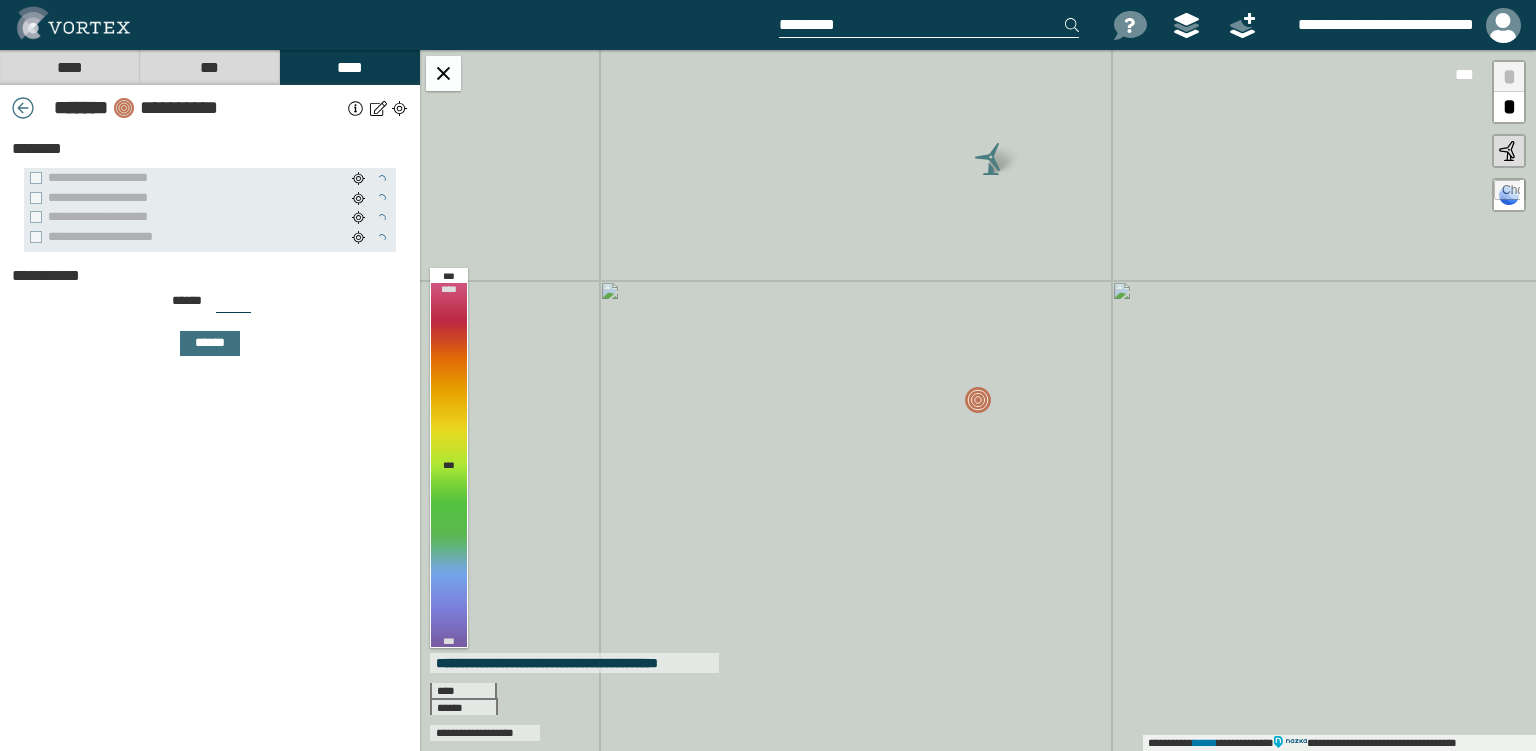 click on "***" at bounding box center (233, 305) 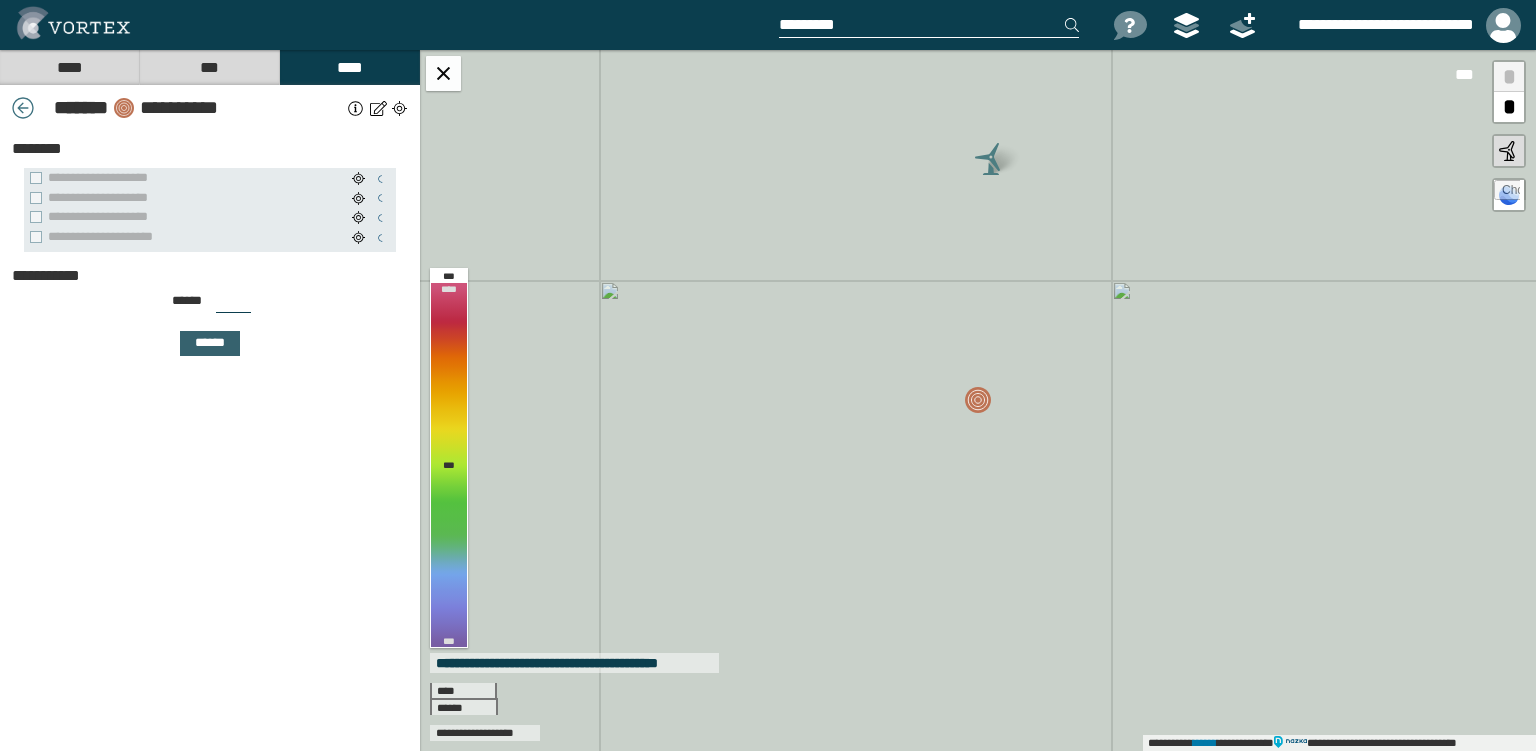 click on "******" at bounding box center (210, 343) 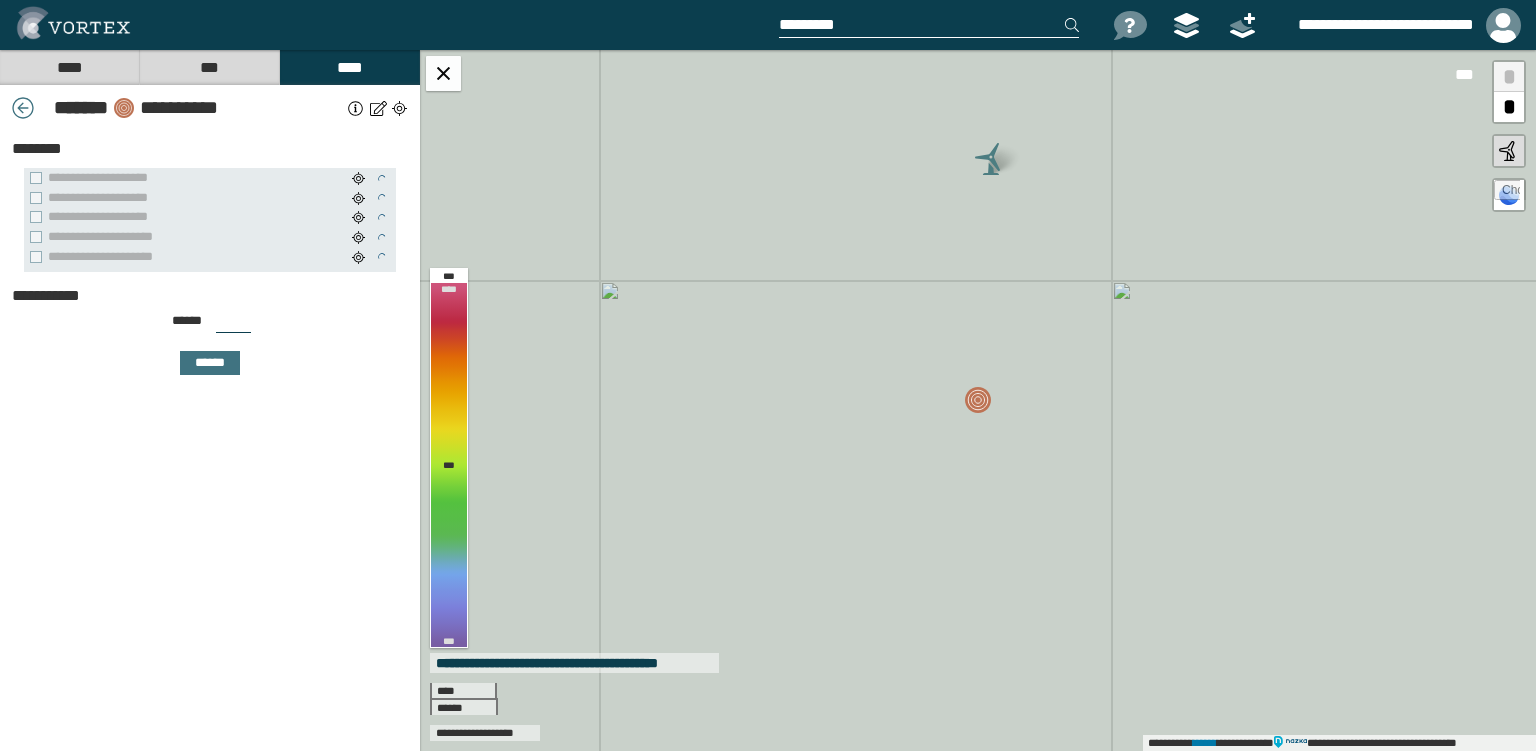 drag, startPoint x: 219, startPoint y: 310, endPoint x: 229, endPoint y: 314, distance: 10.770329 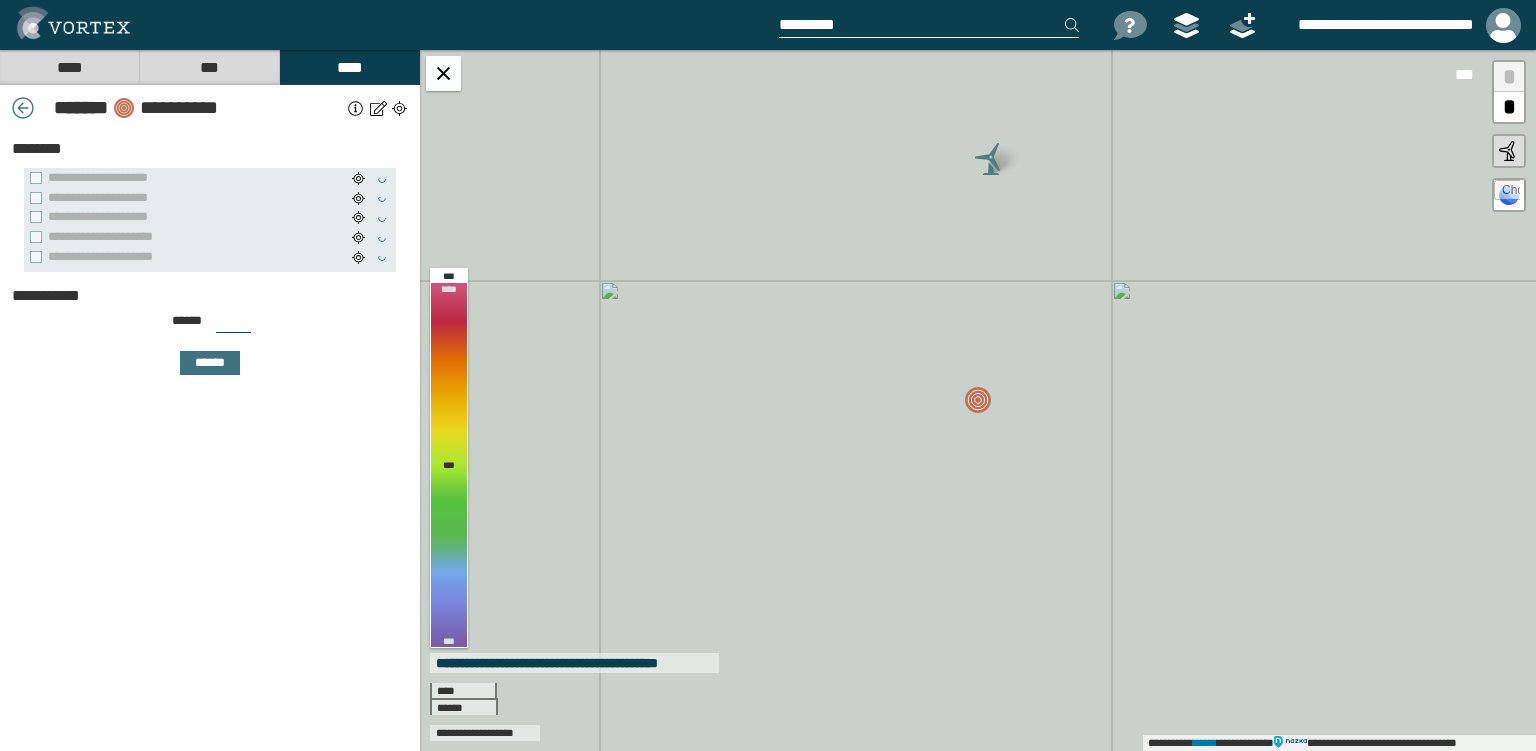 click on "***" at bounding box center [233, 325] 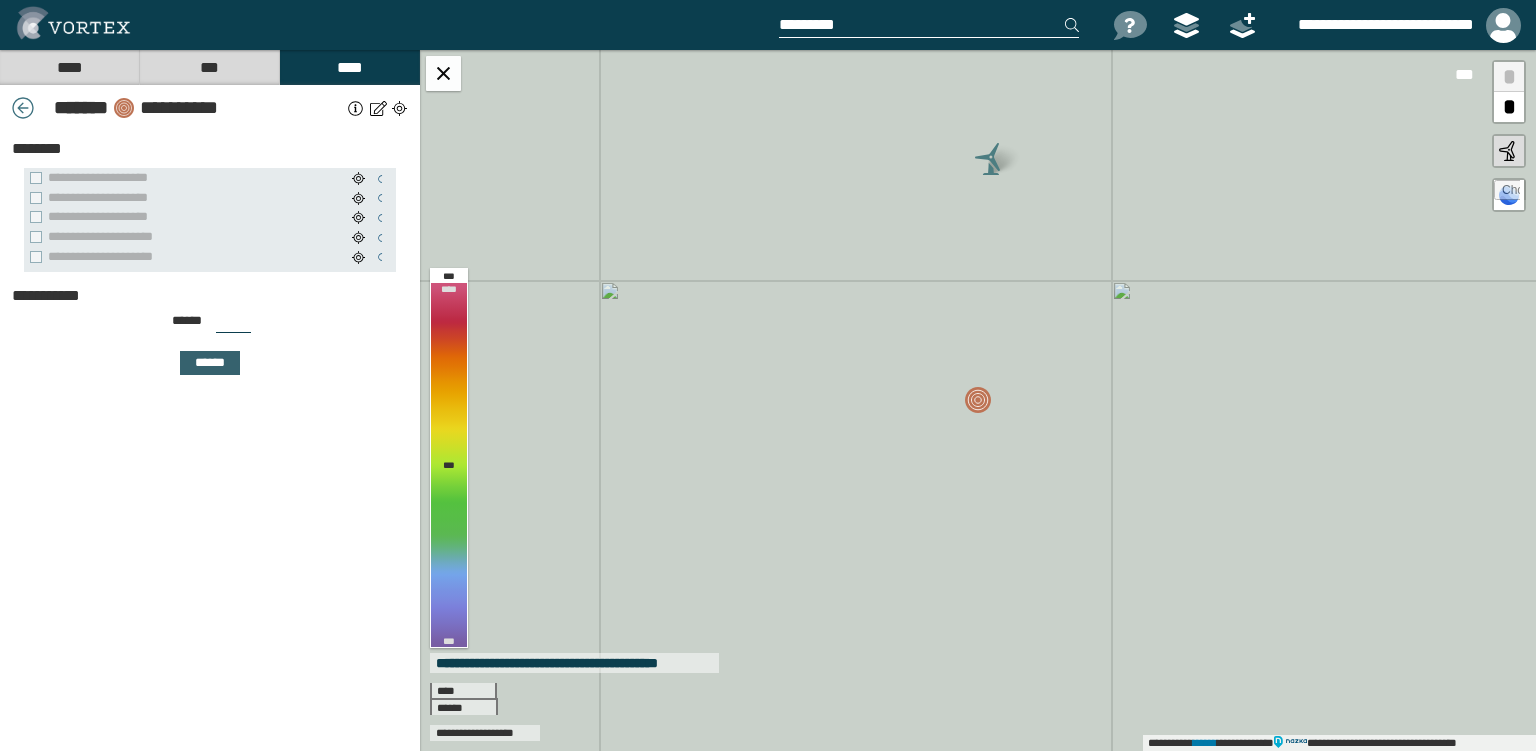 click on "******" at bounding box center [210, 363] 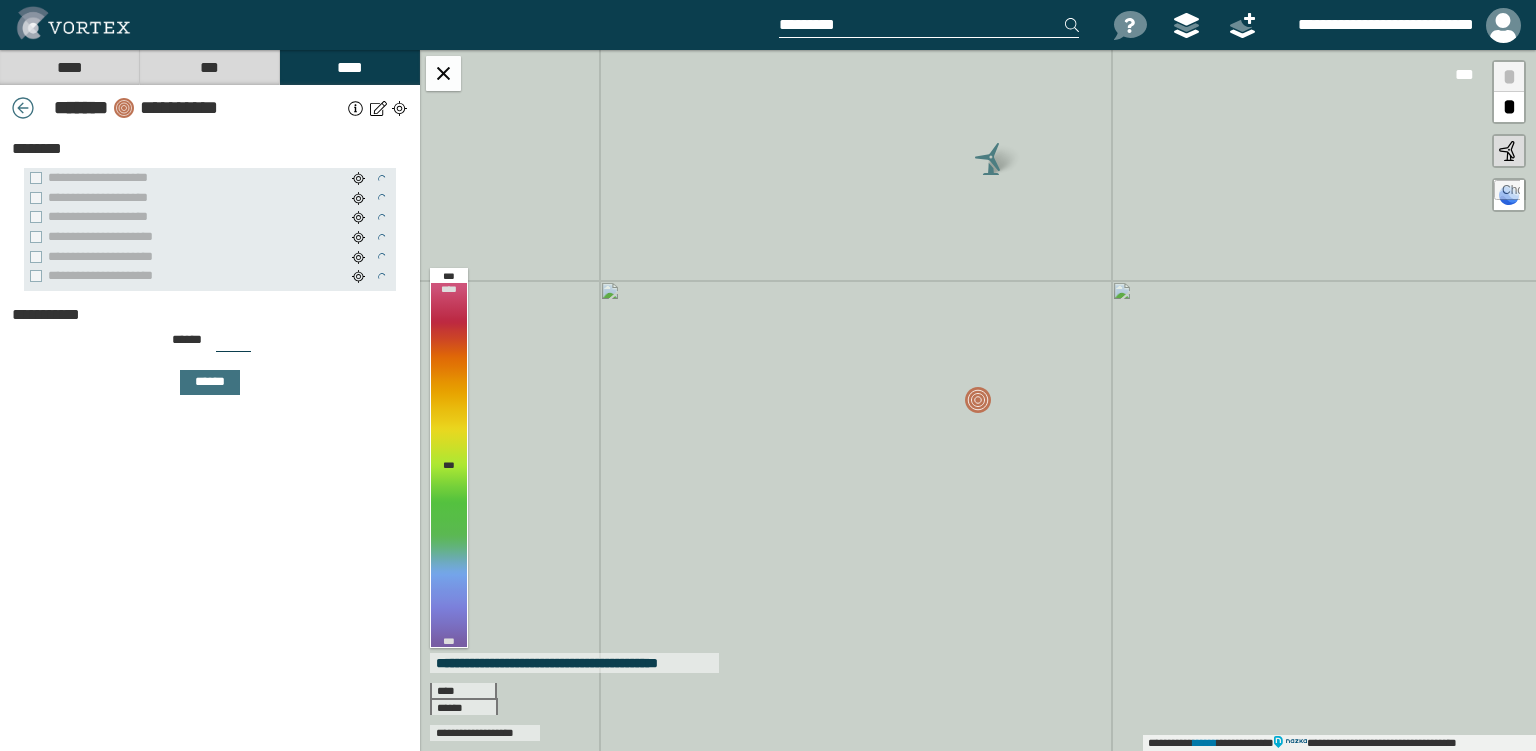 click on "***" at bounding box center [233, 344] 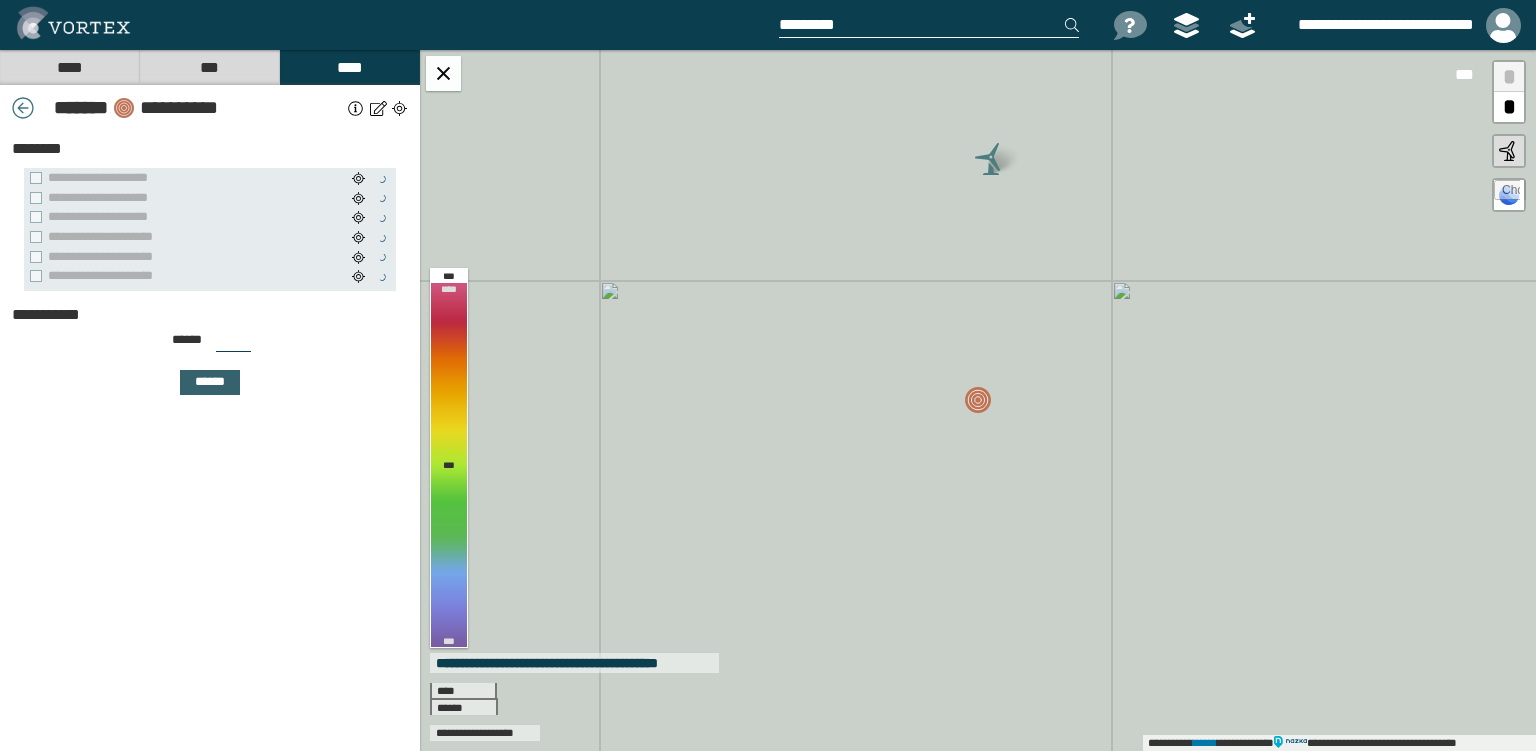 click on "******" at bounding box center (210, 382) 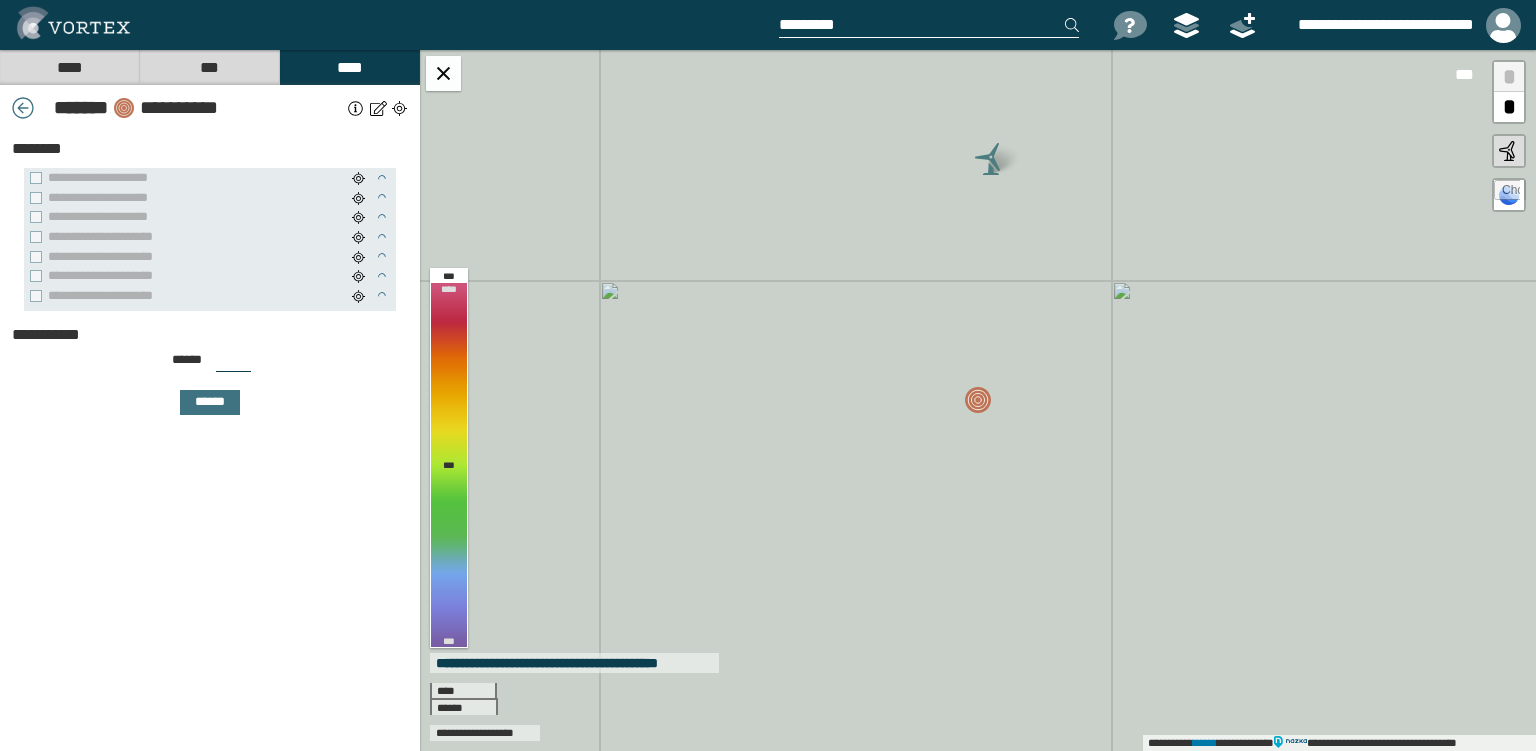 click on "***" at bounding box center (233, 364) 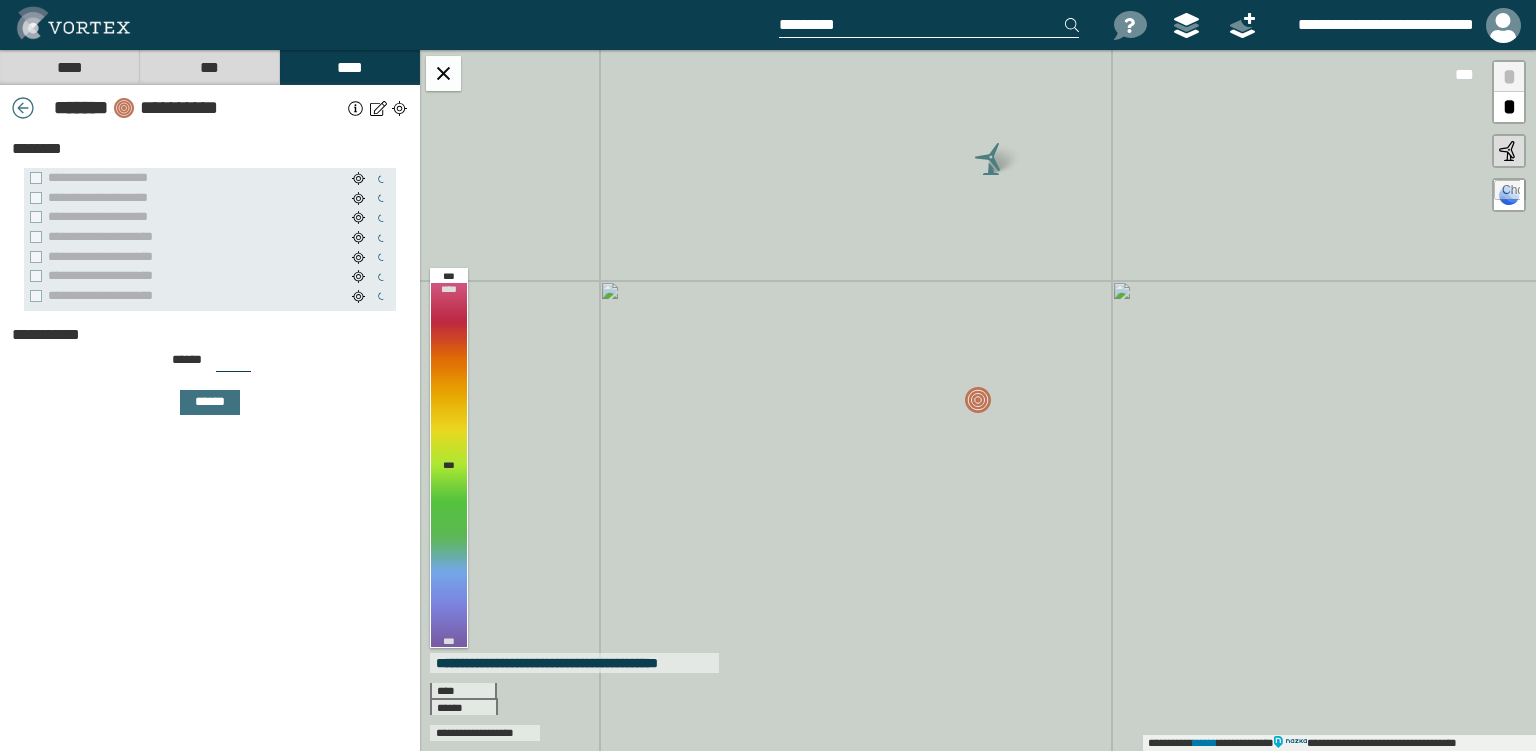 click on "***" at bounding box center (233, 364) 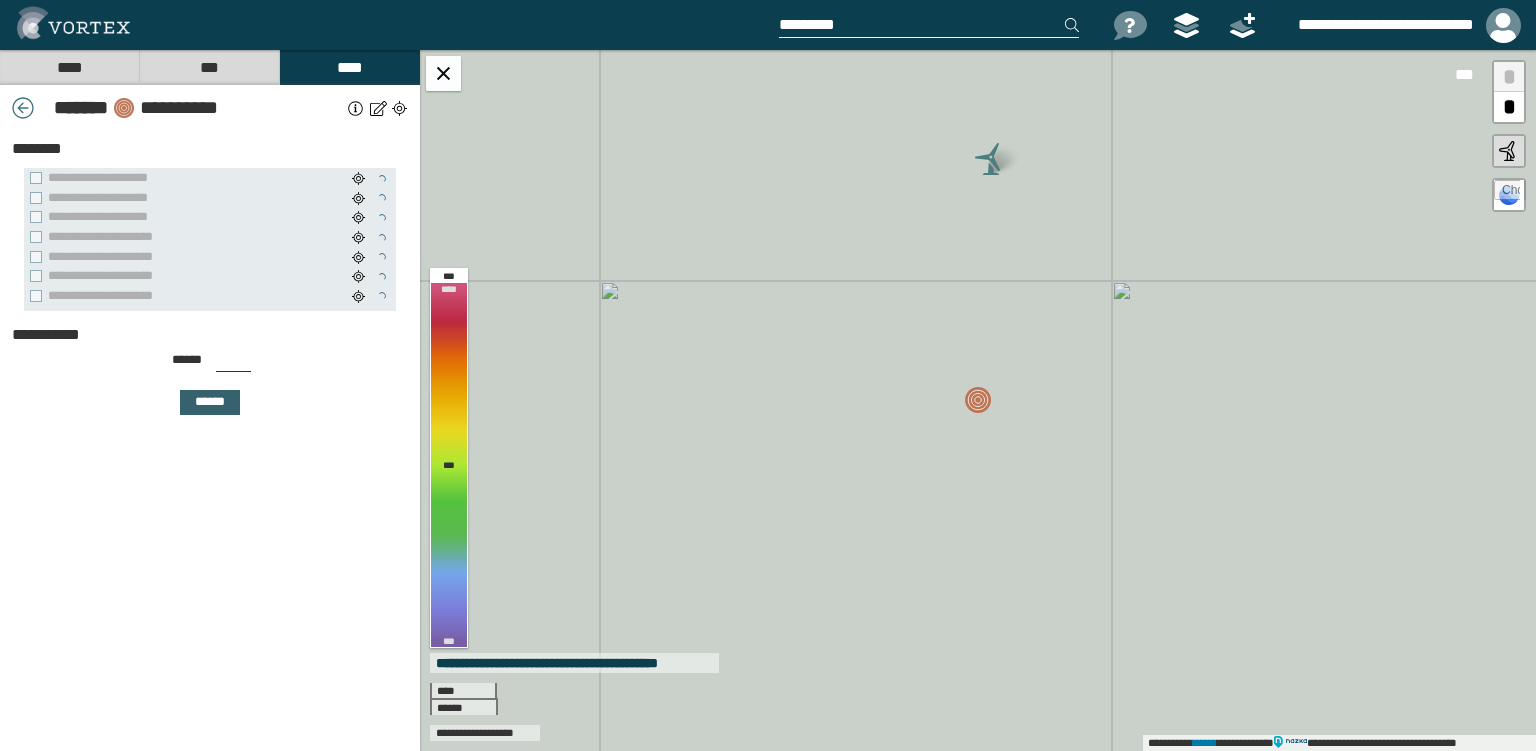 click on "******" at bounding box center [210, 402] 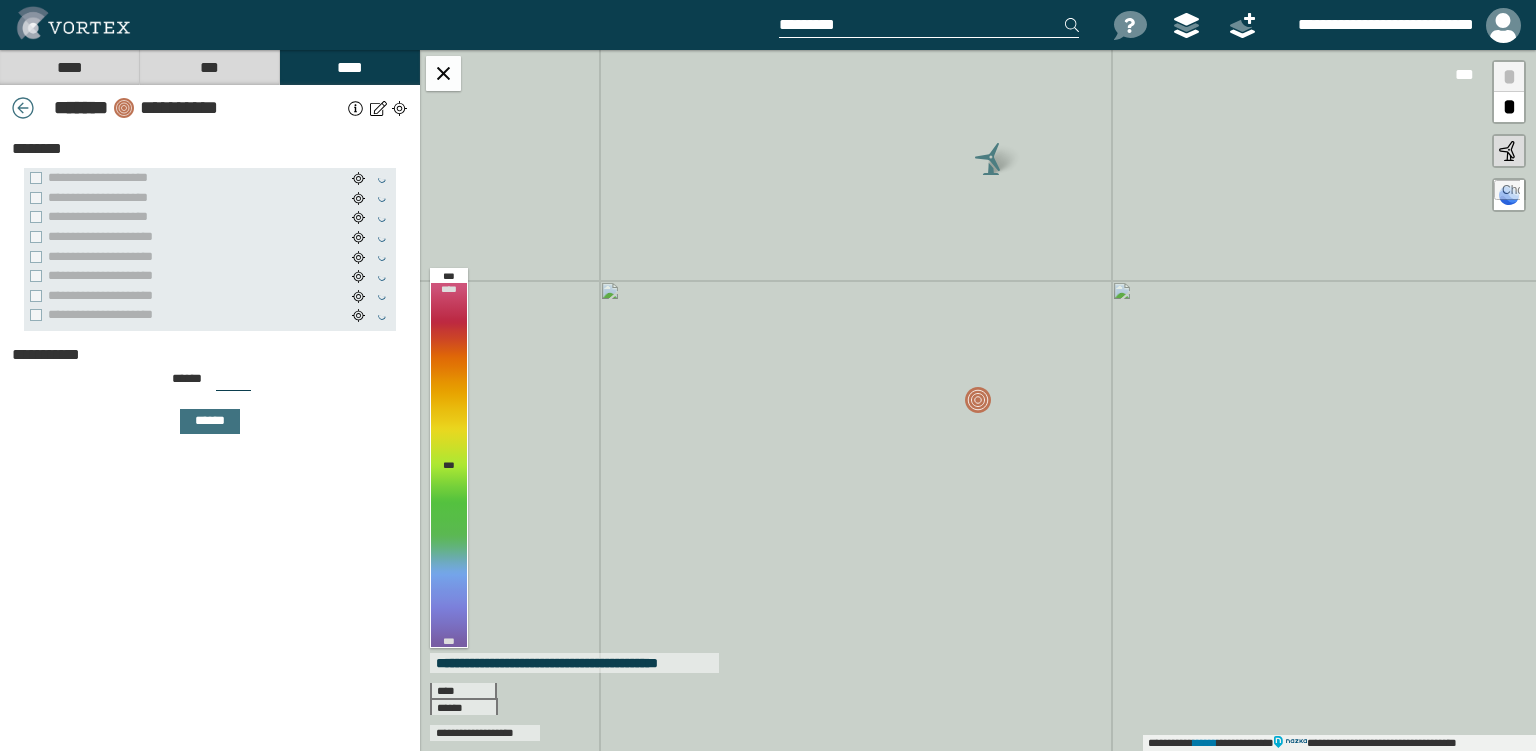 click on "***" at bounding box center [233, 383] 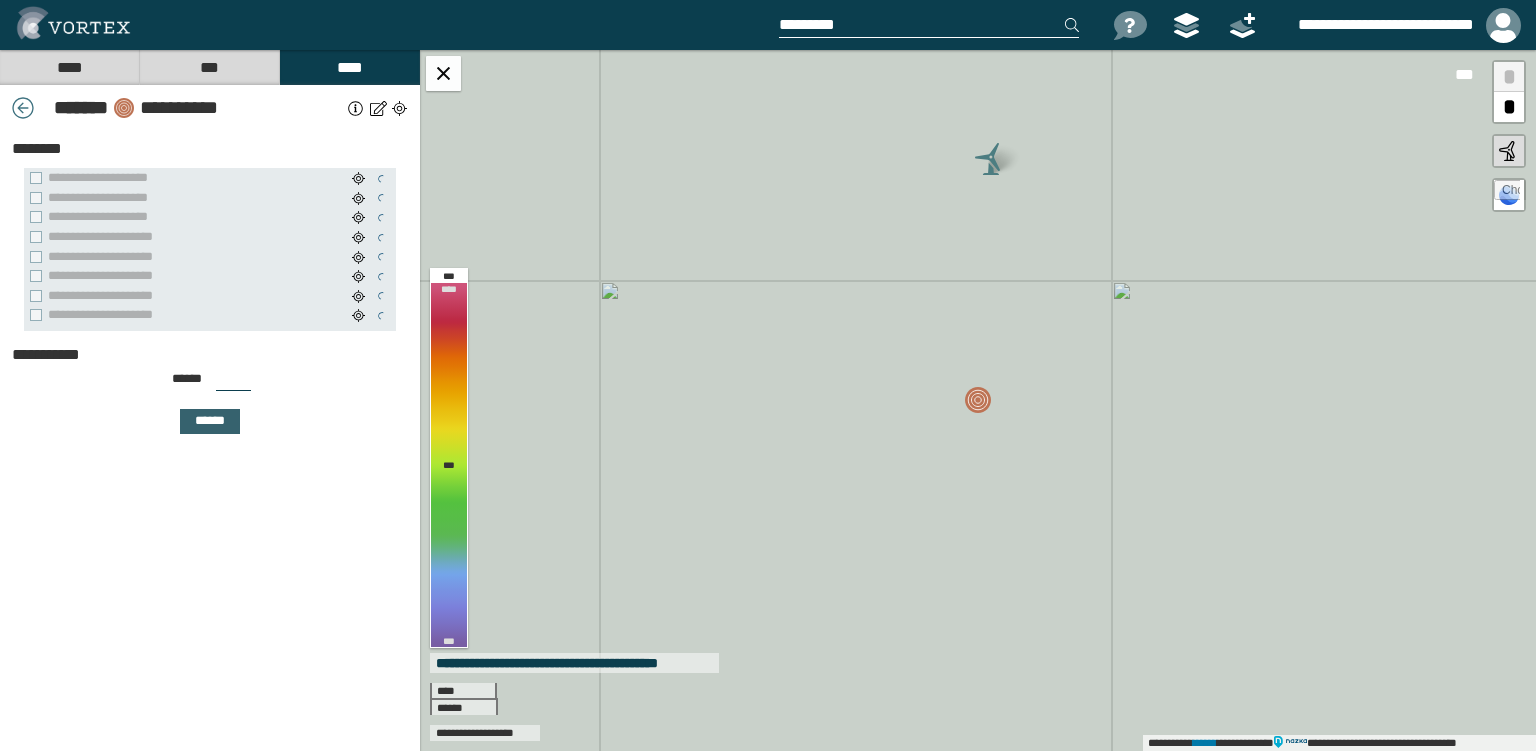 click on "******" at bounding box center (210, 421) 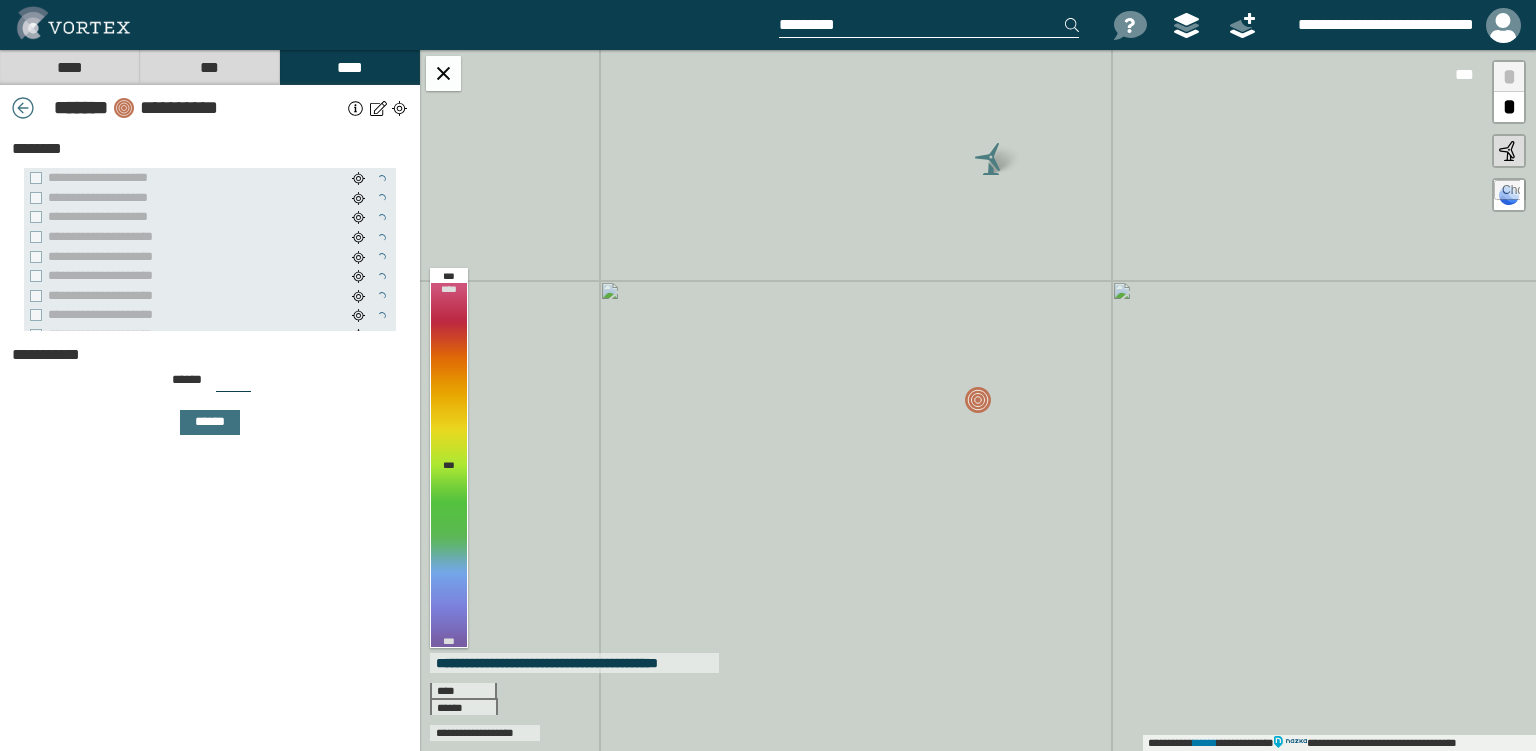 drag, startPoint x: 220, startPoint y: 382, endPoint x: 203, endPoint y: 382, distance: 17 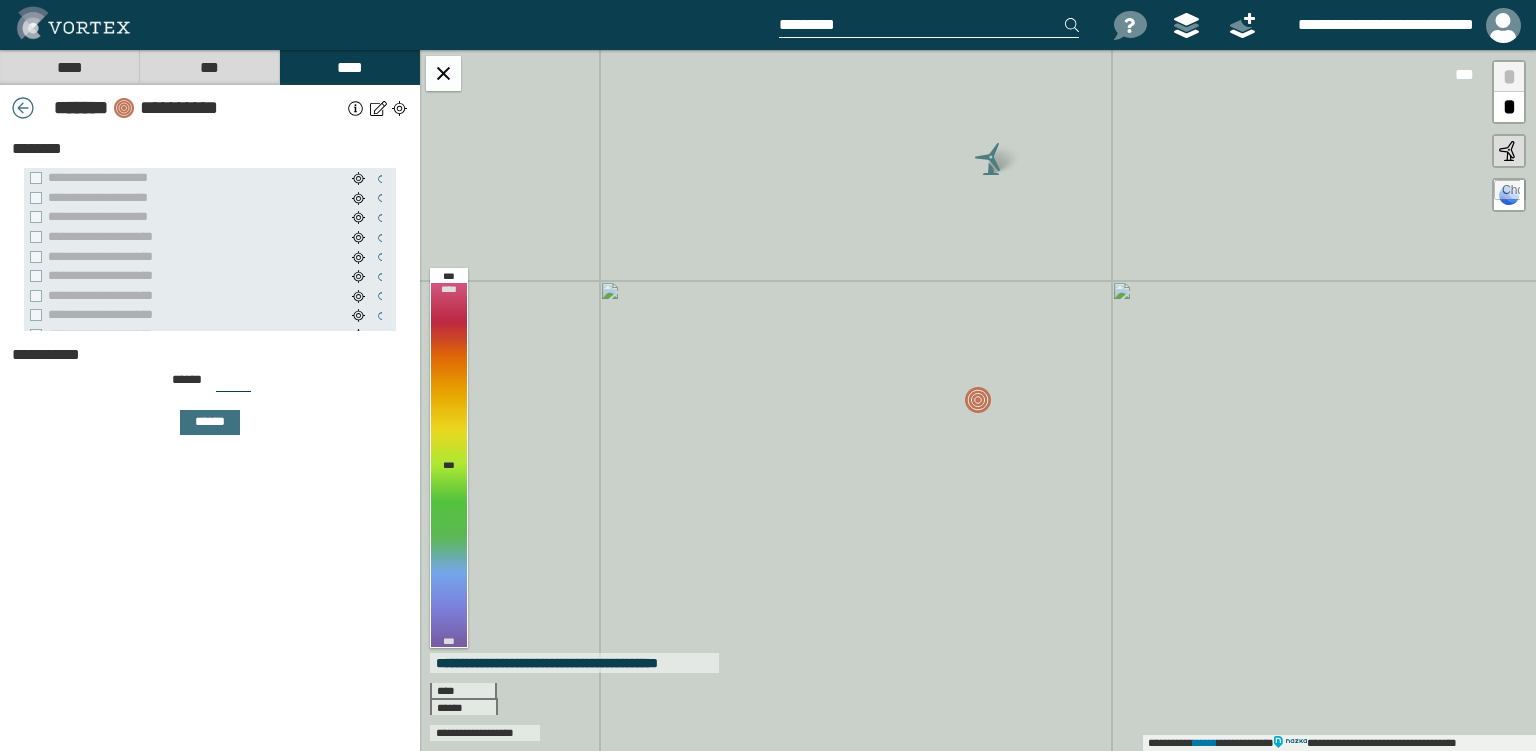 click on "***" at bounding box center [233, 384] 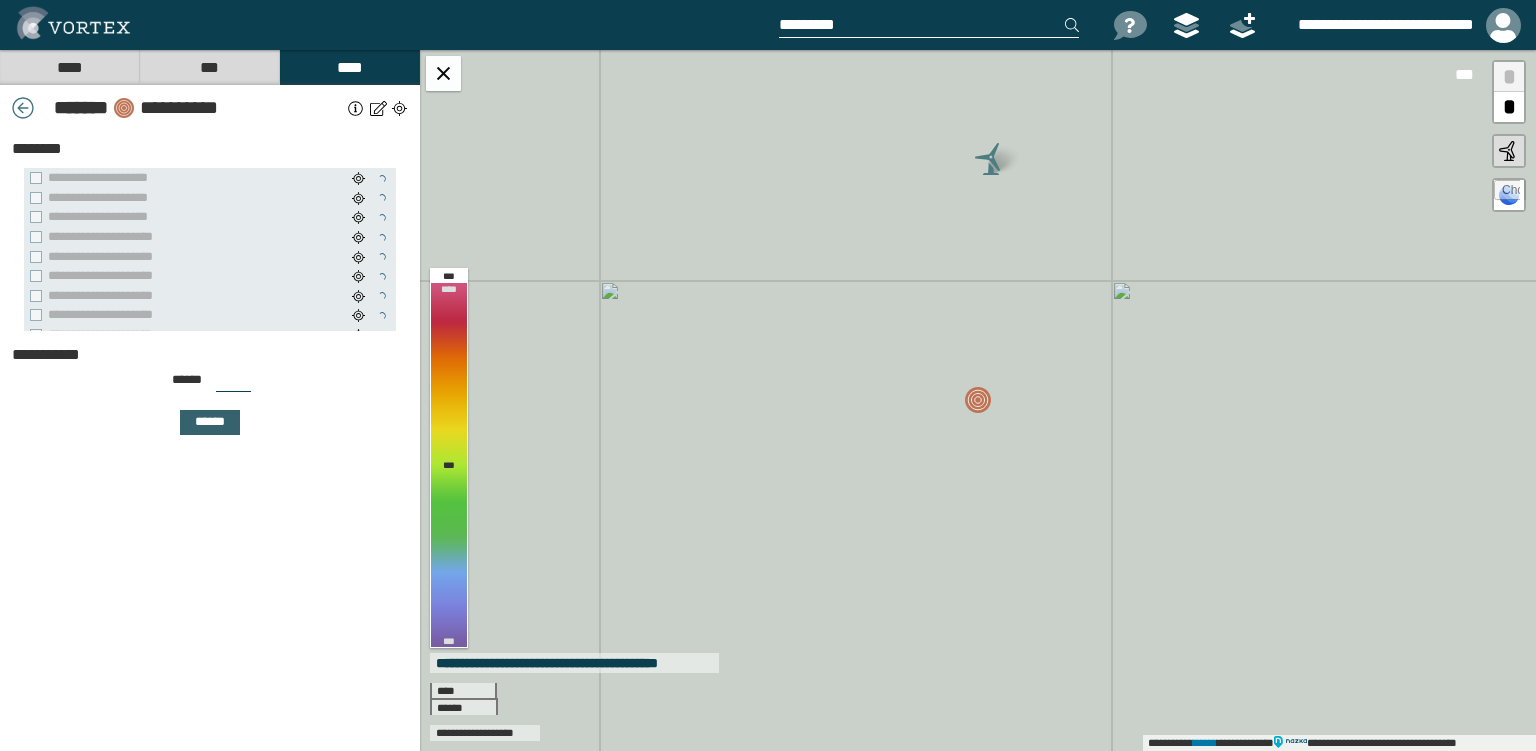 click on "******" at bounding box center [210, 422] 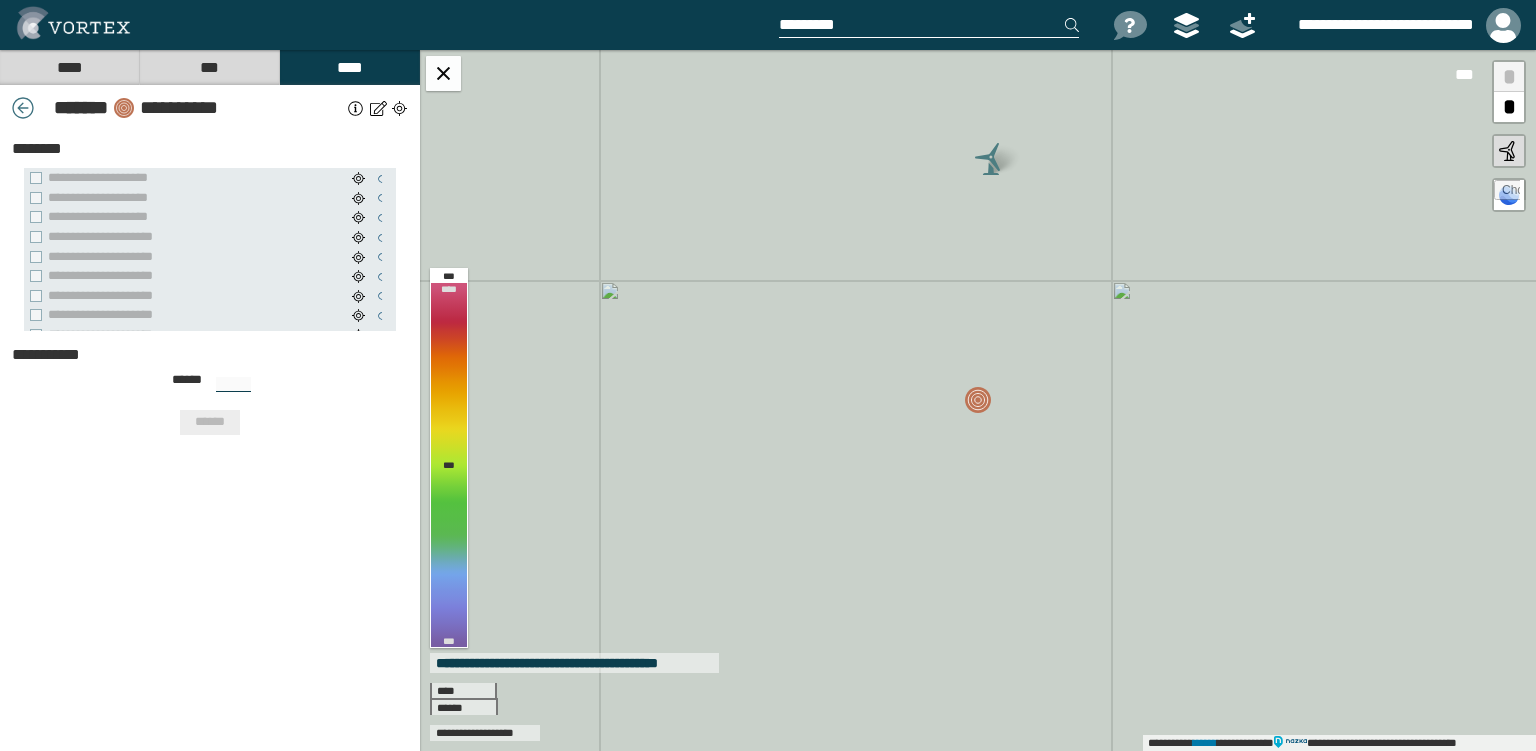 type on "***" 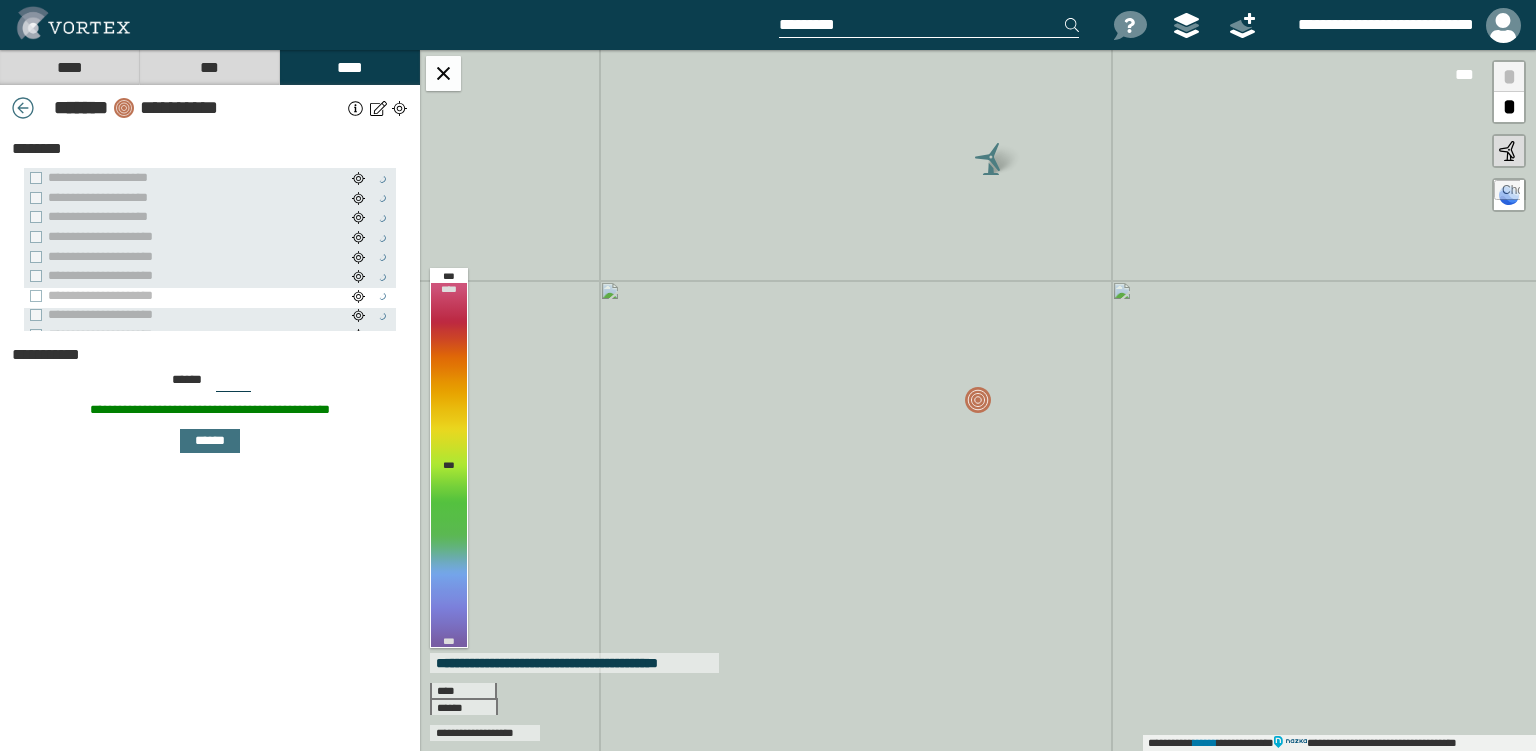 scroll, scrollTop: 21, scrollLeft: 0, axis: vertical 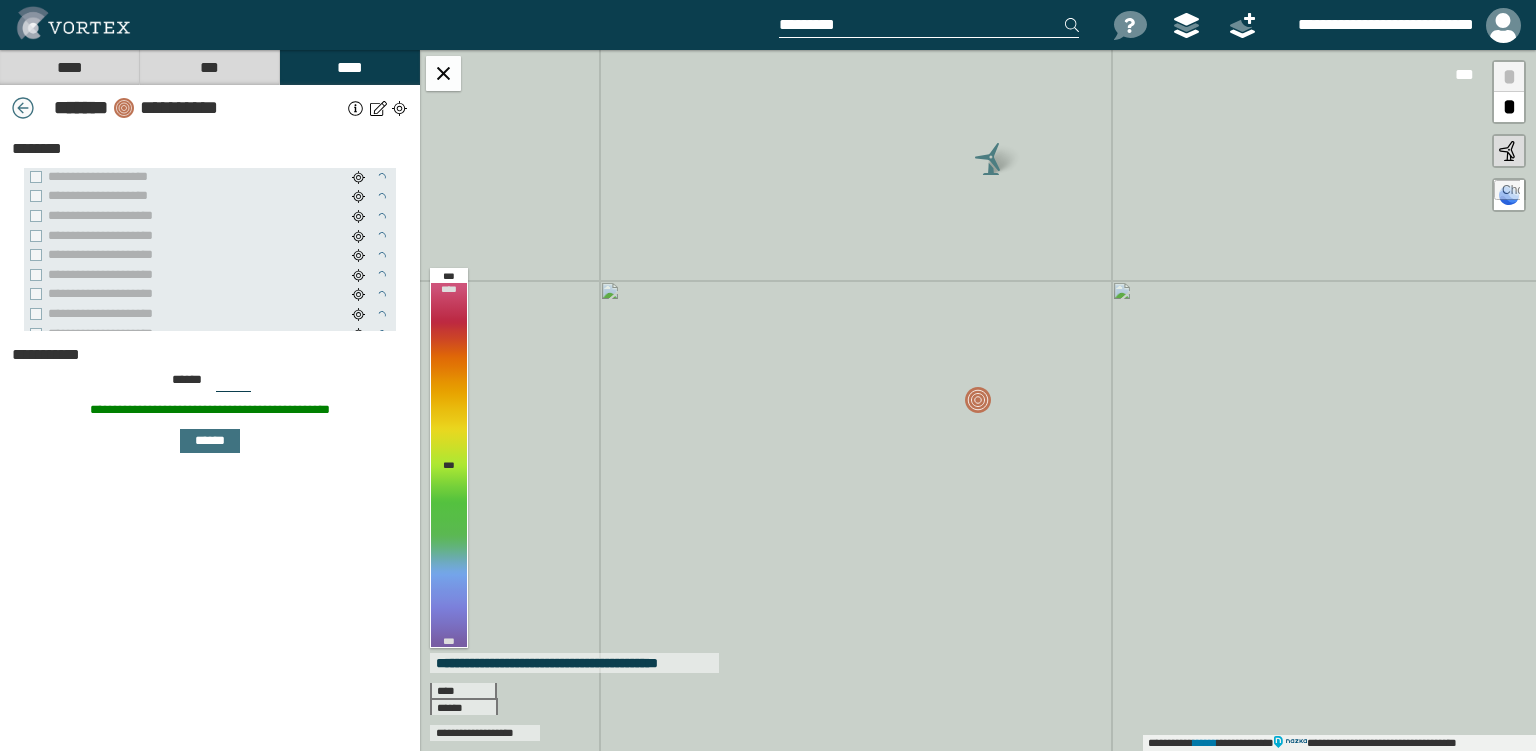 click at bounding box center (23, 108) 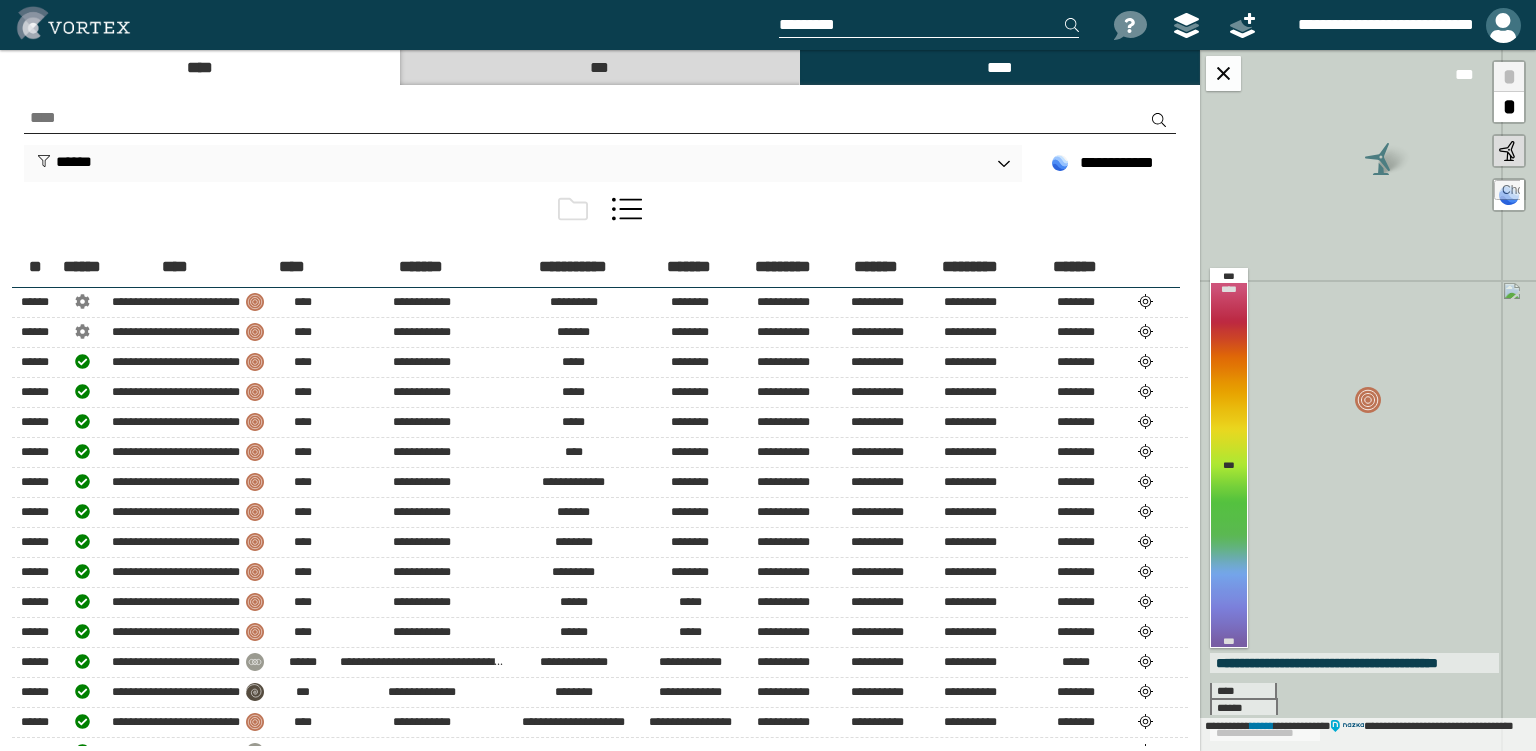 click at bounding box center [1503, 25] 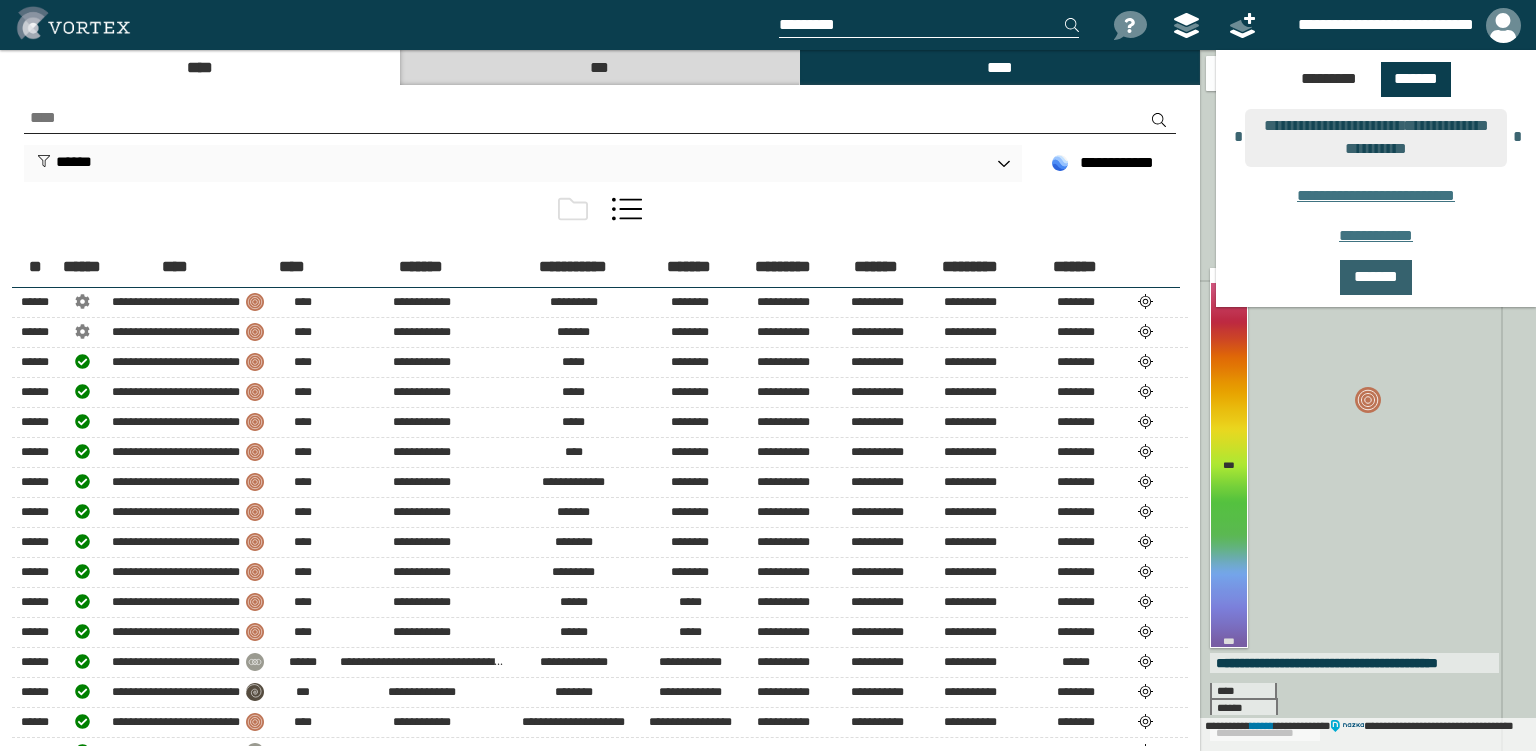 click on "*******" at bounding box center [1376, 277] 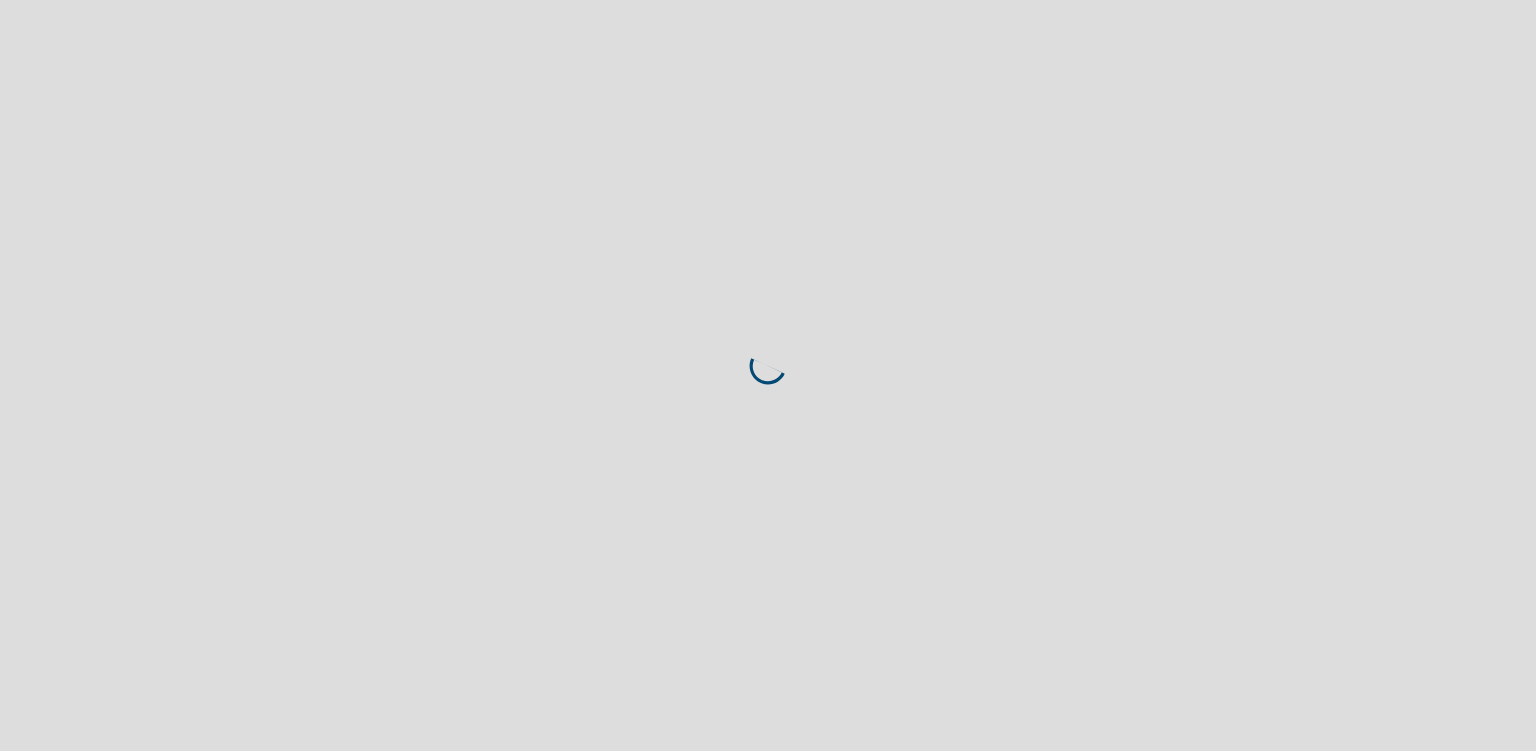 scroll, scrollTop: 0, scrollLeft: 0, axis: both 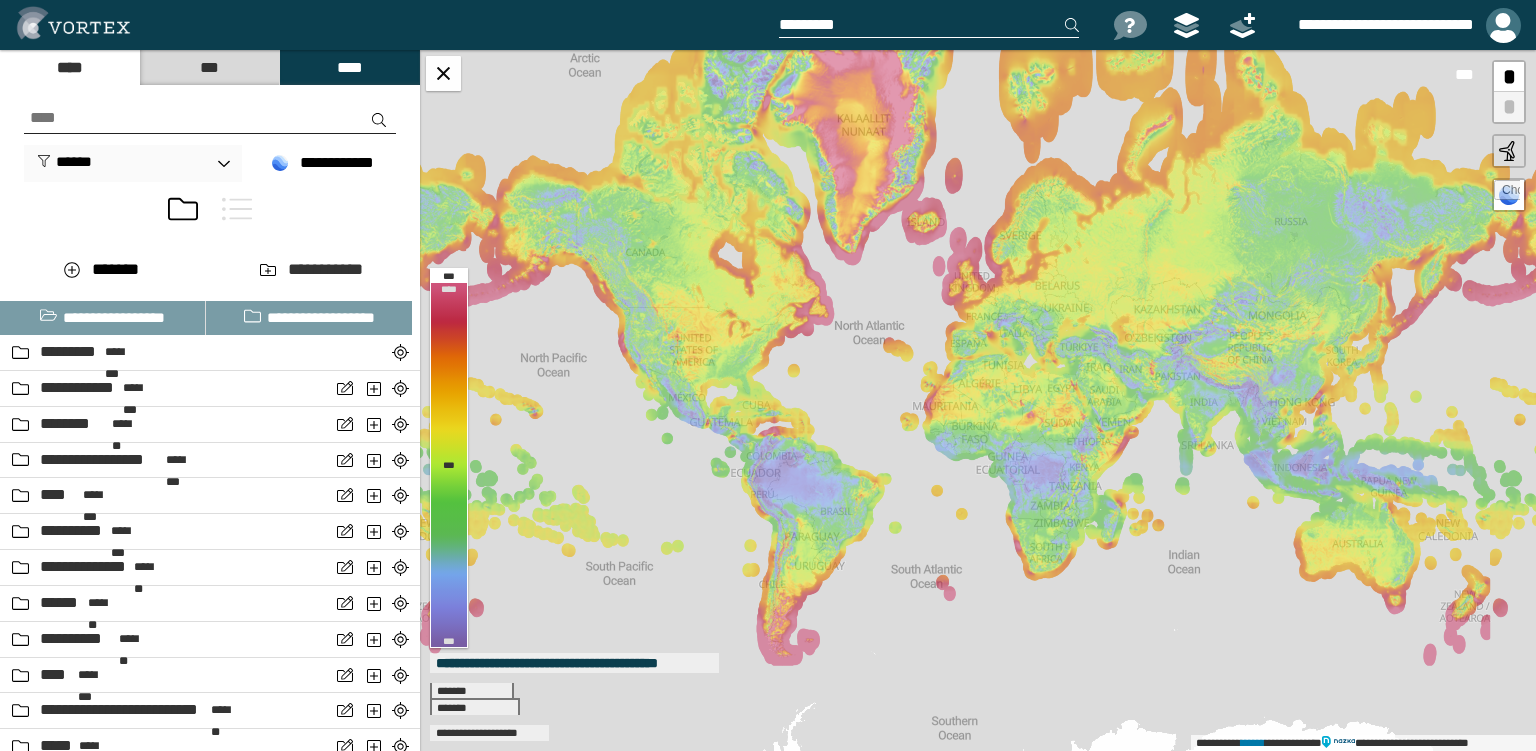 click at bounding box center (1503, 25) 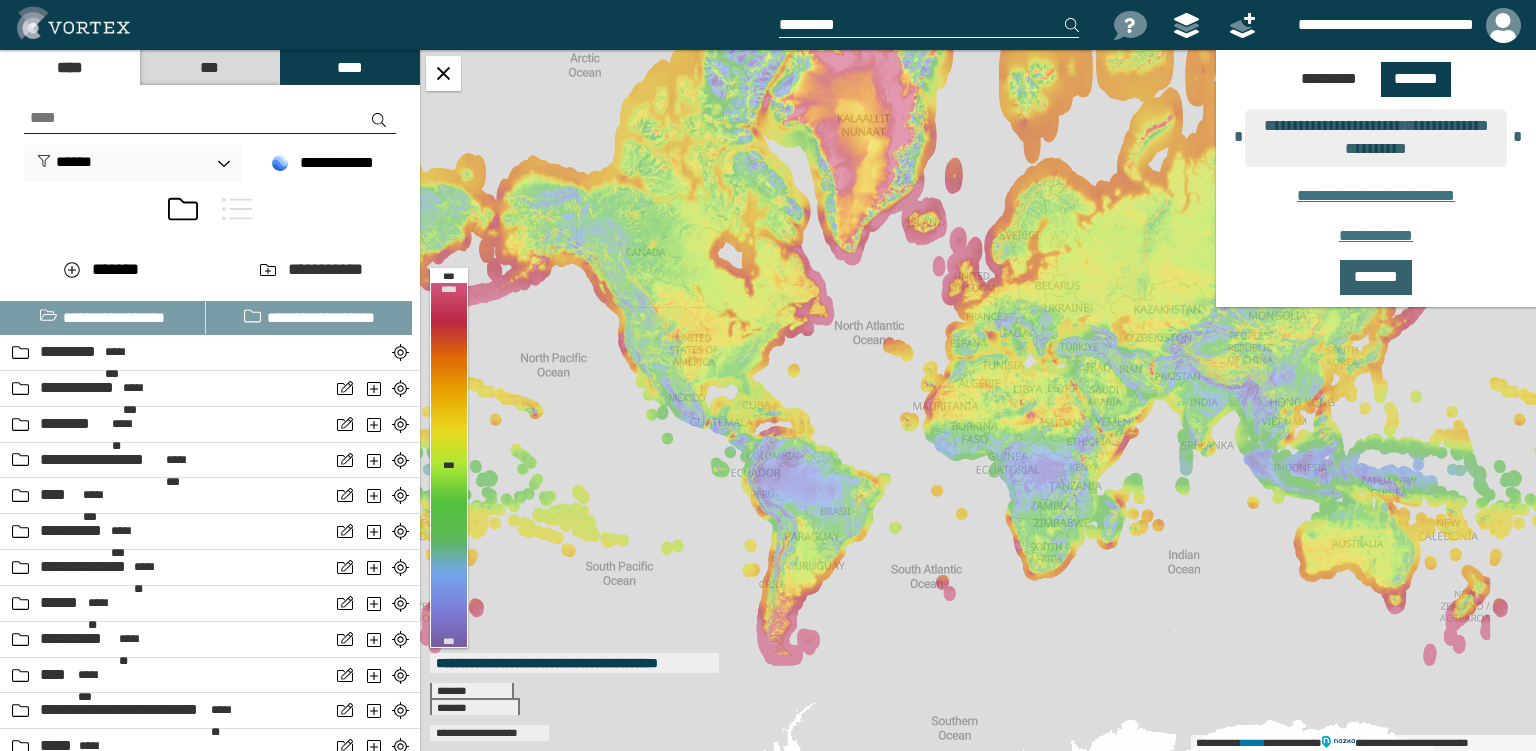 click on "*******" at bounding box center (1376, 277) 